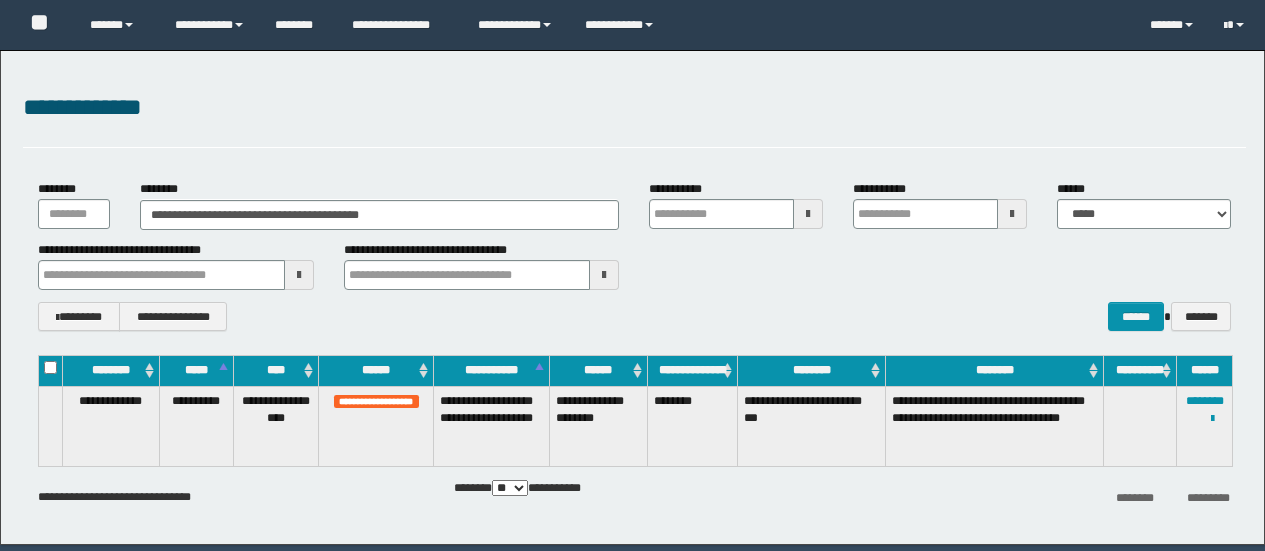 scroll, scrollTop: 70, scrollLeft: 0, axis: vertical 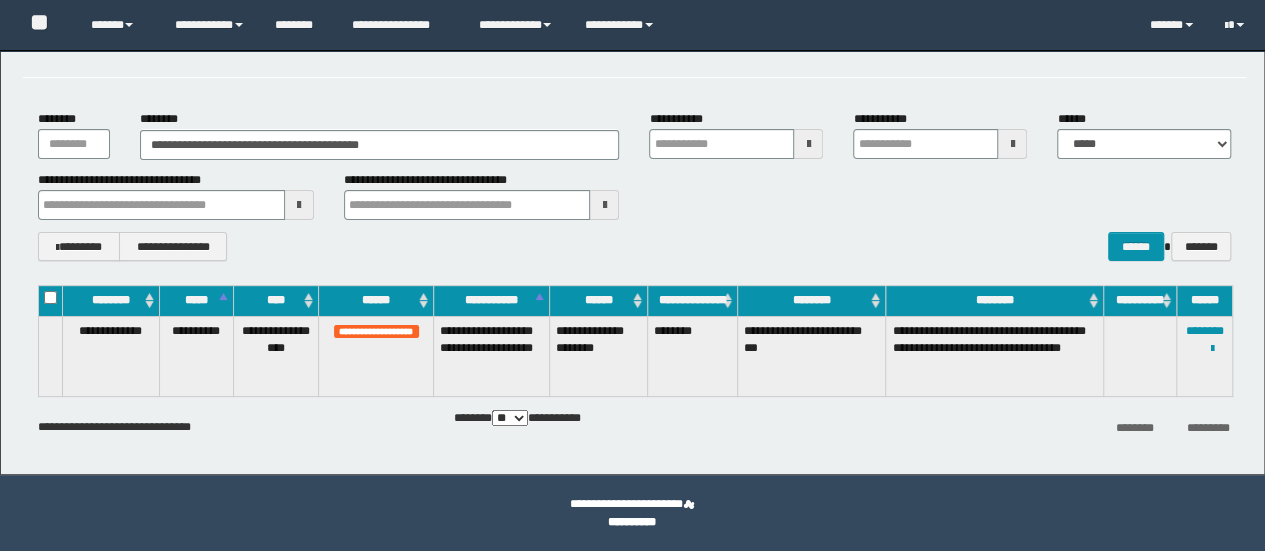 click on "**********" at bounding box center (380, 145) 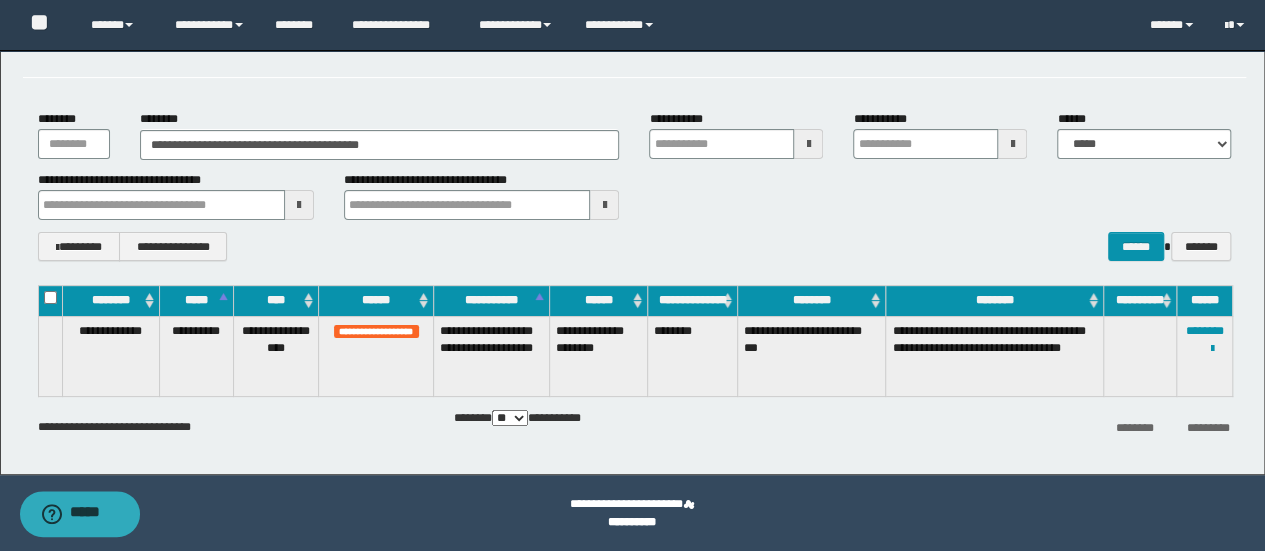 scroll, scrollTop: 0, scrollLeft: 0, axis: both 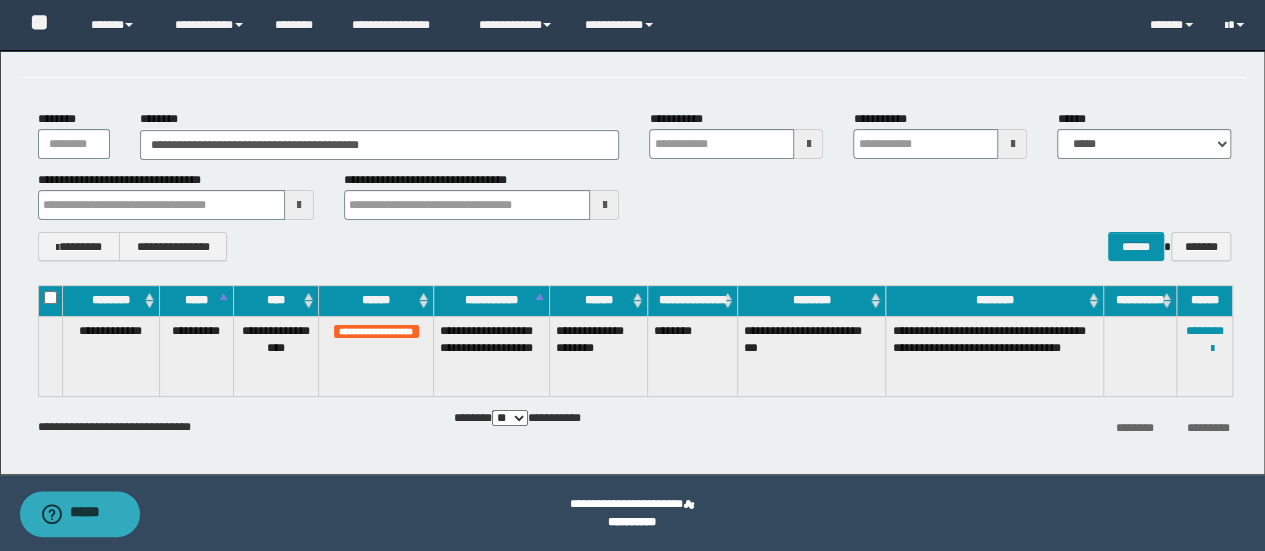 type on "********" 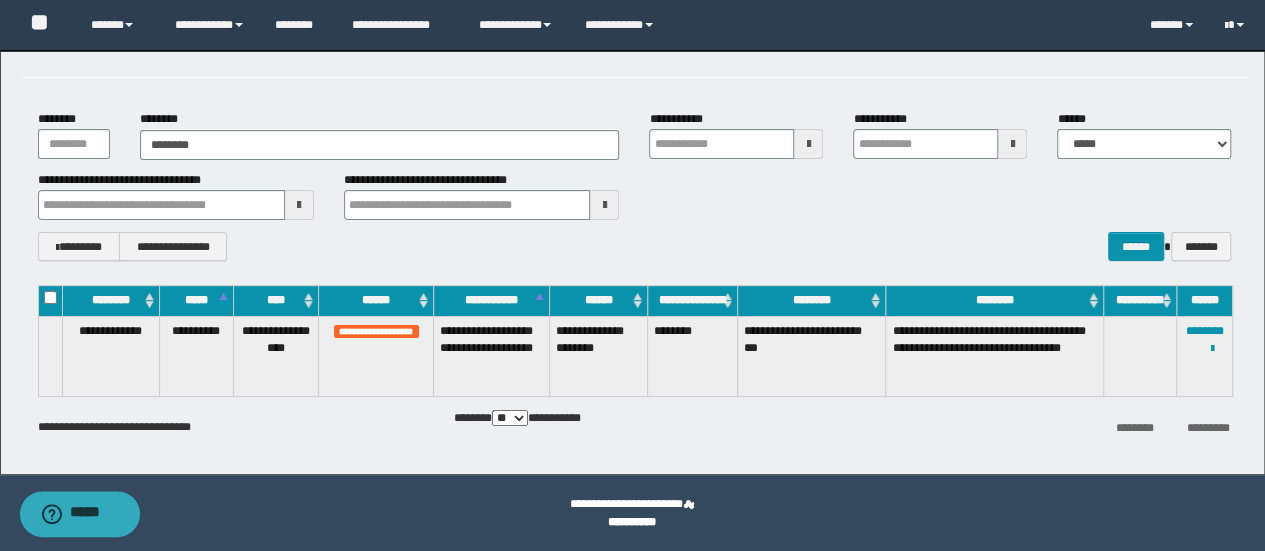 type on "********" 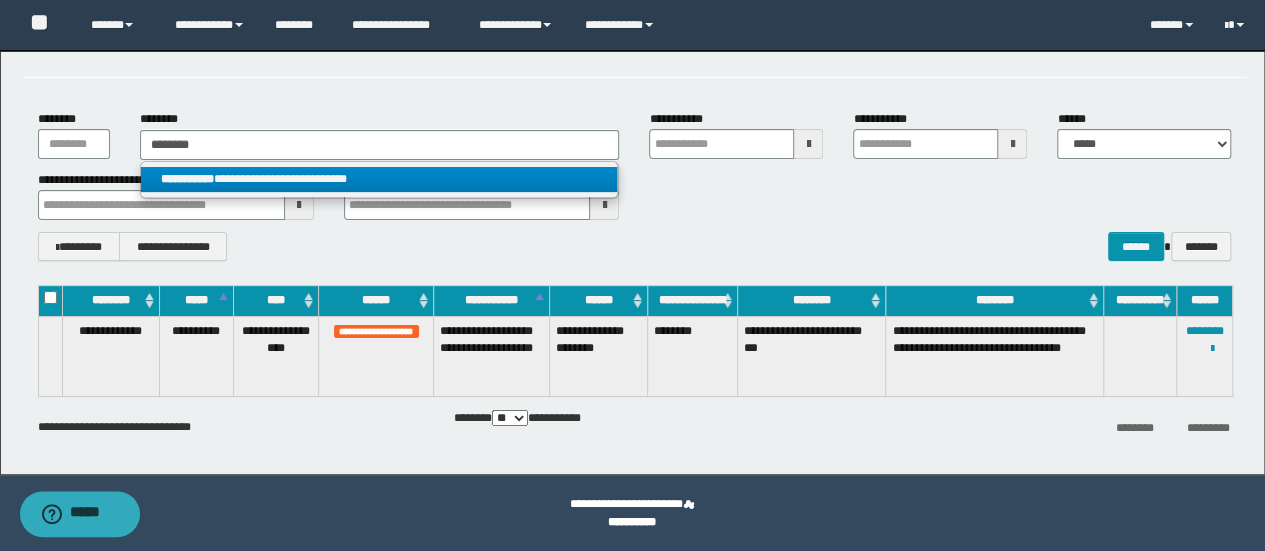 type on "********" 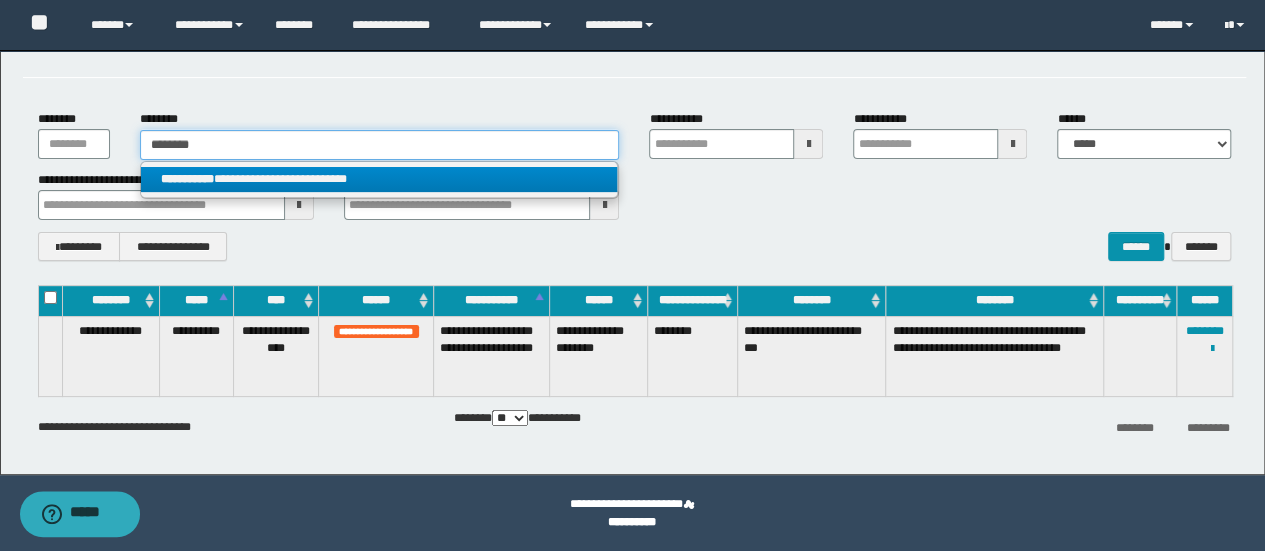 type 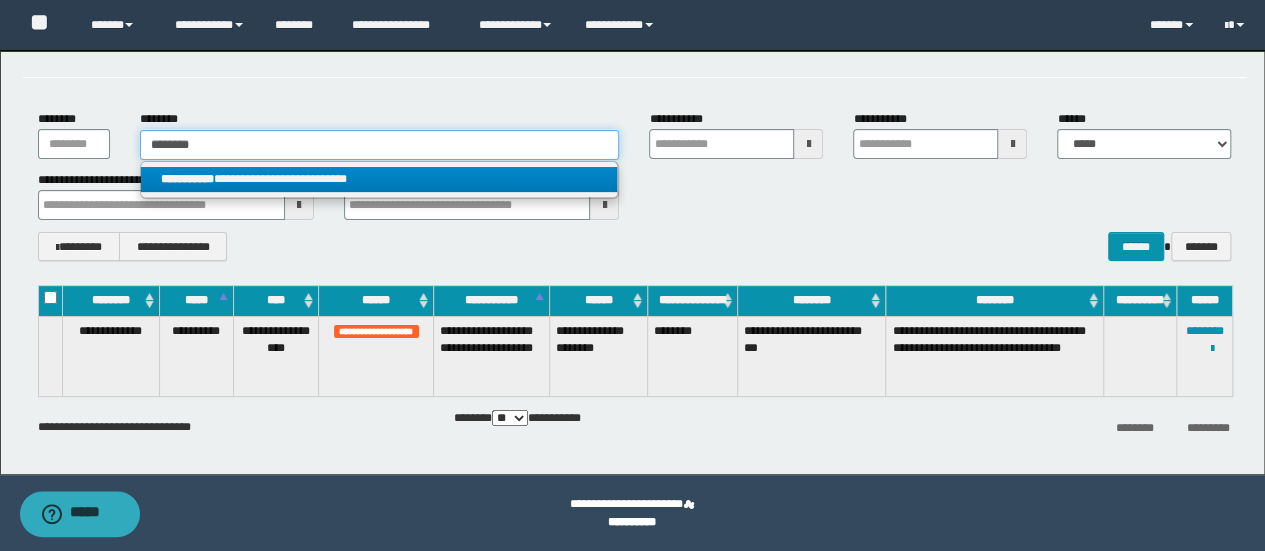 type on "**********" 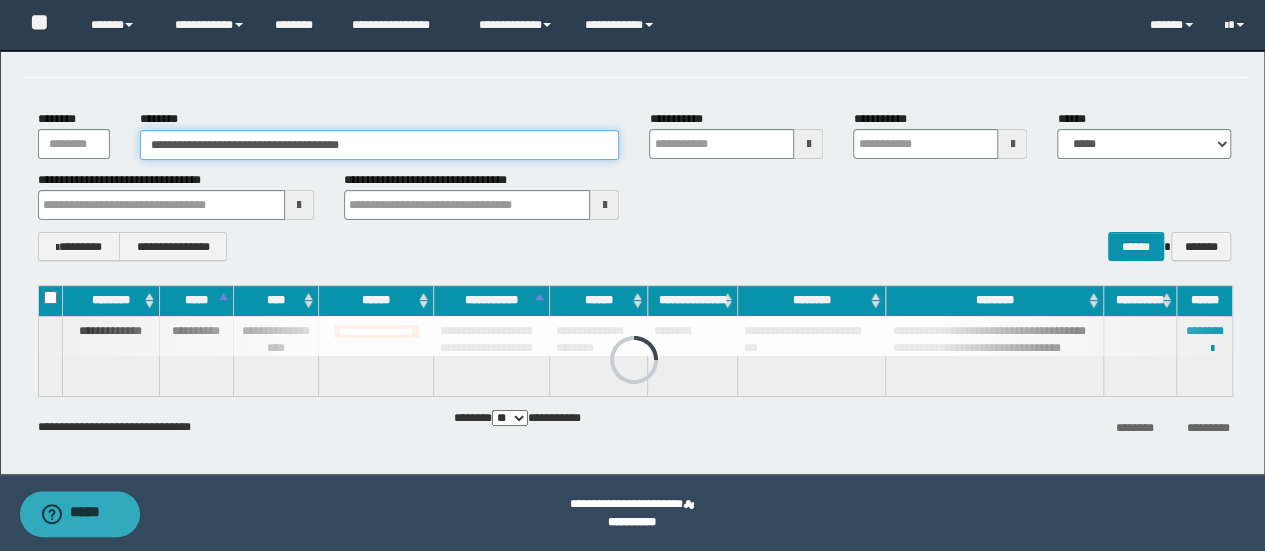 scroll, scrollTop: 36, scrollLeft: 0, axis: vertical 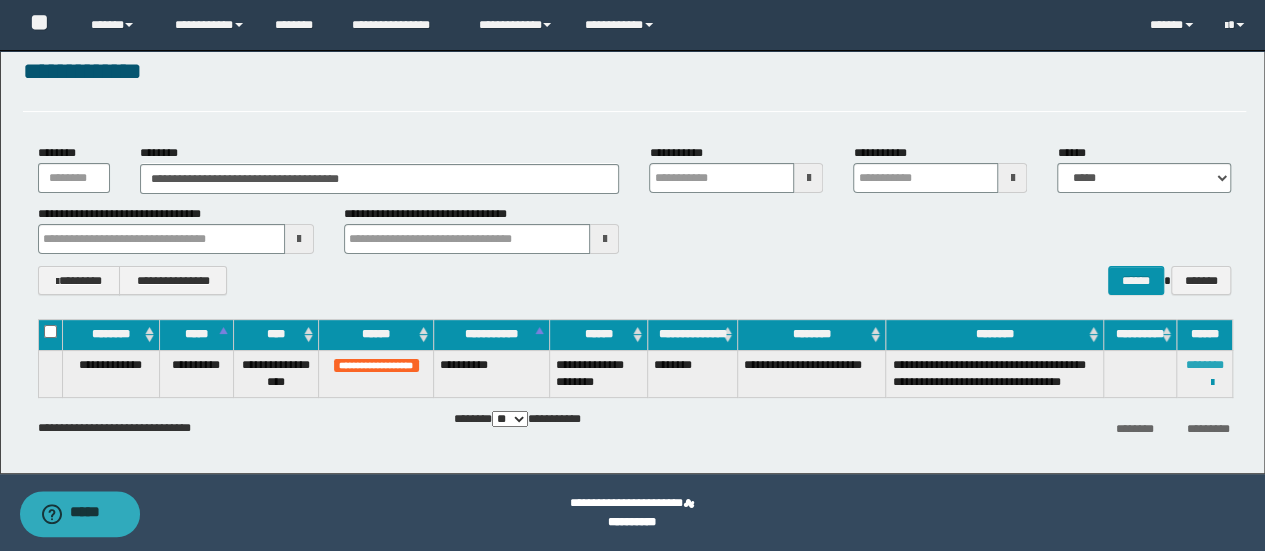 click on "********" at bounding box center (1205, 365) 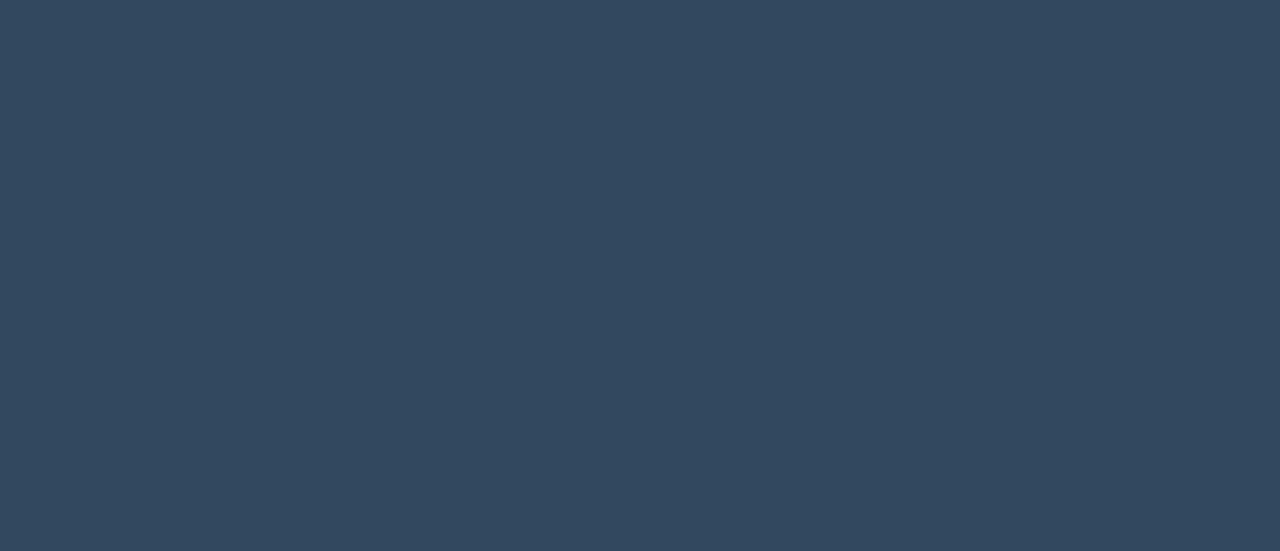 scroll, scrollTop: 0, scrollLeft: 0, axis: both 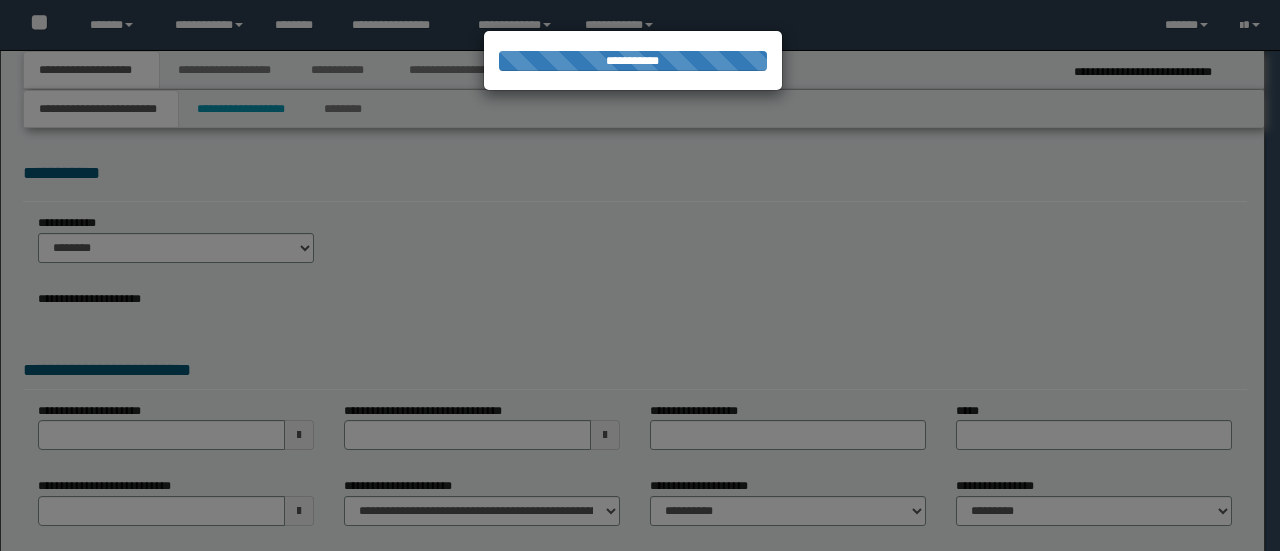 type on "**********" 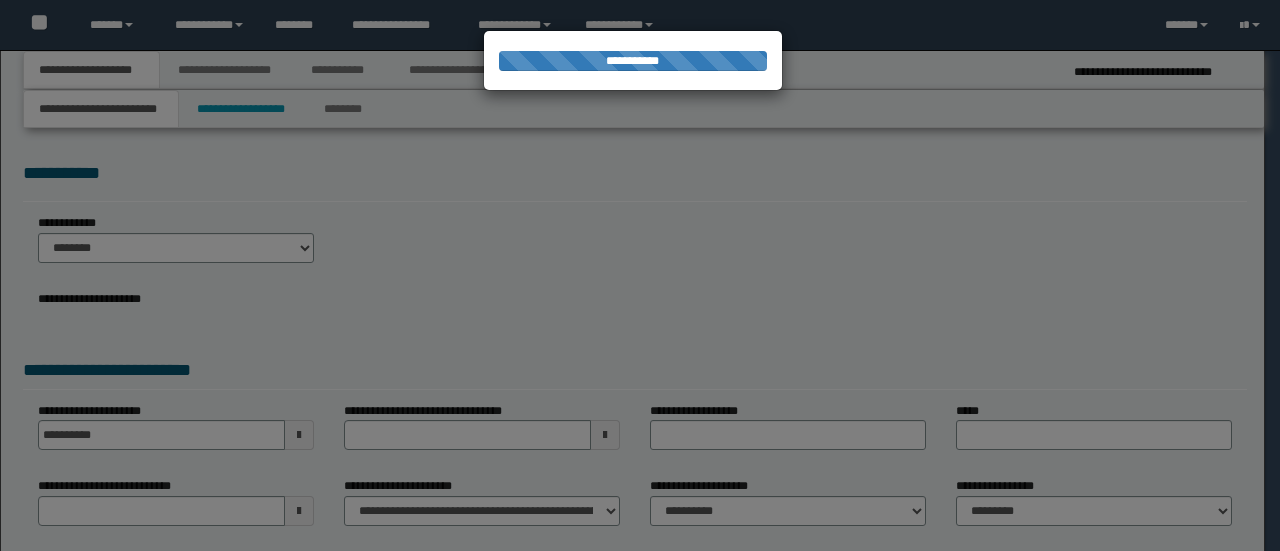 select on "**" 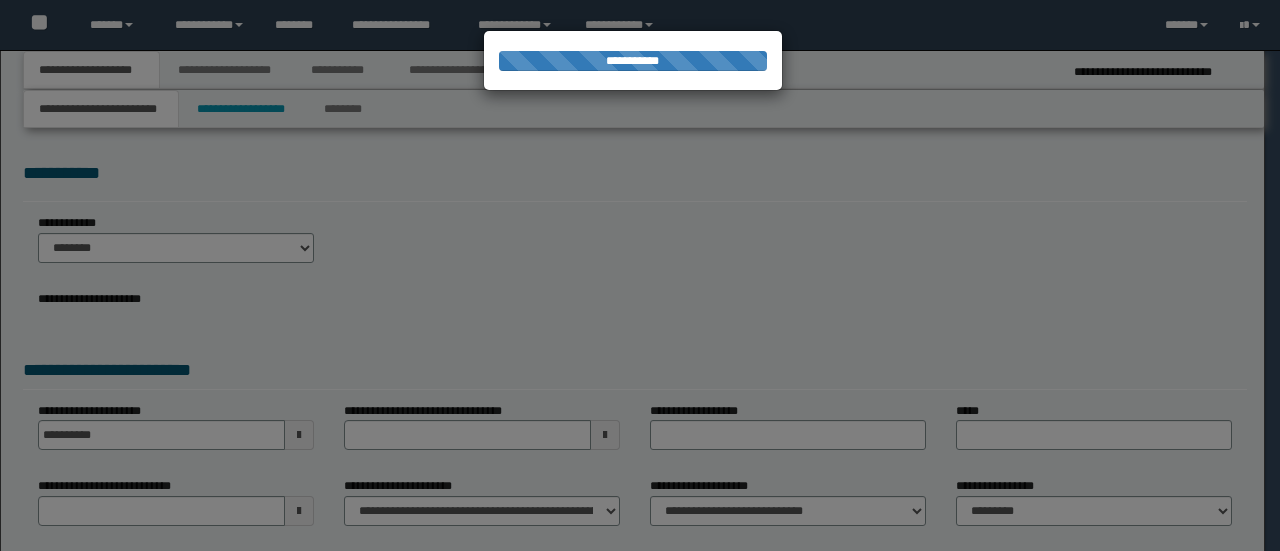 scroll, scrollTop: 0, scrollLeft: 0, axis: both 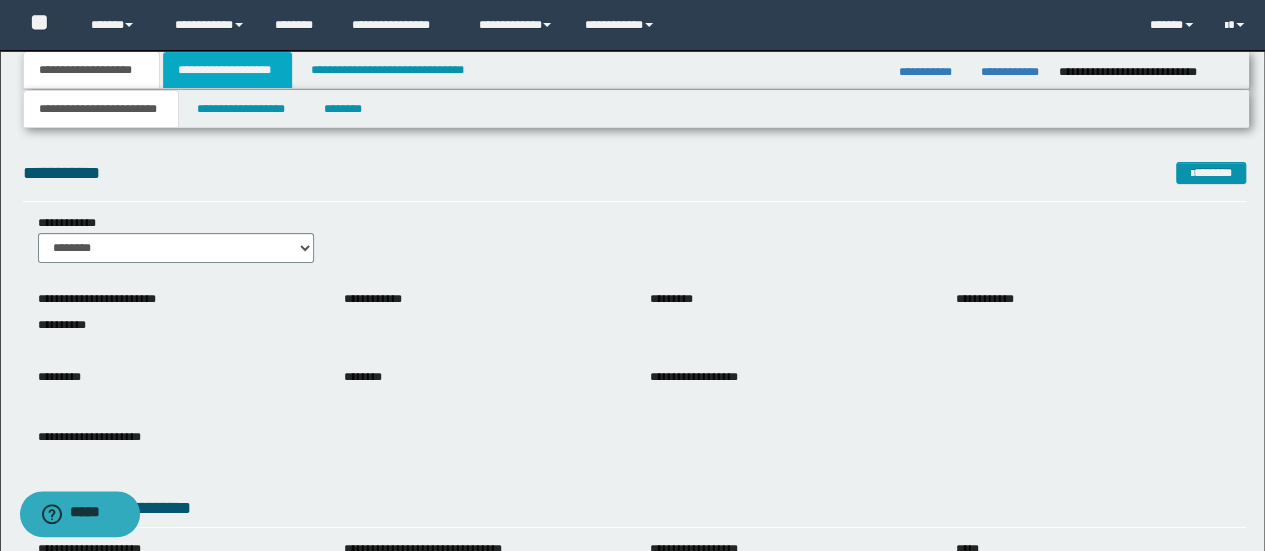 click on "**********" at bounding box center [227, 70] 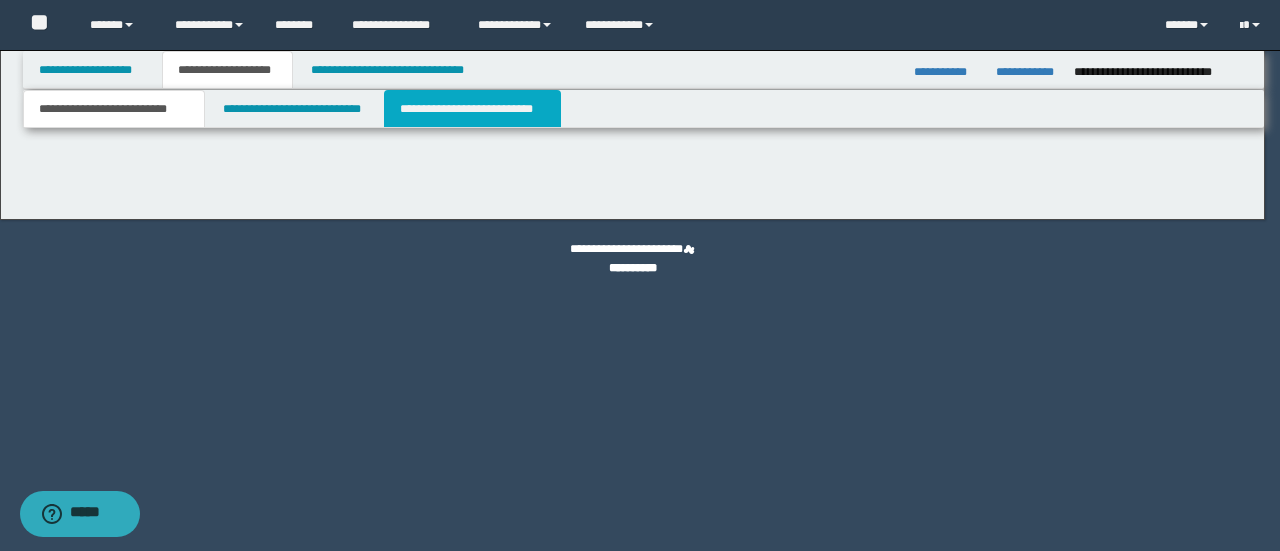 scroll, scrollTop: 0, scrollLeft: 0, axis: both 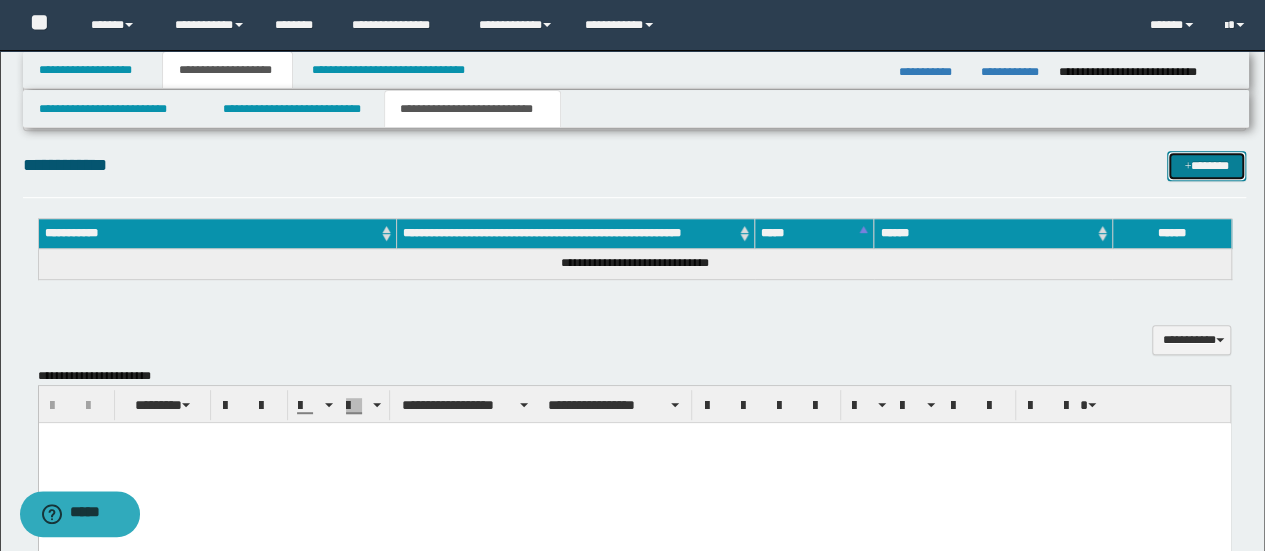 click on "*******" at bounding box center (1206, 165) 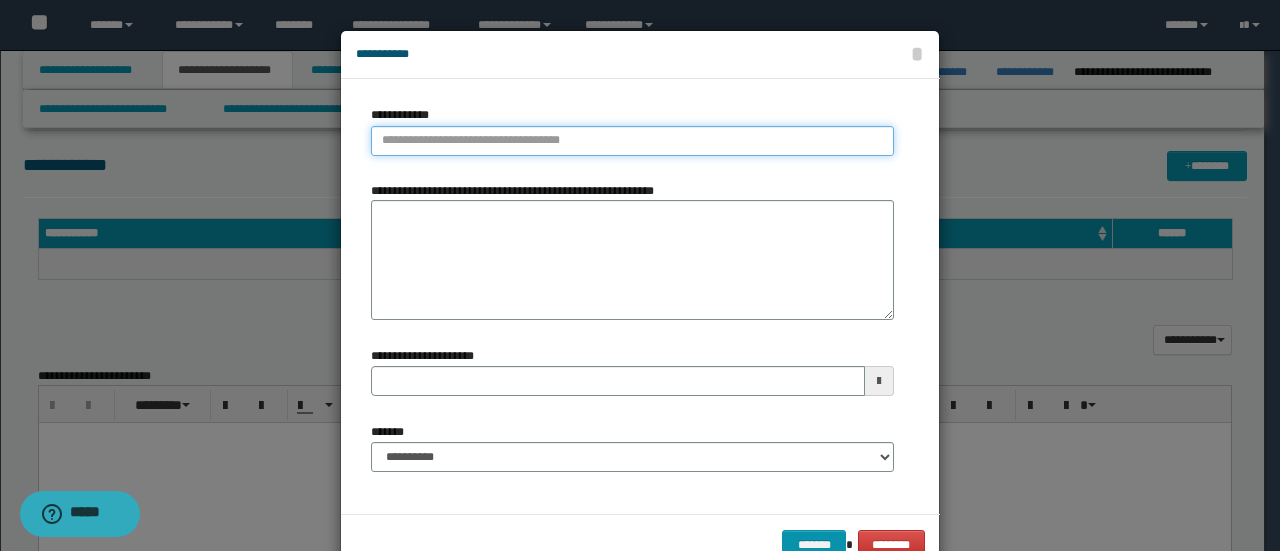 click on "**********" at bounding box center [632, 141] 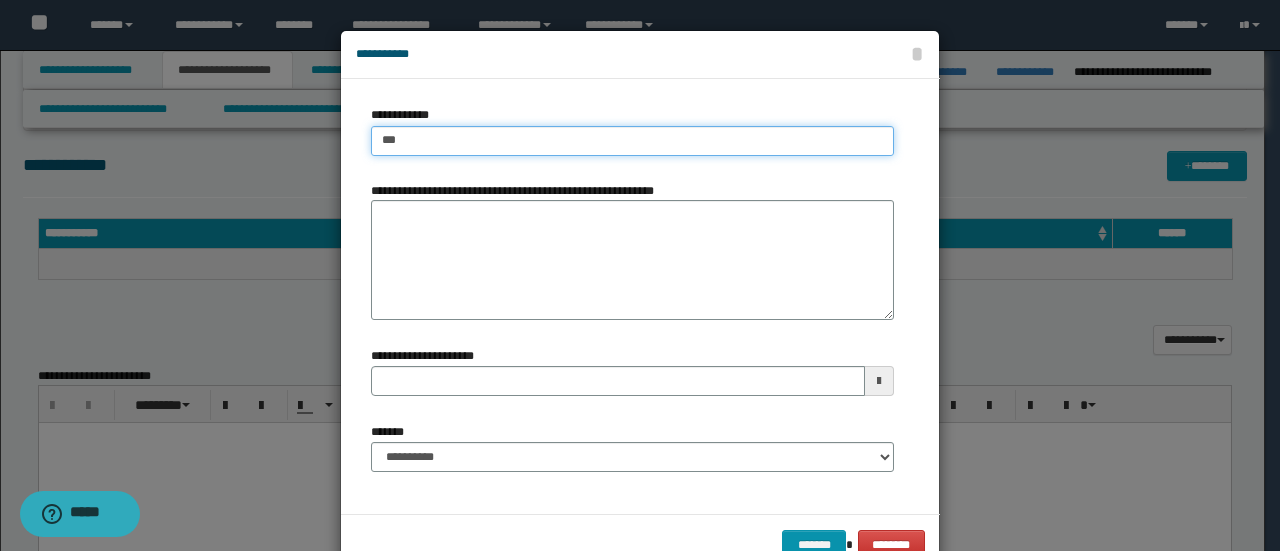 type on "****" 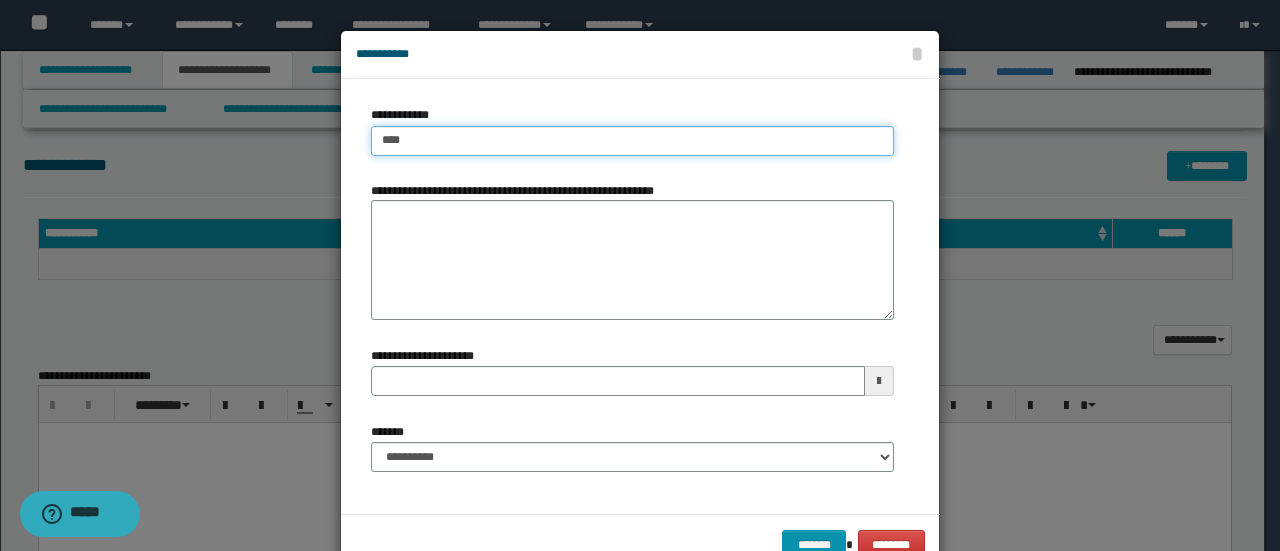 type on "****" 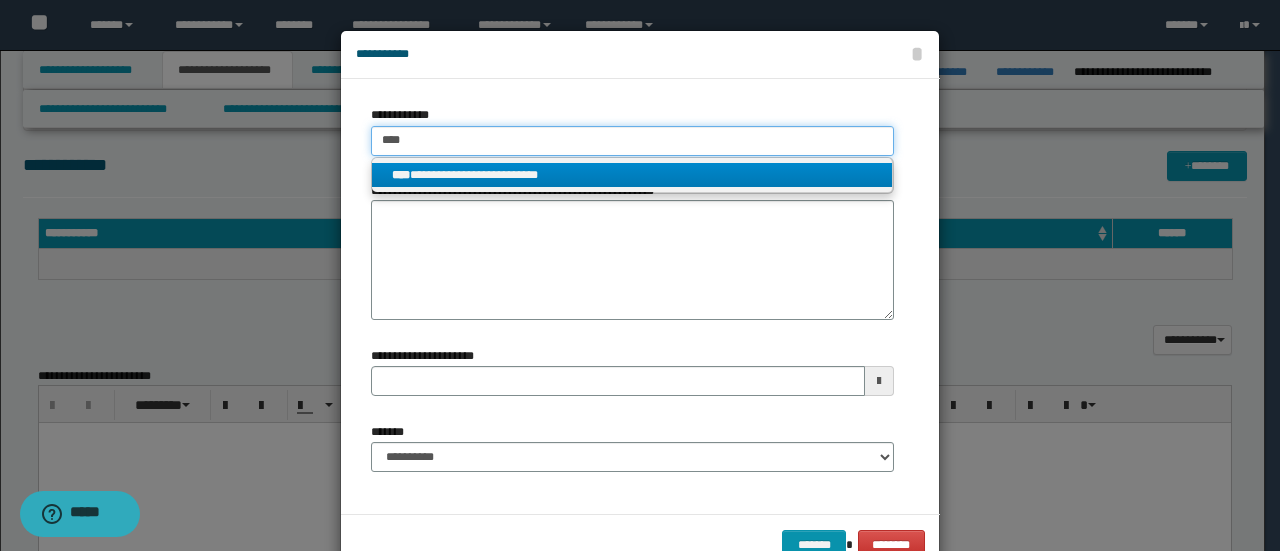type on "****" 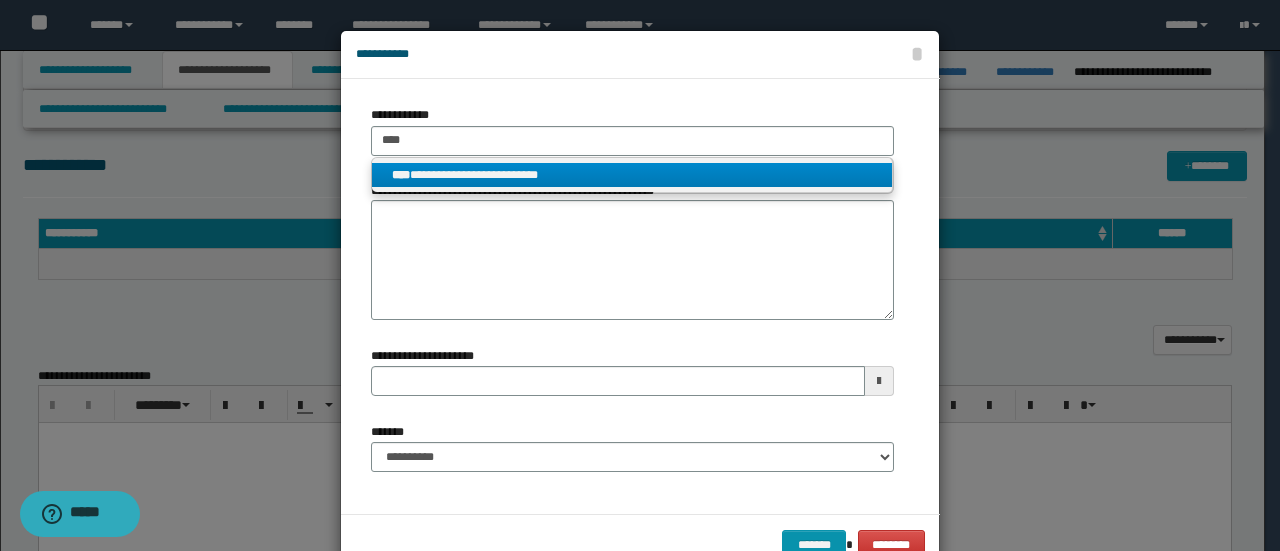 click on "**********" at bounding box center (632, 175) 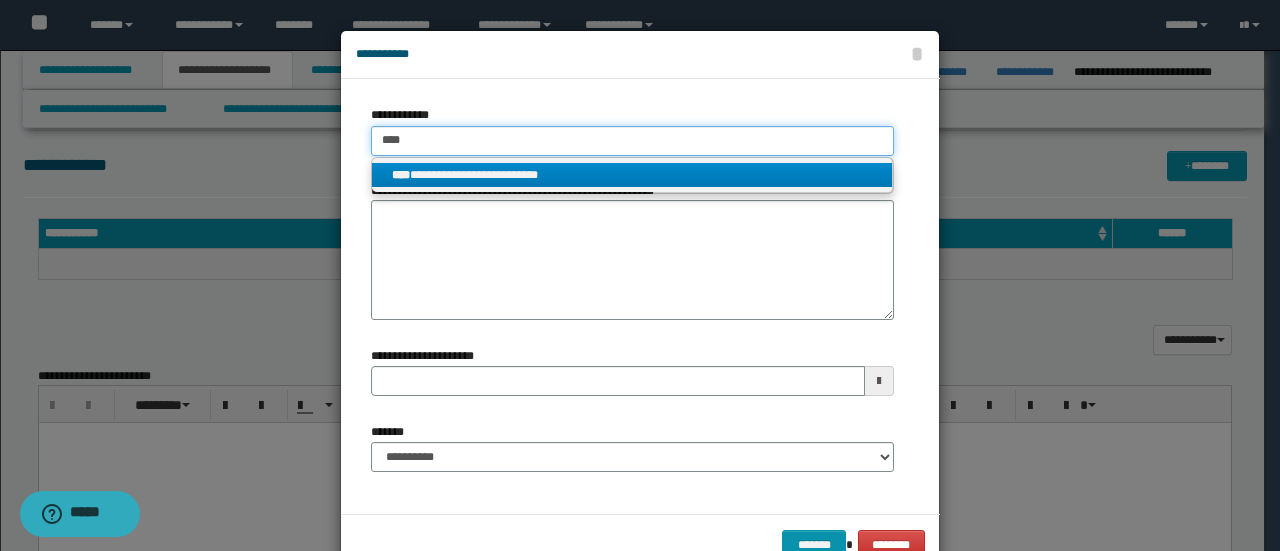 type 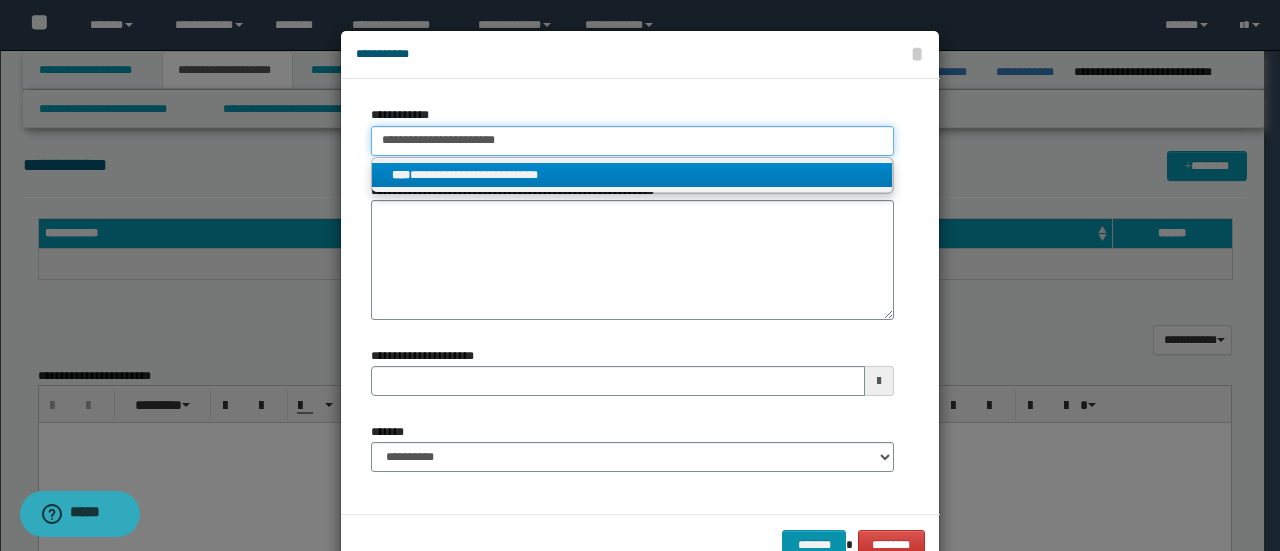 type 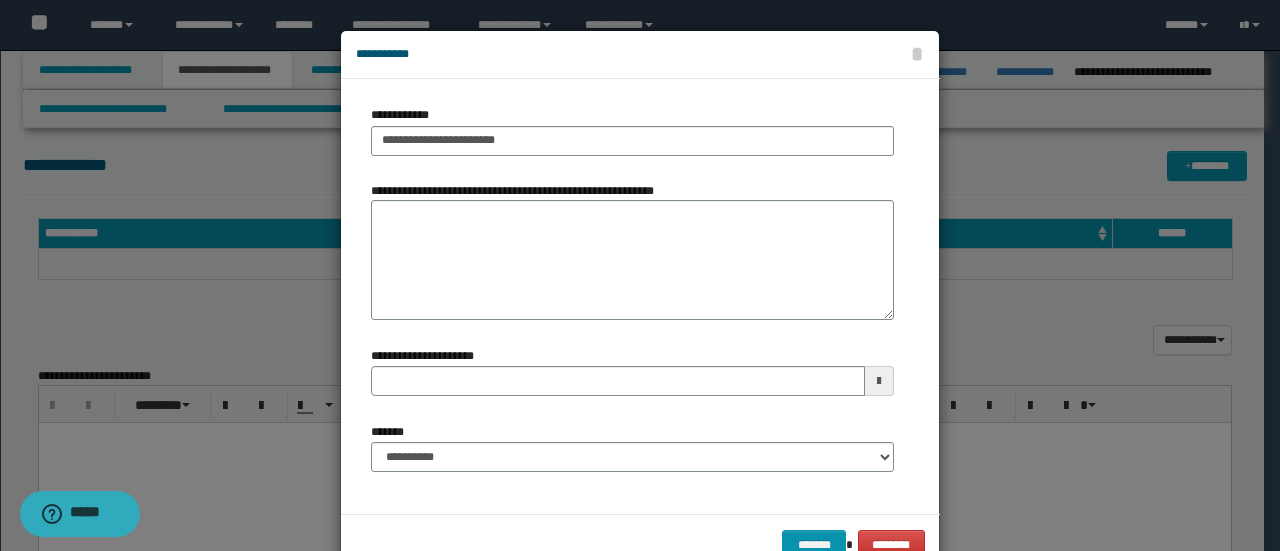 click on "**********" at bounding box center [632, 455] 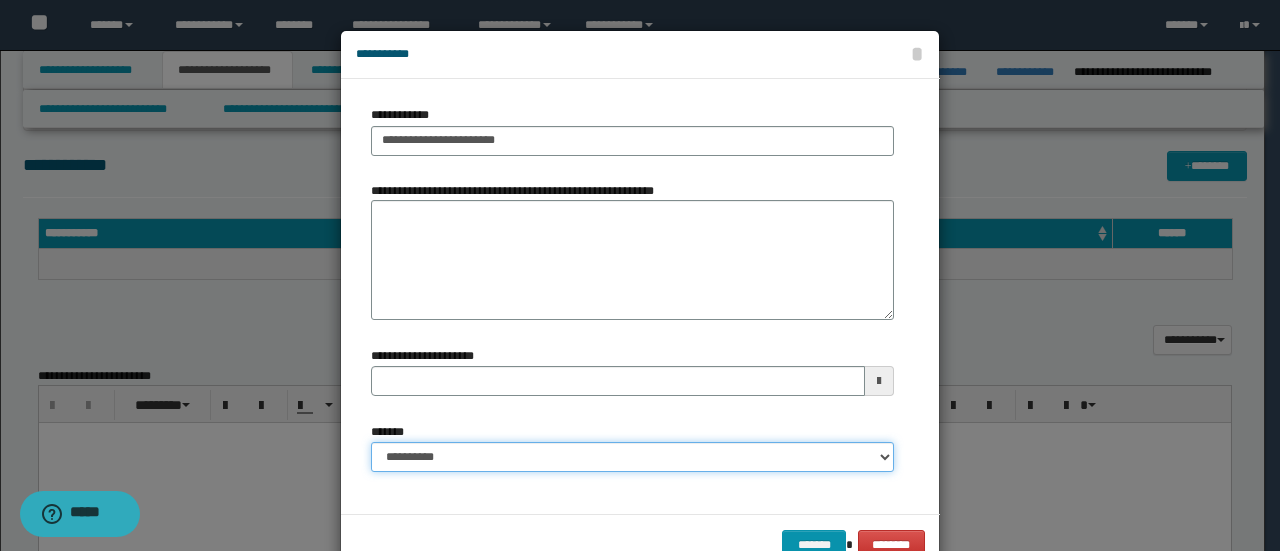 click on "**********" at bounding box center [632, 457] 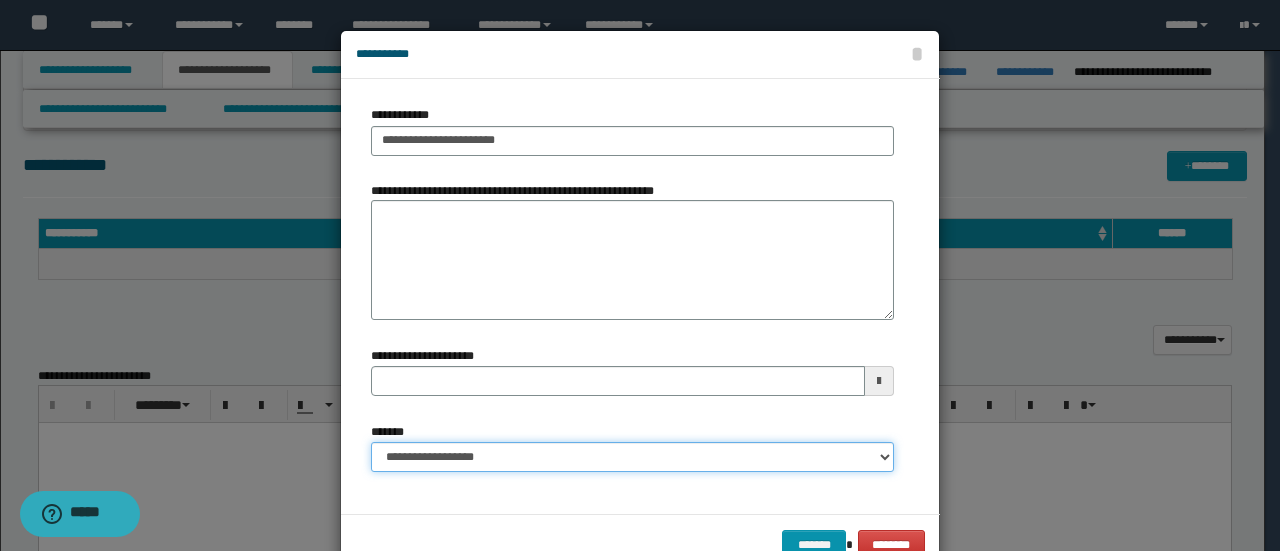 type 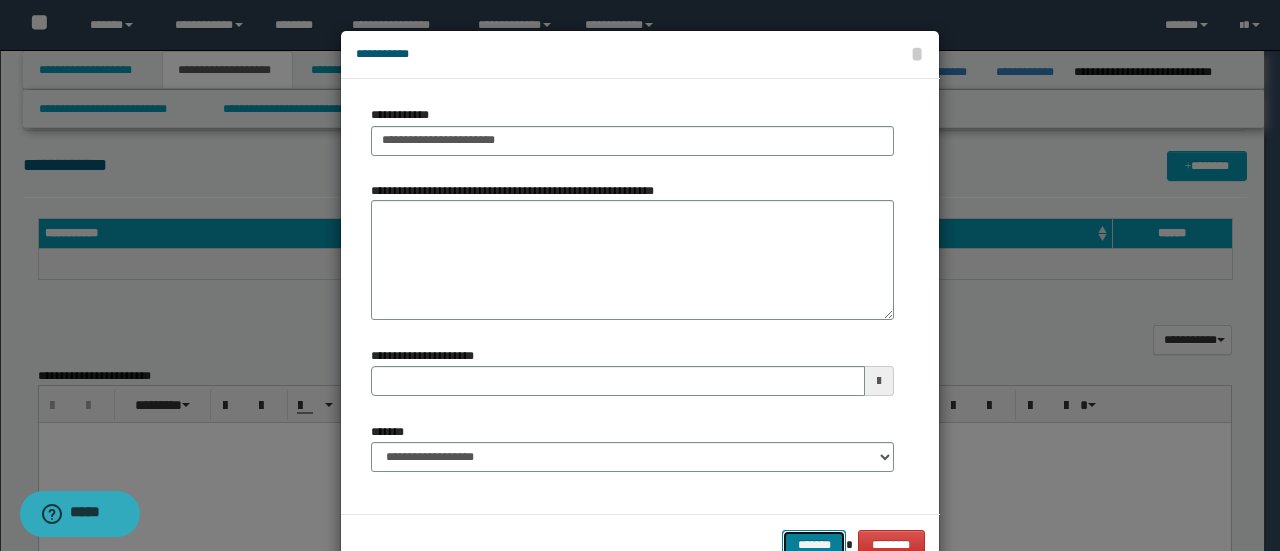 click on "*******" at bounding box center [814, 544] 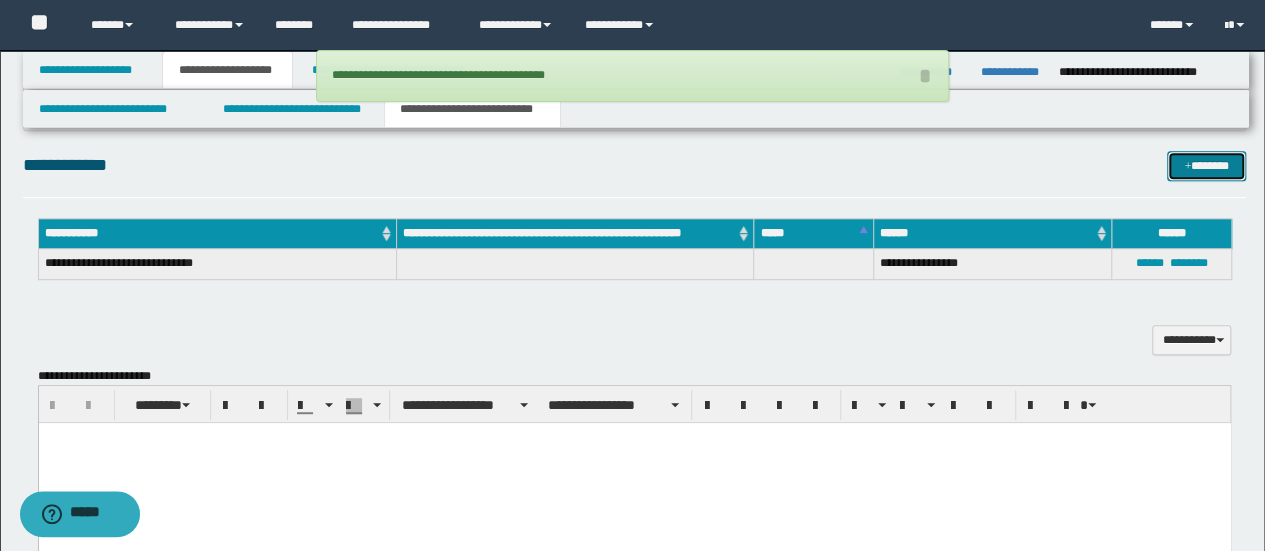 click on "*******" at bounding box center (1206, 165) 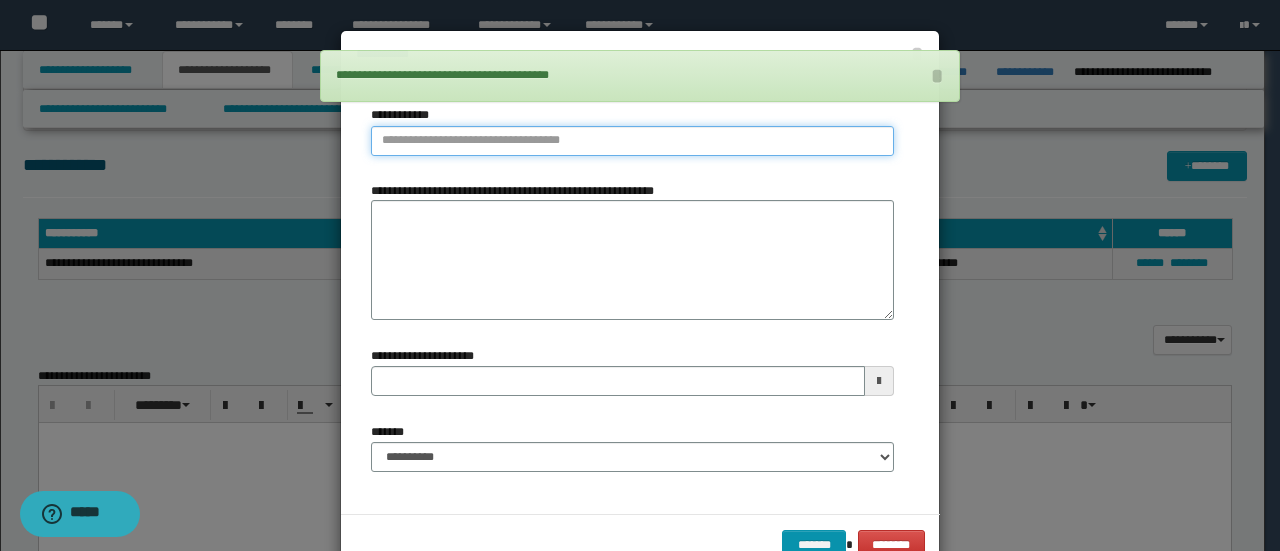 type on "**********" 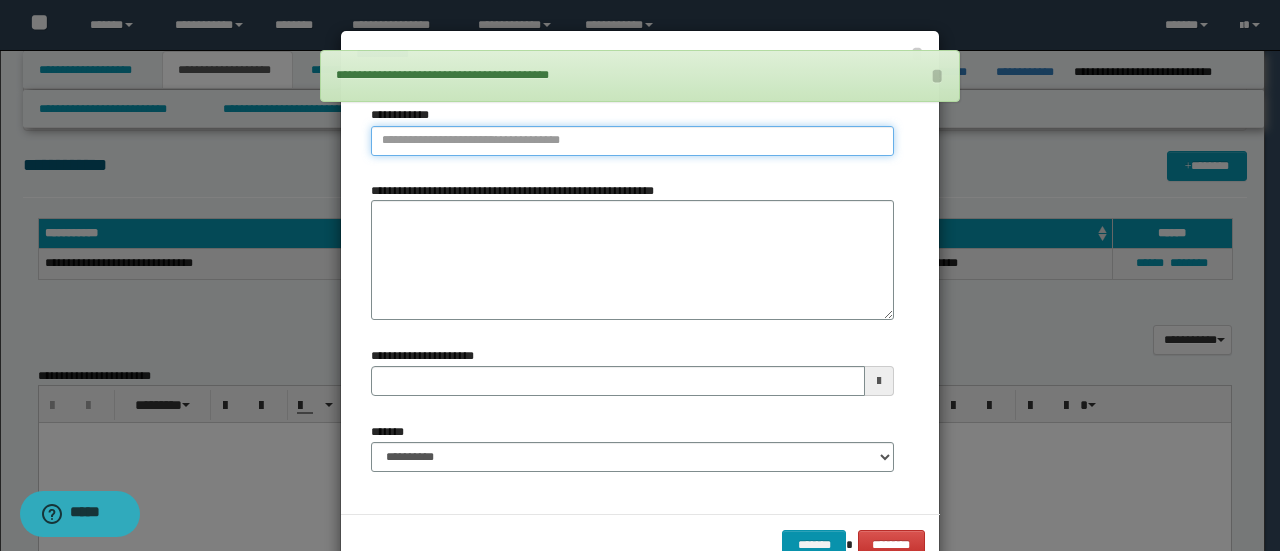 click on "**********" at bounding box center [632, 141] 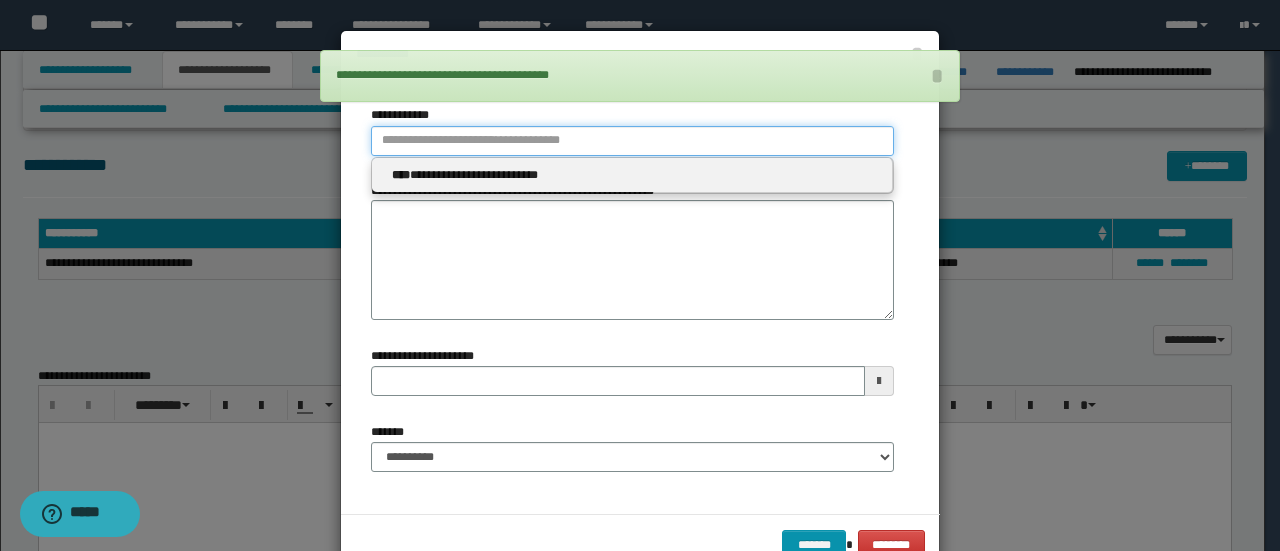 type 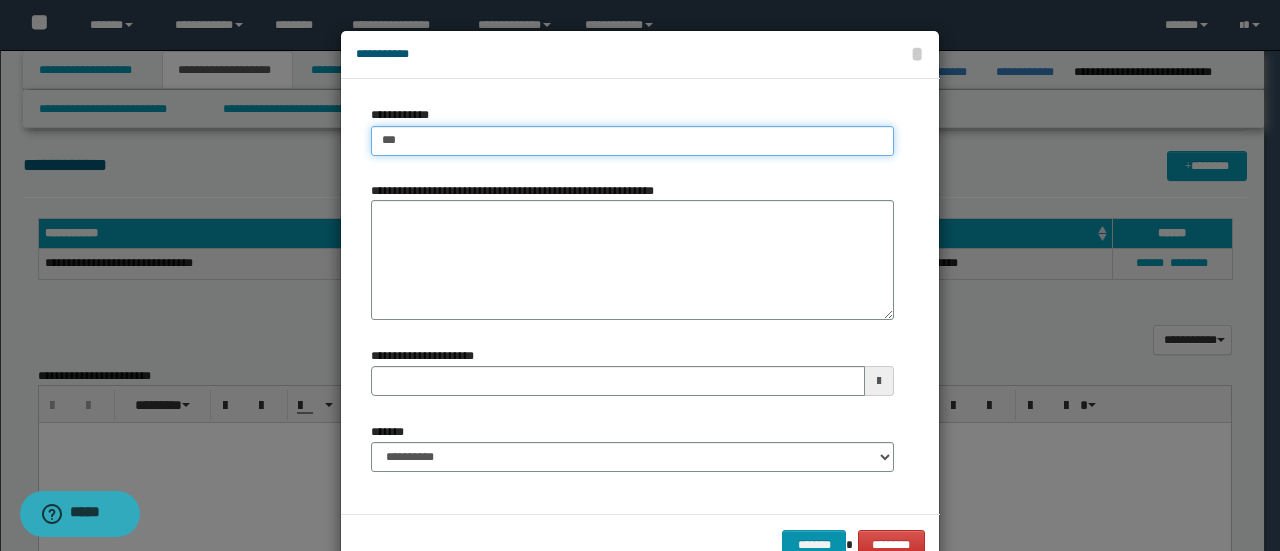 type on "****" 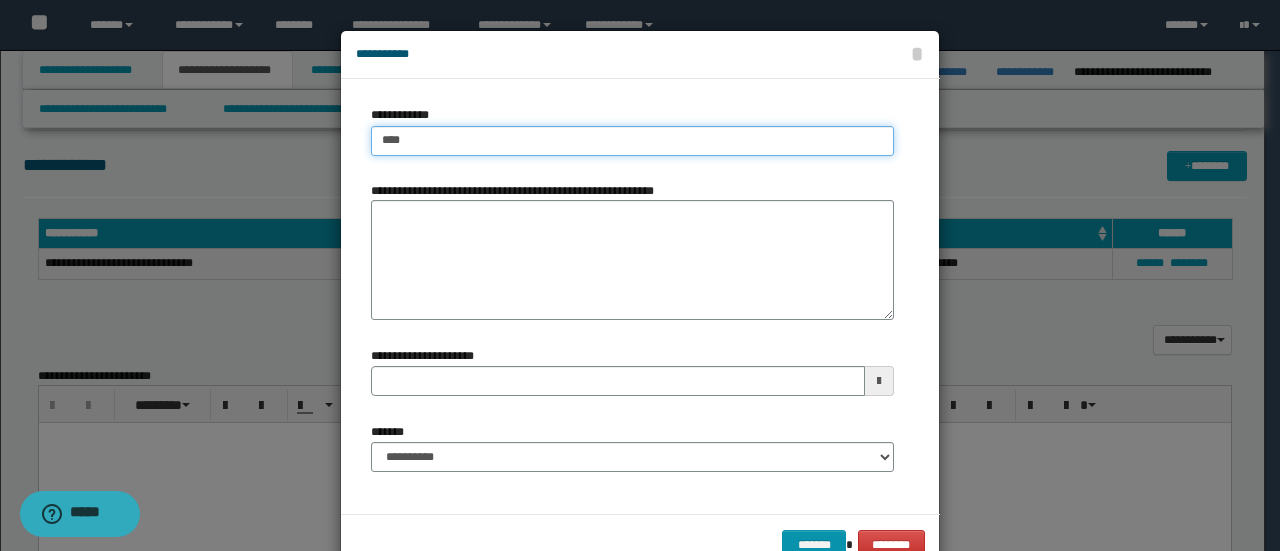 type on "****" 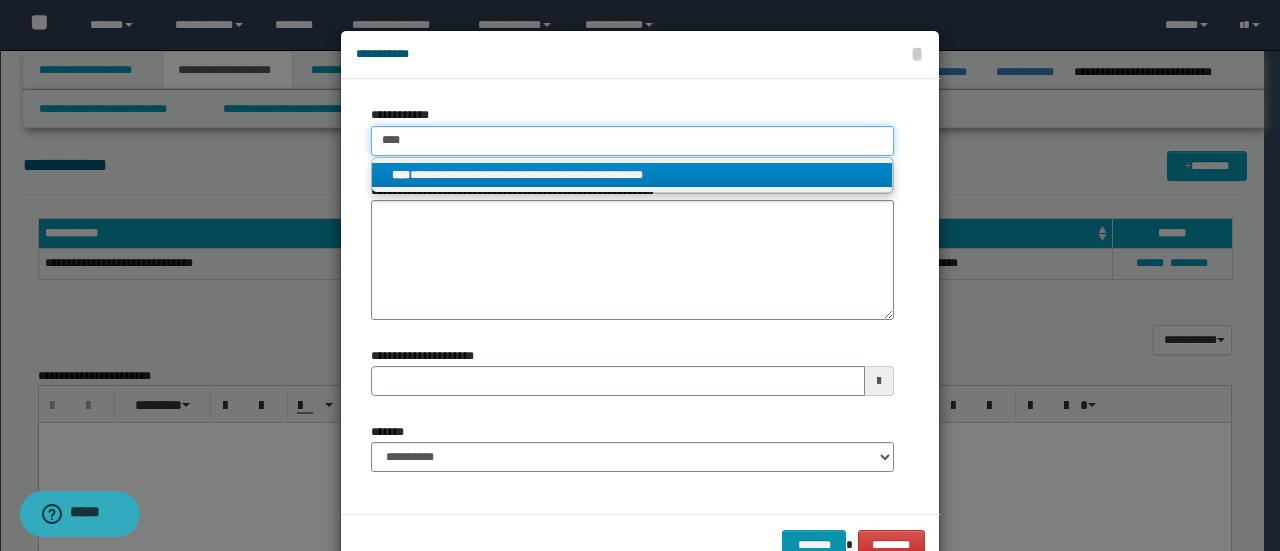 type on "****" 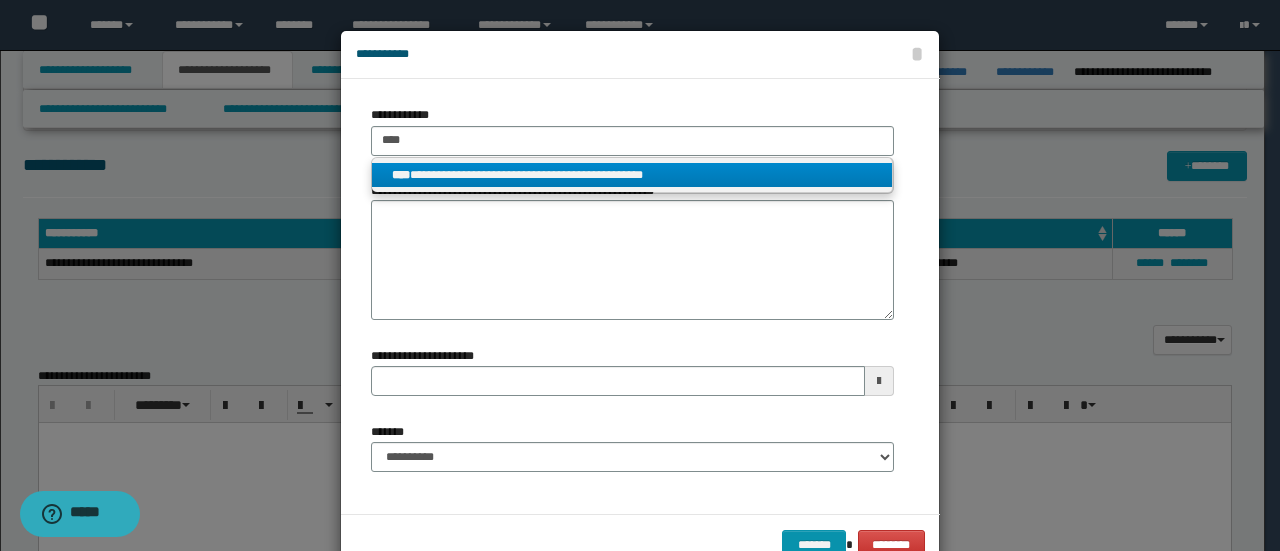 click on "**********" at bounding box center [632, 175] 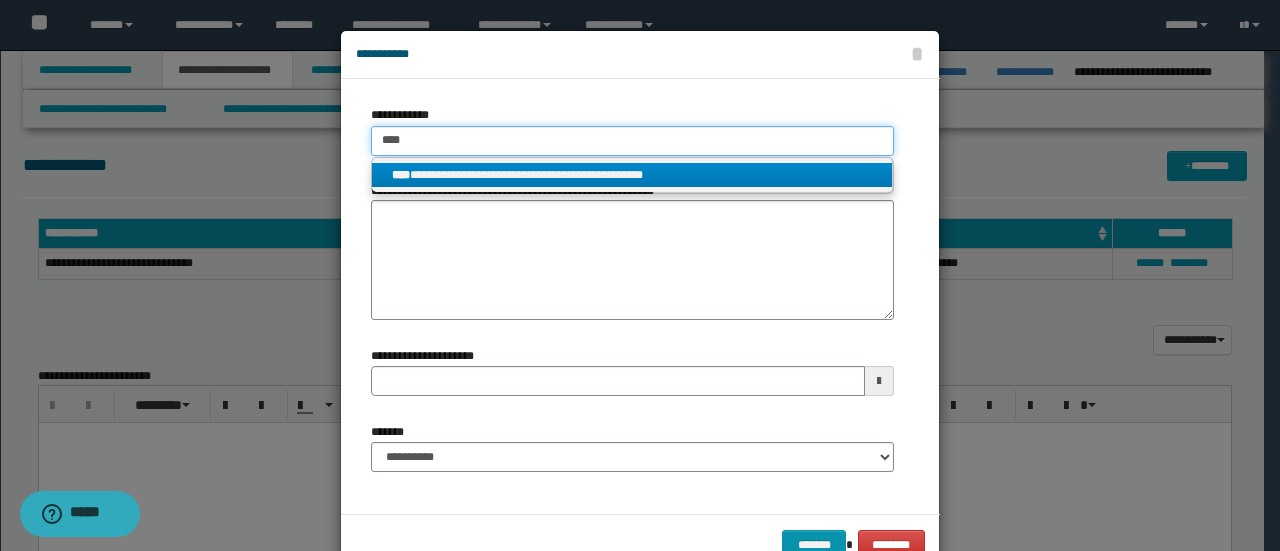 type 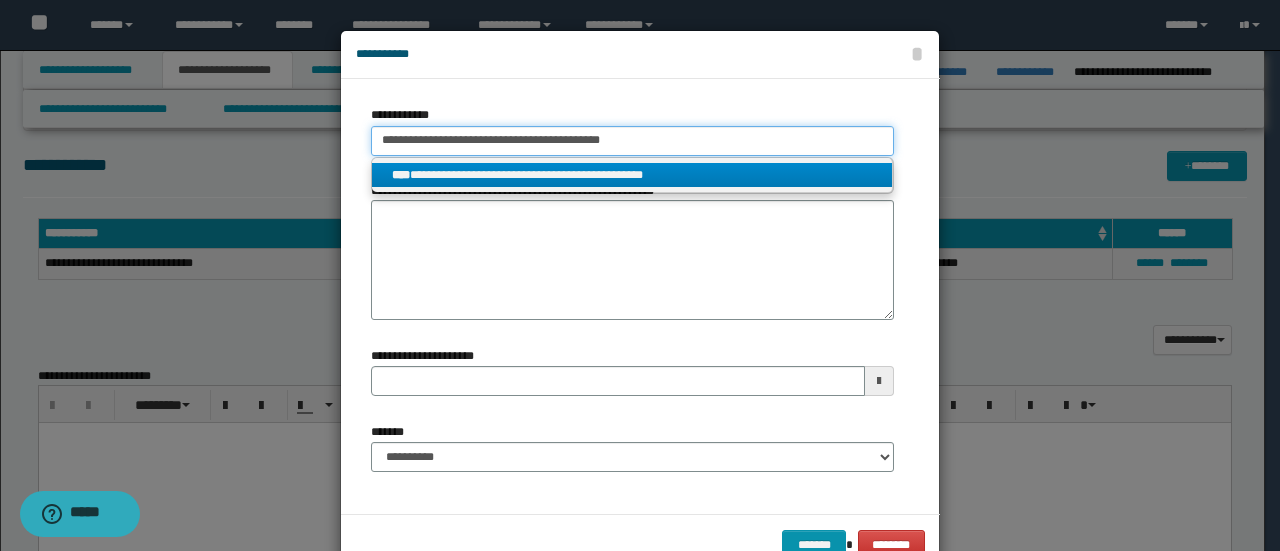 type 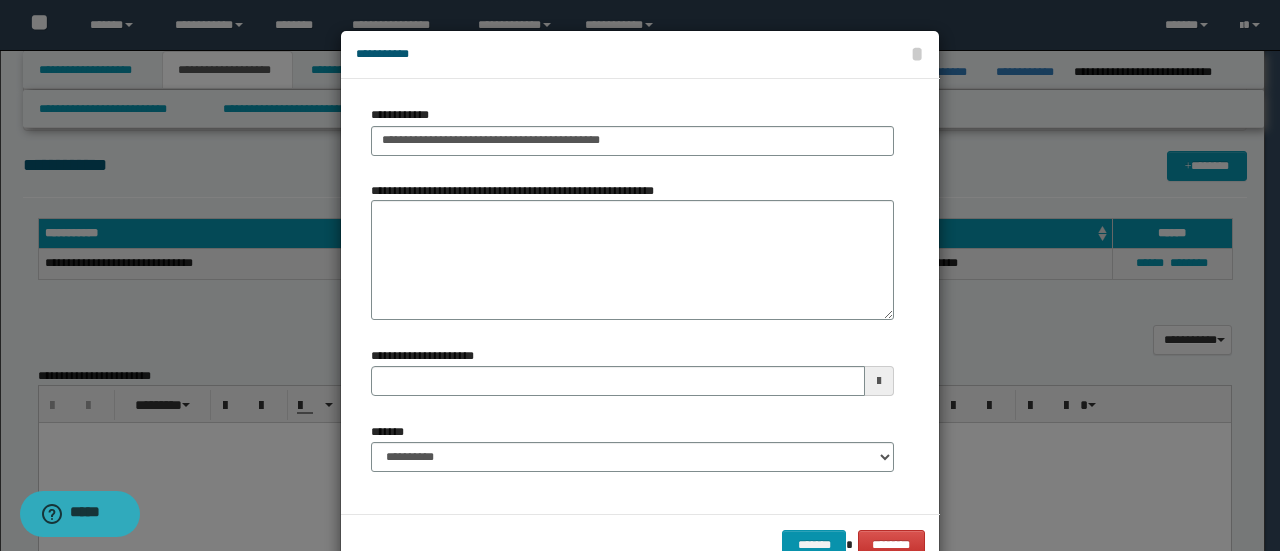 drag, startPoint x: 590, startPoint y: 473, endPoint x: 580, endPoint y: 461, distance: 15.6205 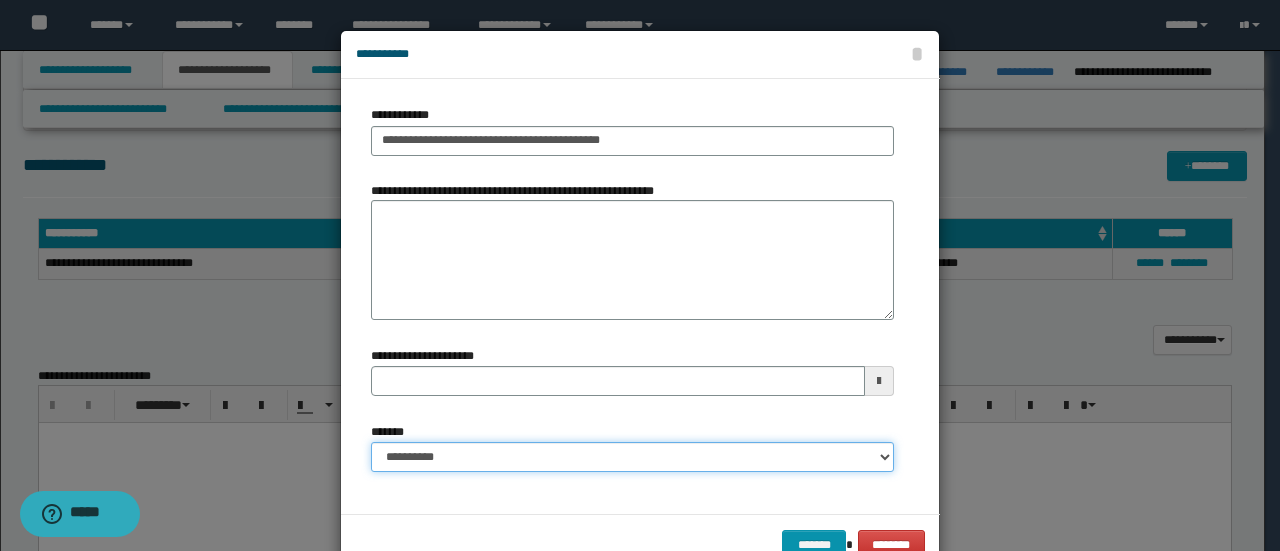 click on "**********" at bounding box center [632, 457] 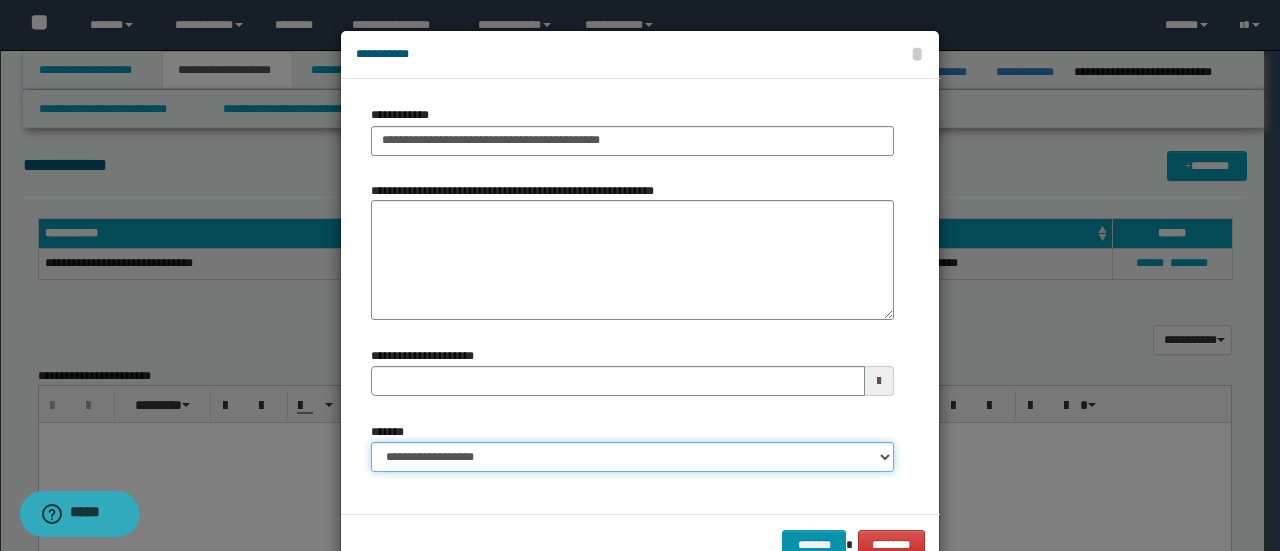 click on "**********" at bounding box center (632, 457) 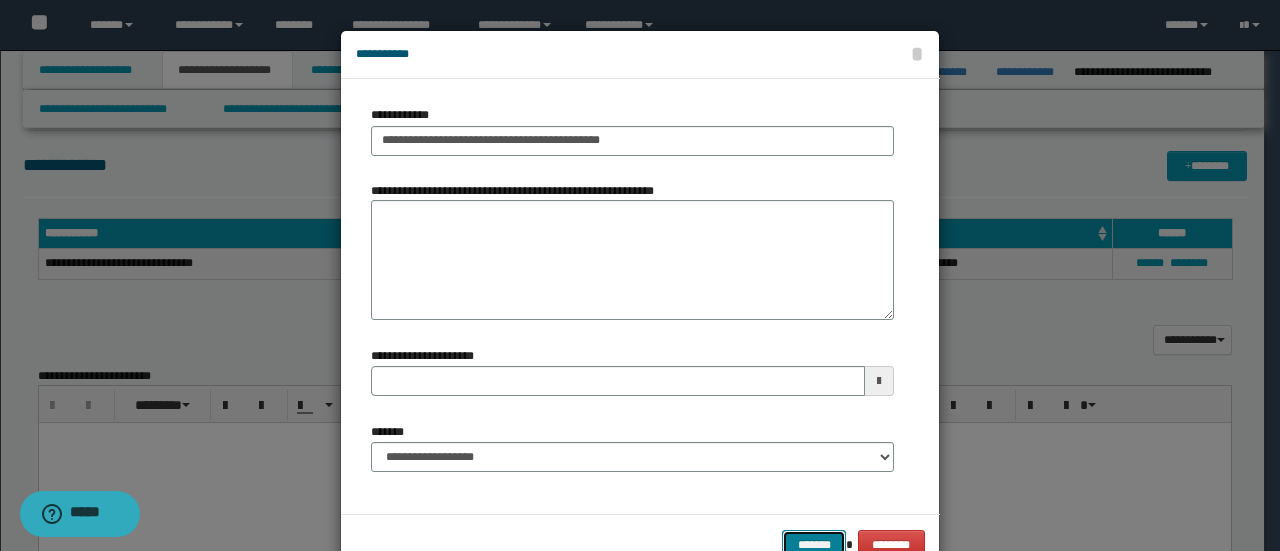 click on "*******" at bounding box center (814, 544) 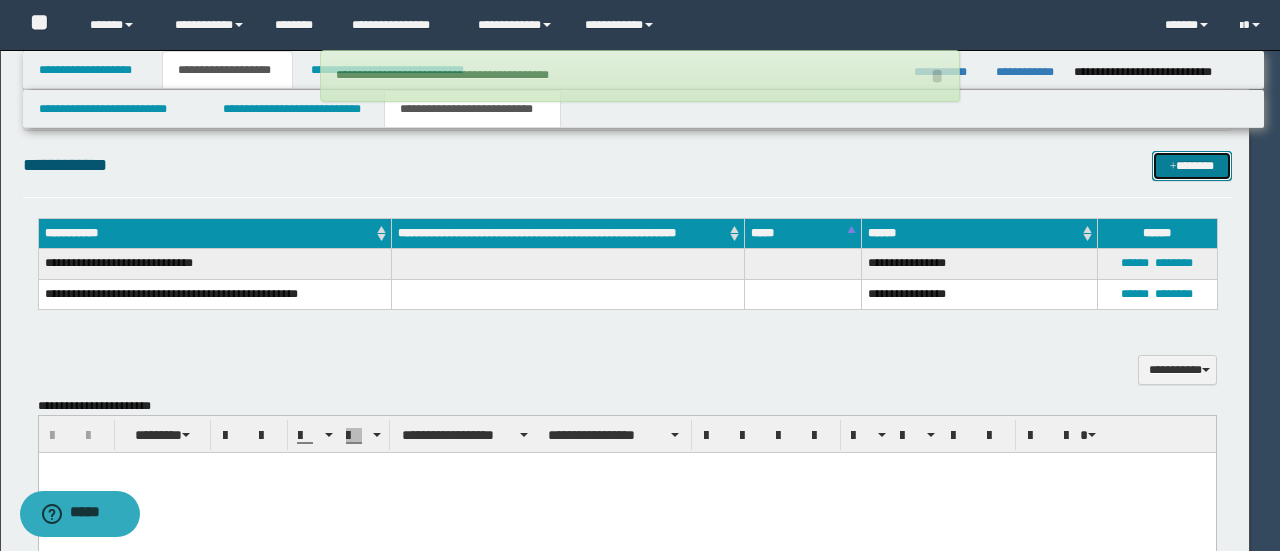 type 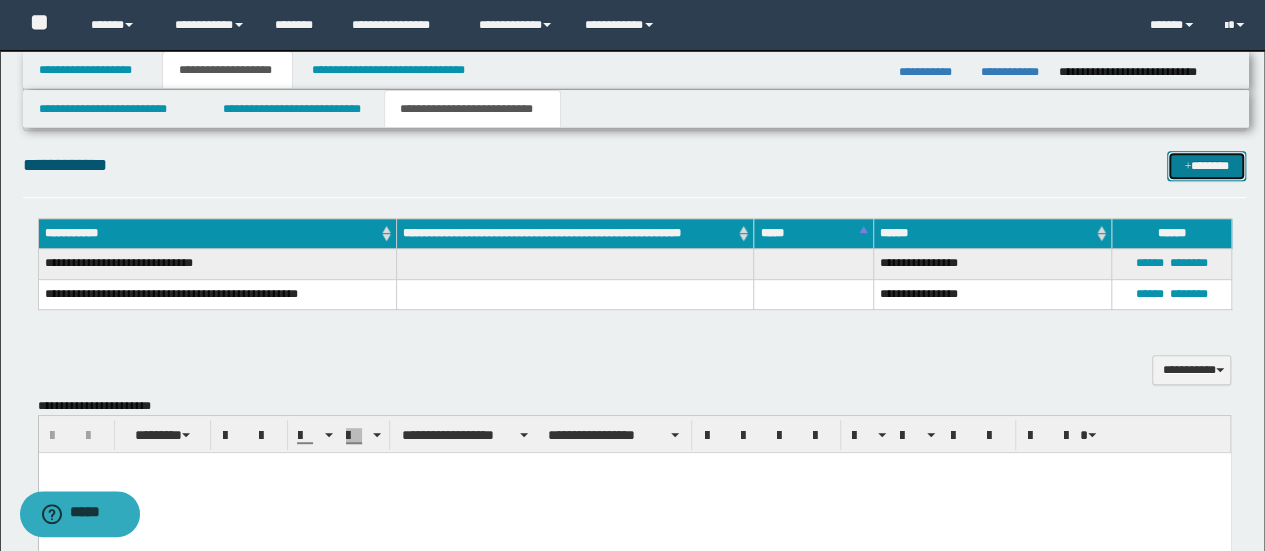 click on "*******" at bounding box center (1206, 165) 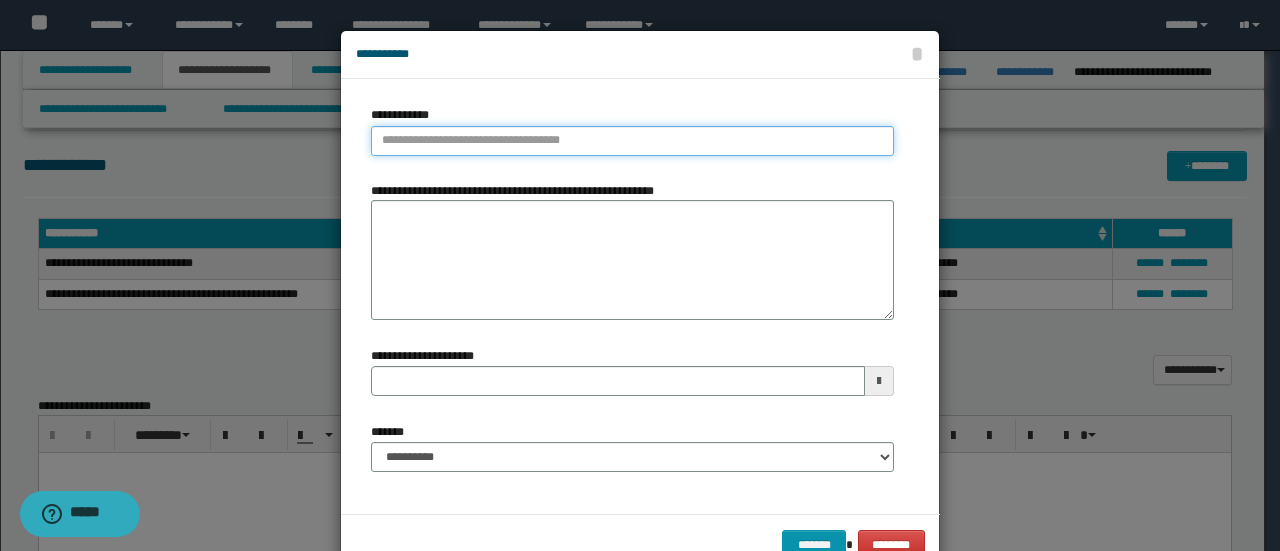type on "**********" 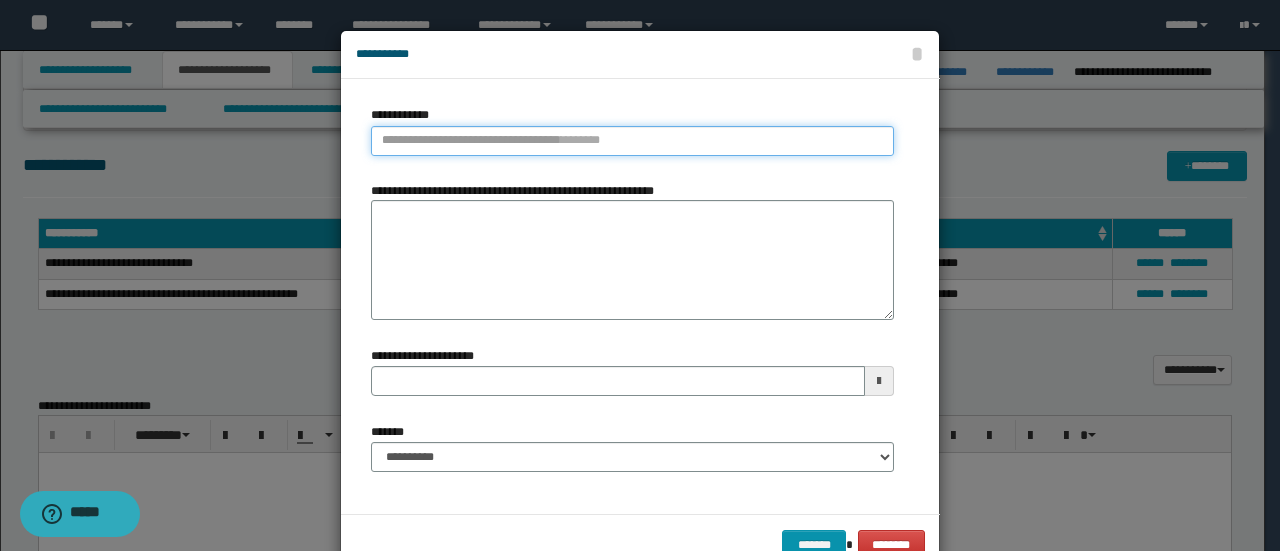 click on "**********" at bounding box center (632, 141) 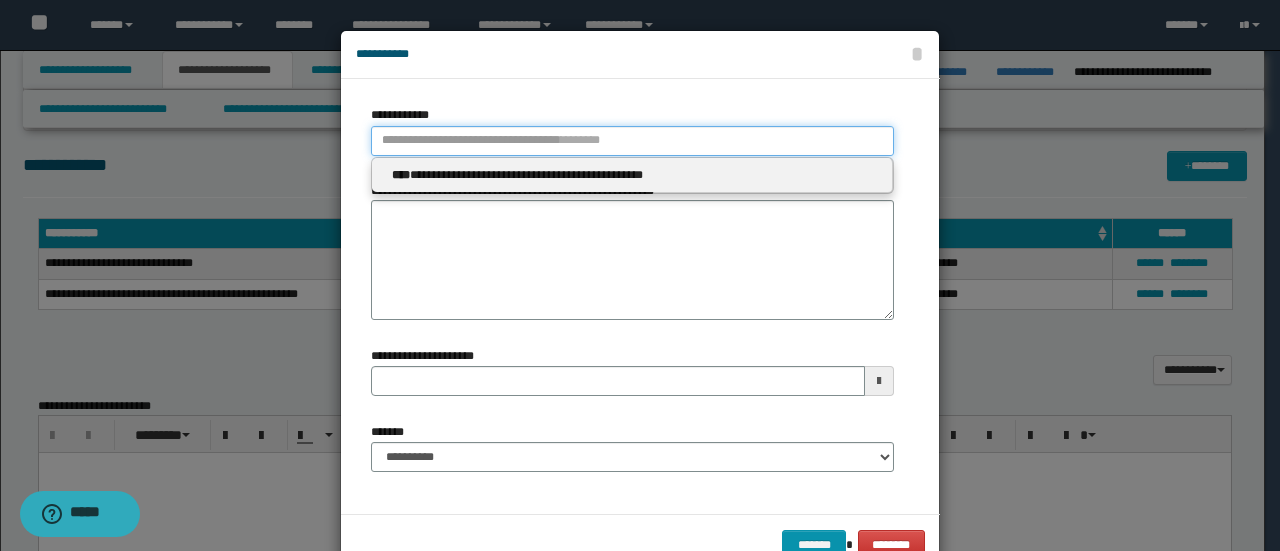 type 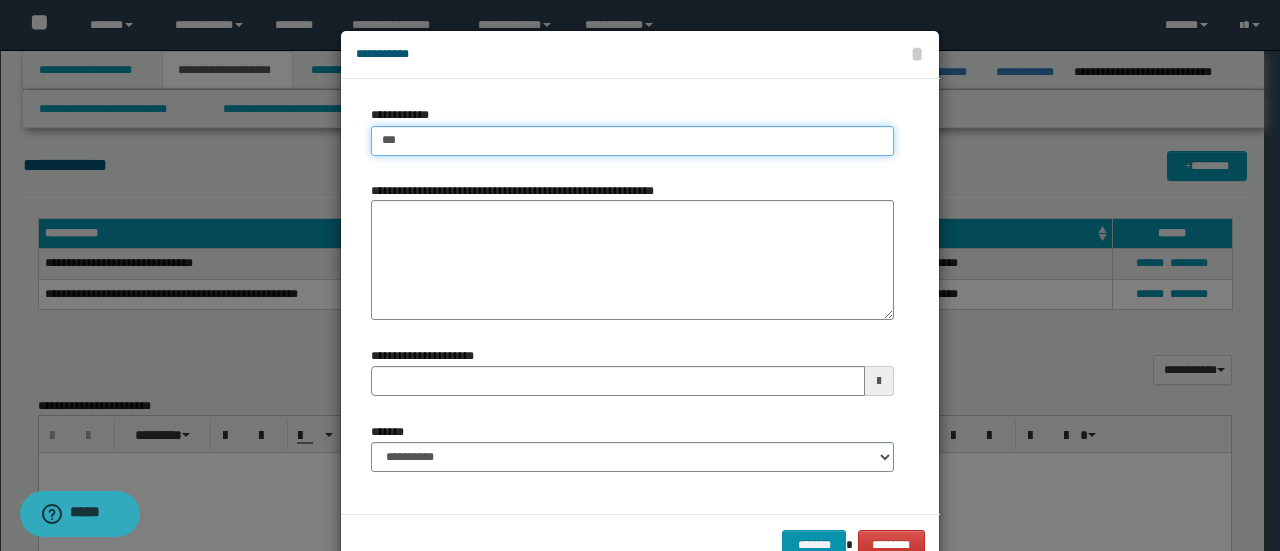 type on "****" 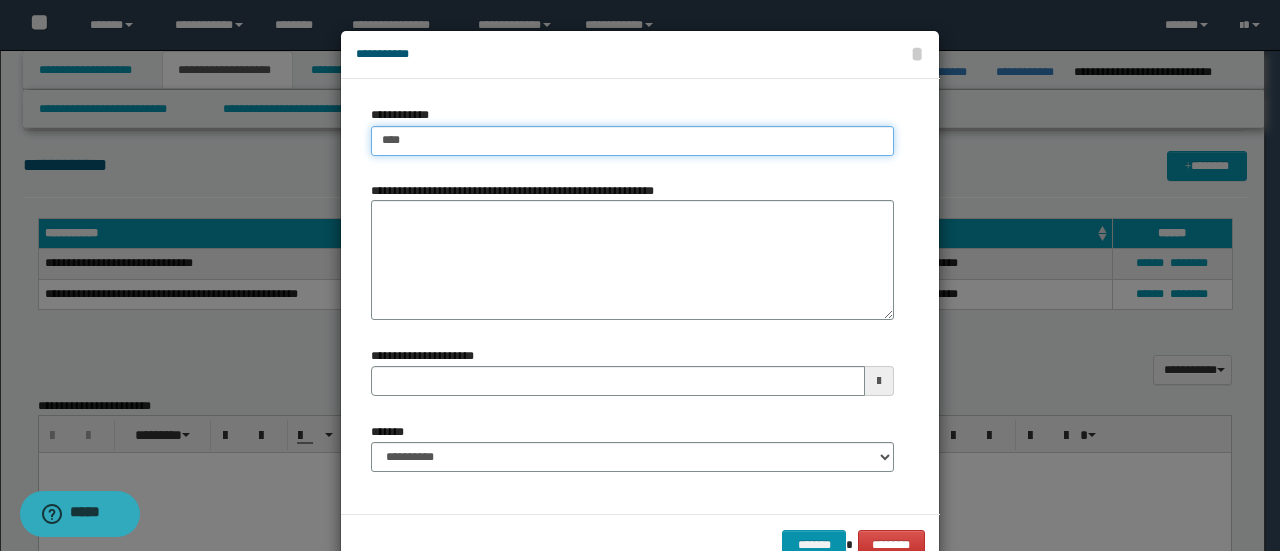 type on "****" 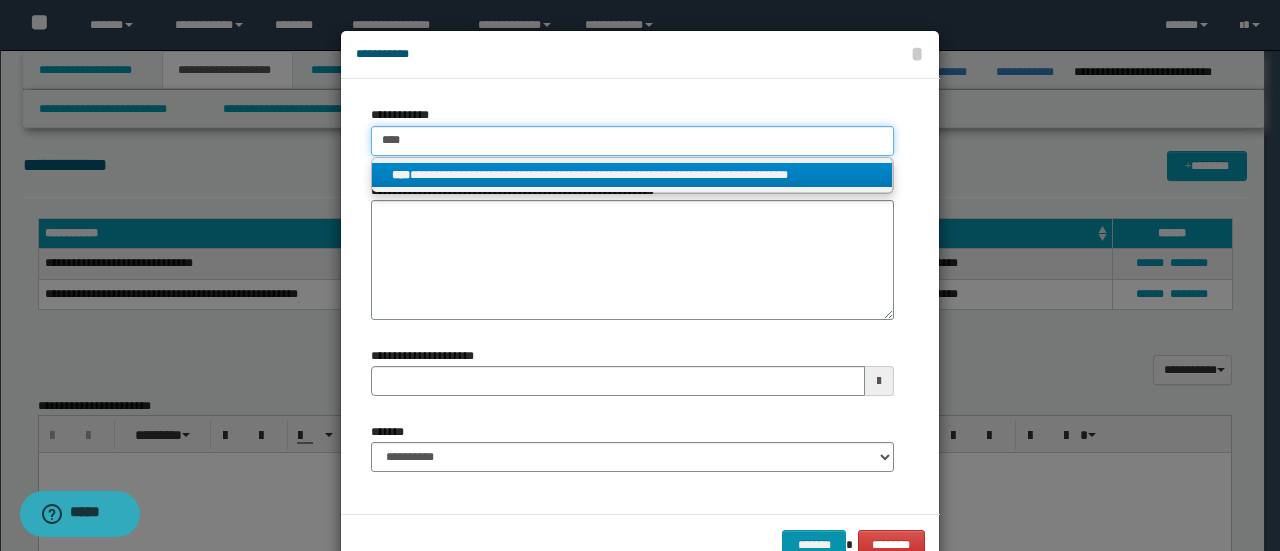 type on "****" 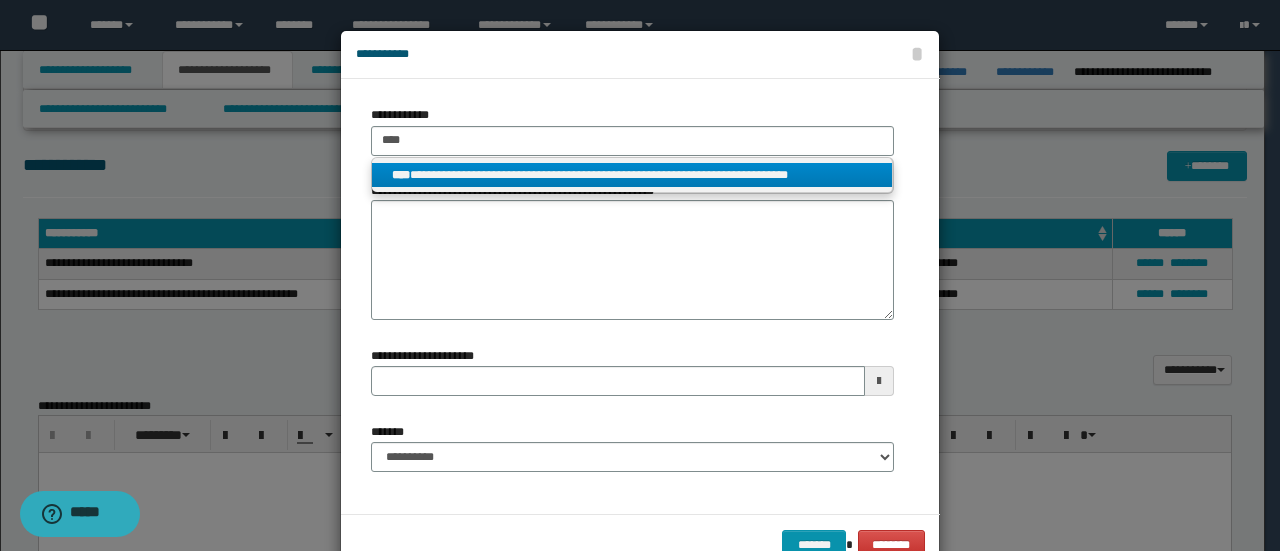 click on "**********" at bounding box center (632, 175) 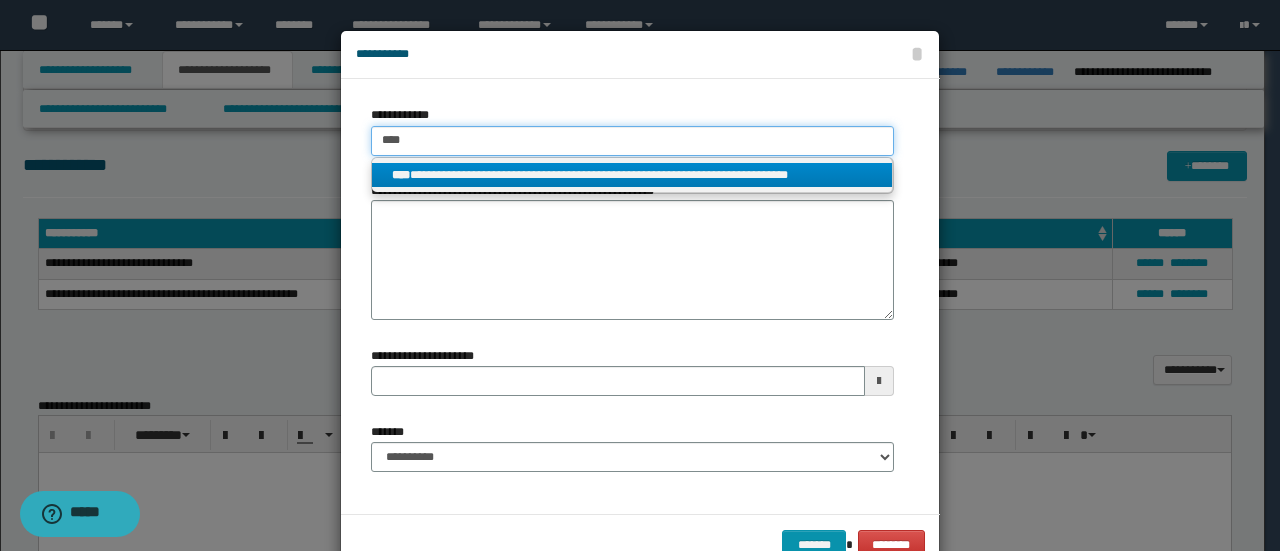 type 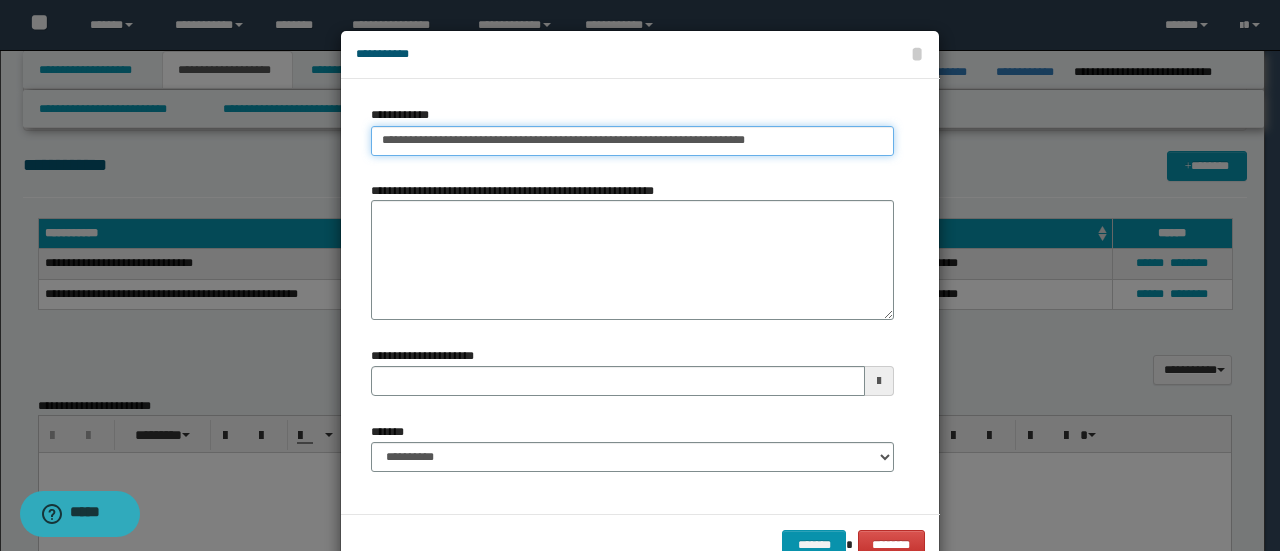 type 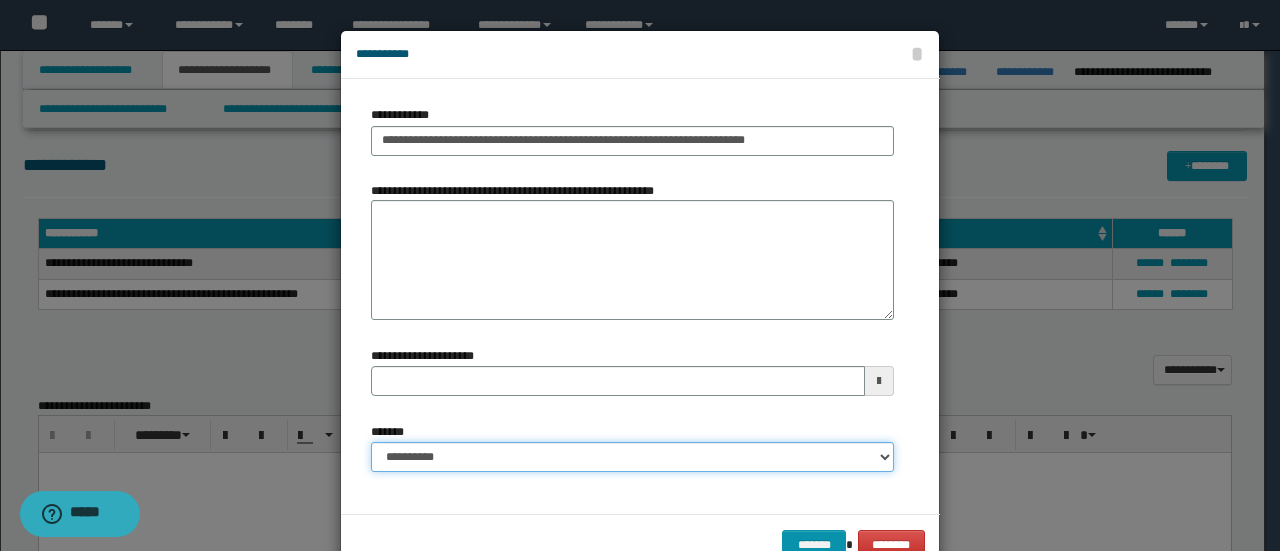 click on "**********" at bounding box center (632, 457) 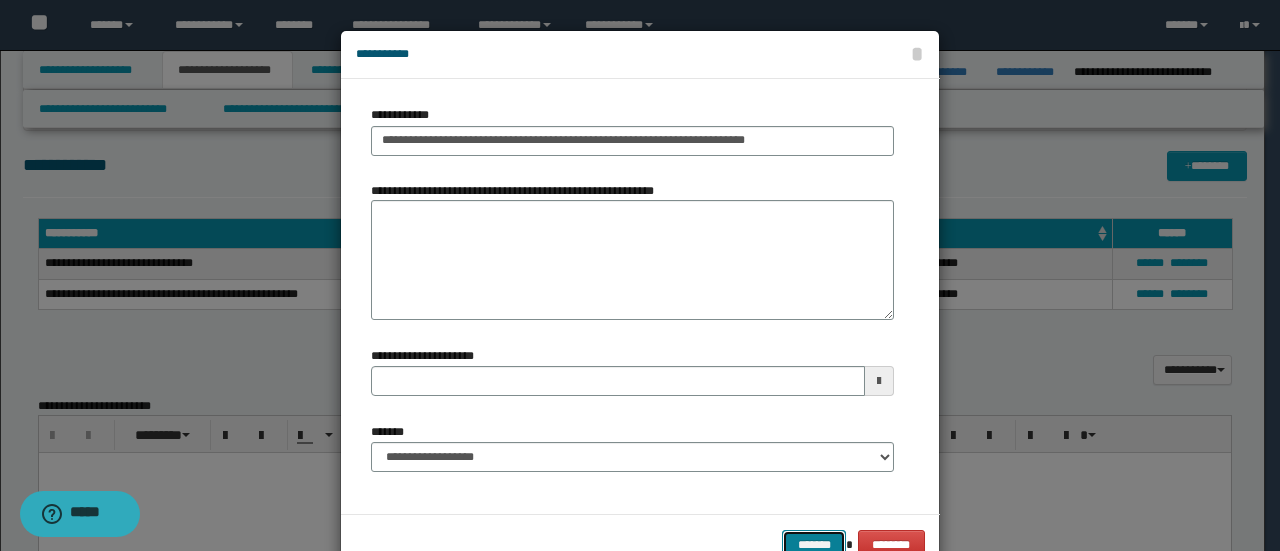 click on "*******" at bounding box center [814, 544] 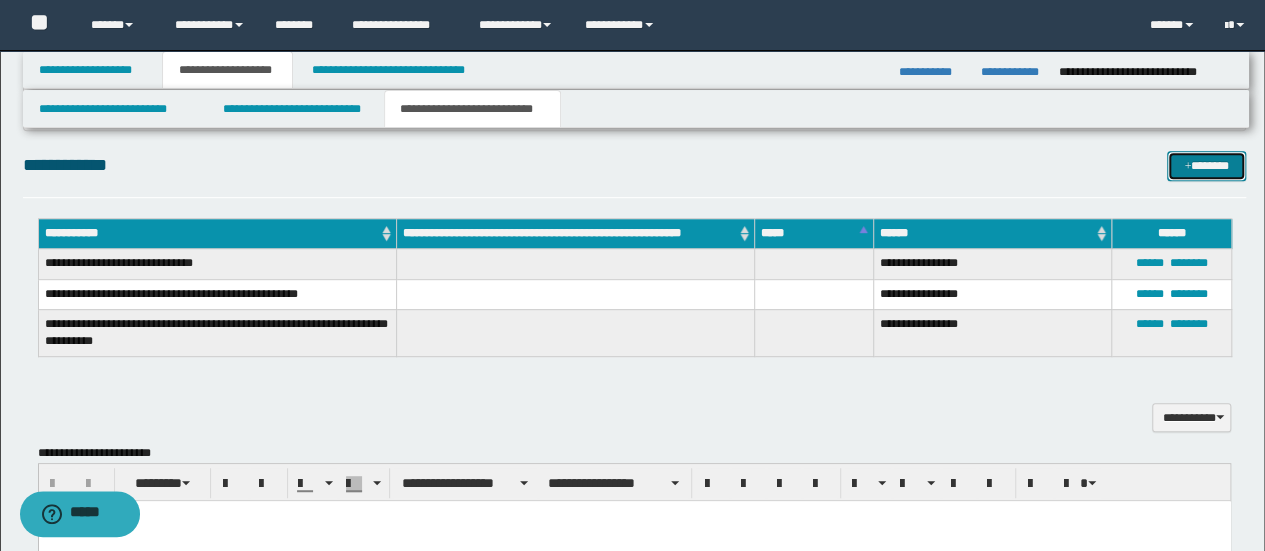 click on "*******" at bounding box center (1206, 165) 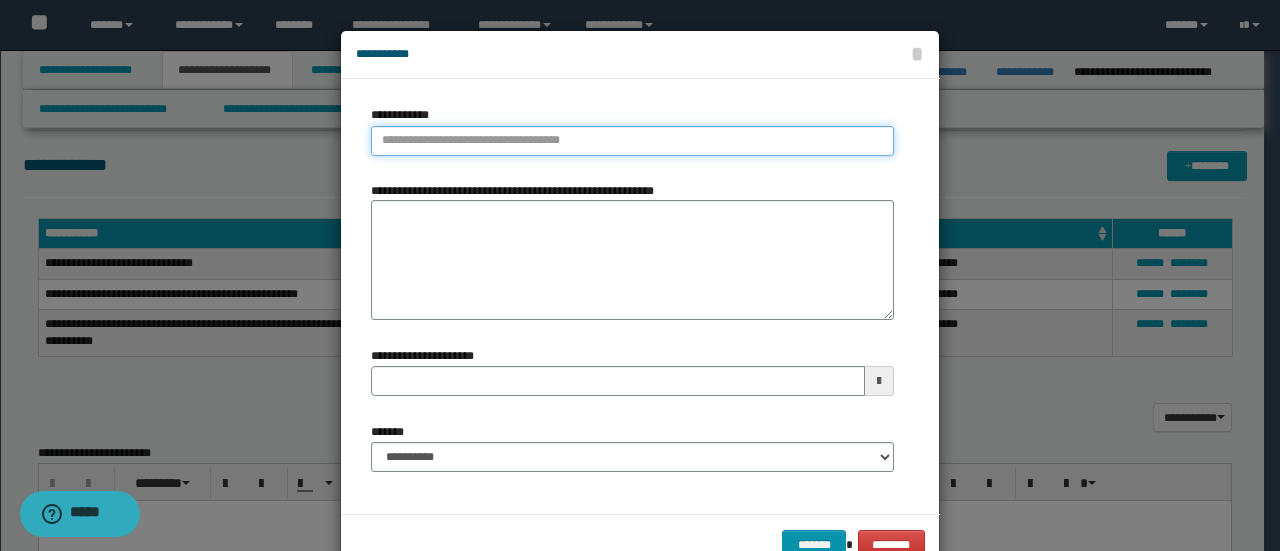 type on "**********" 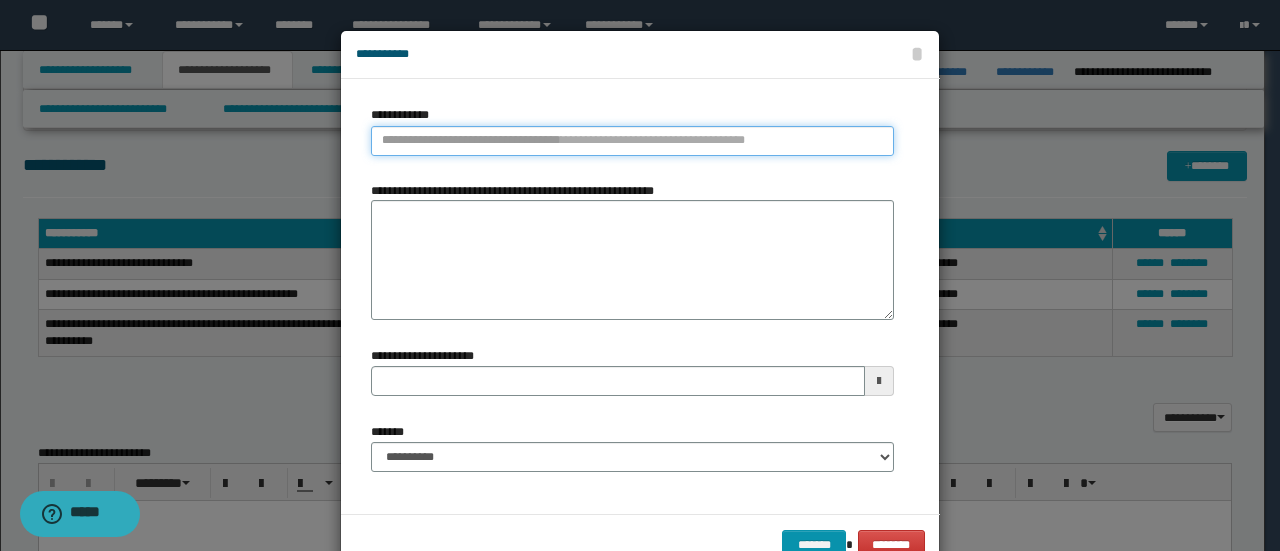 click on "**********" at bounding box center (632, 141) 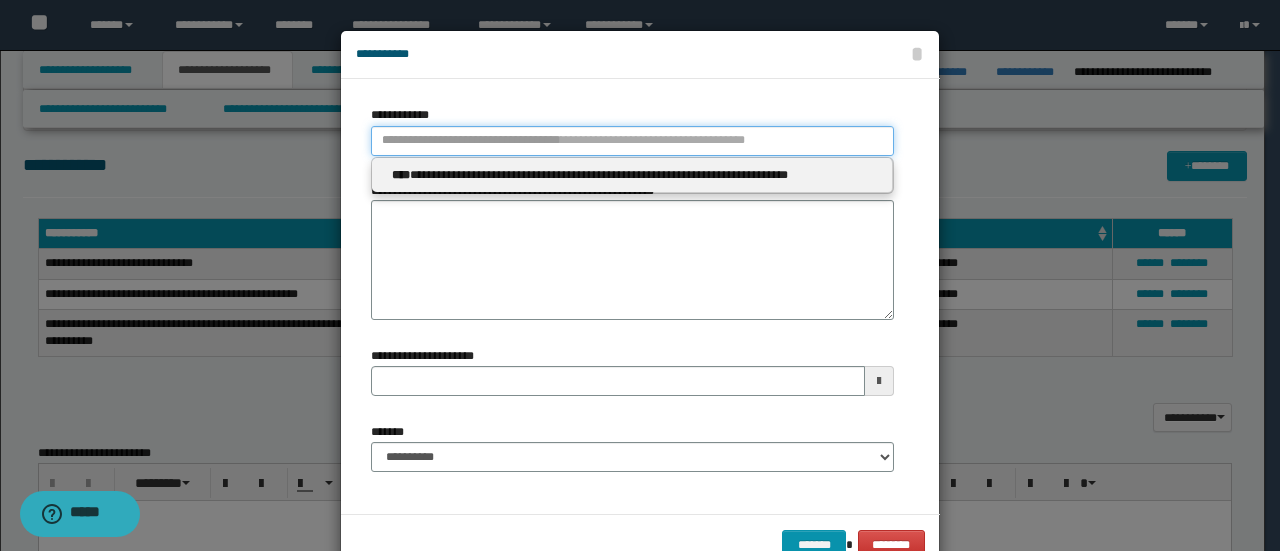 type 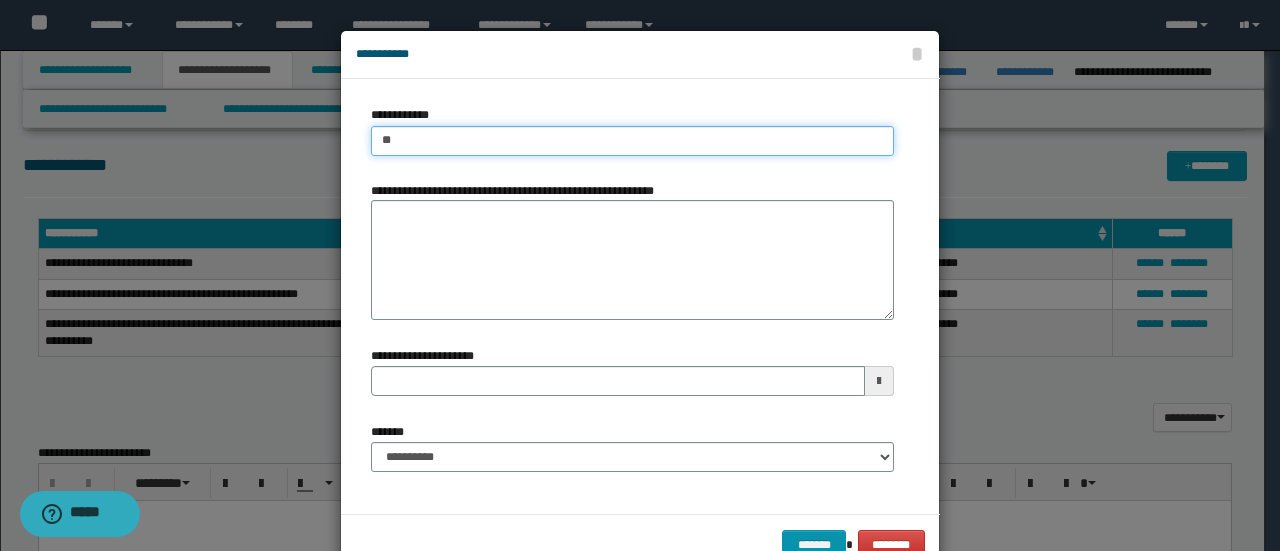type on "***" 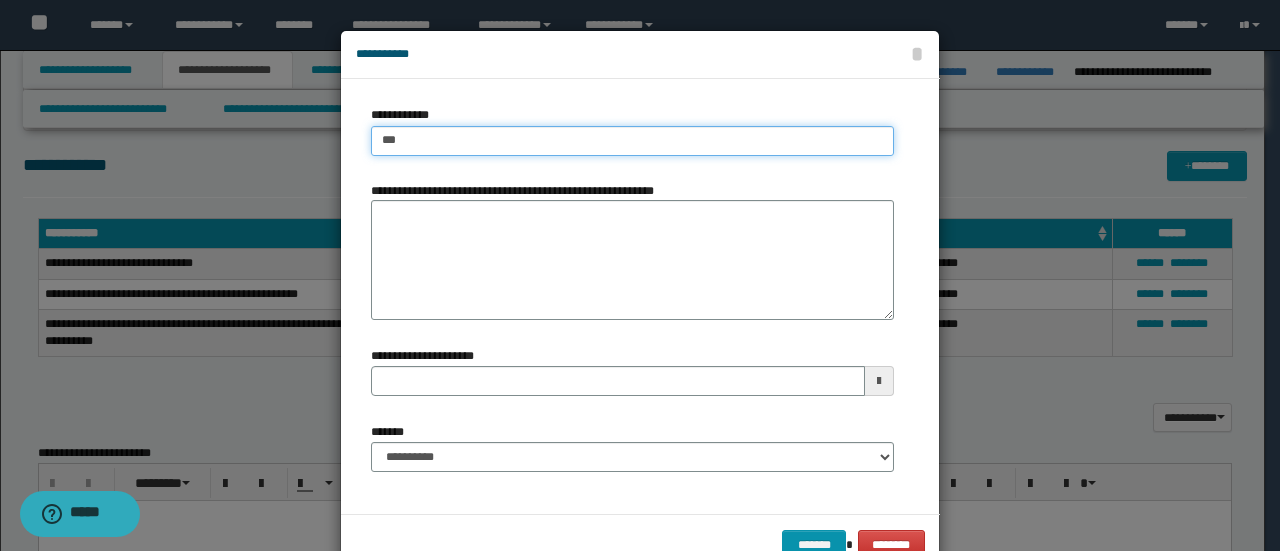 type on "***" 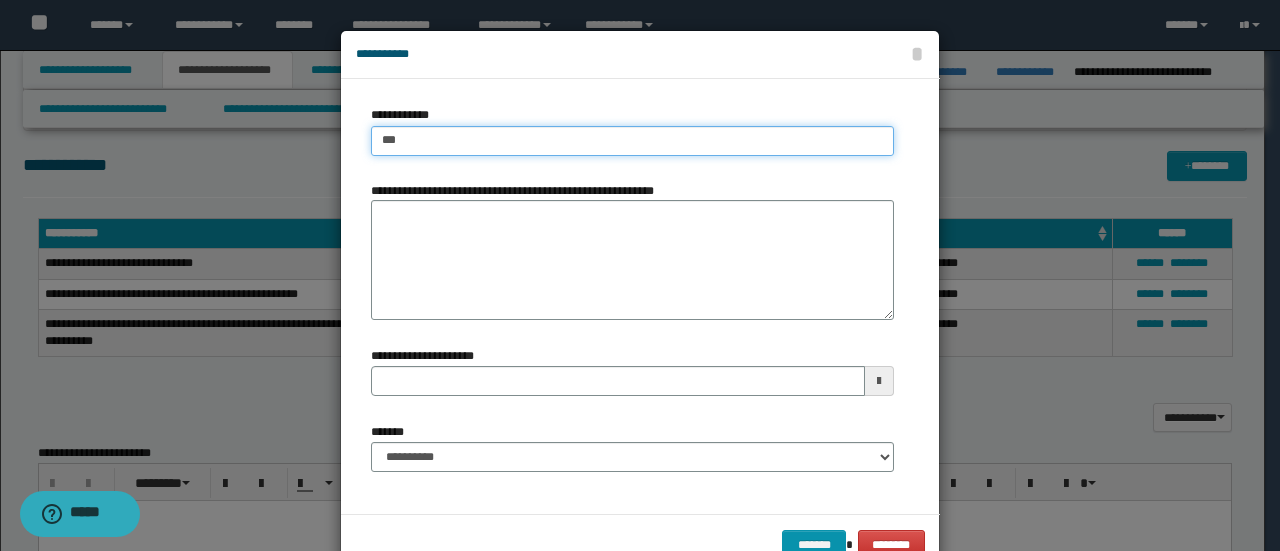 type 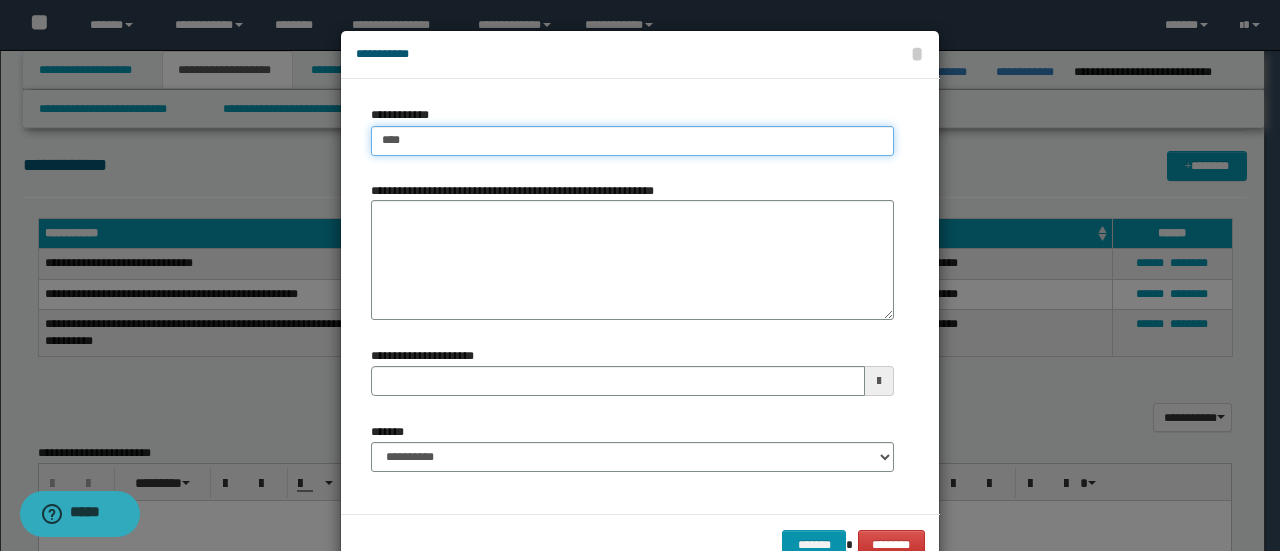 type on "****" 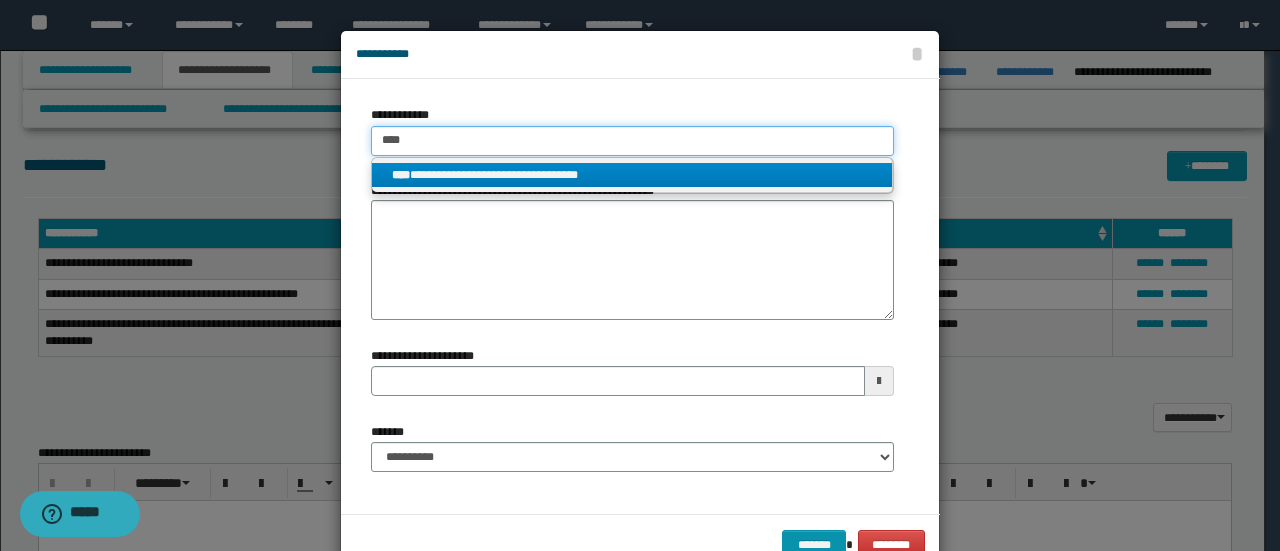 type on "****" 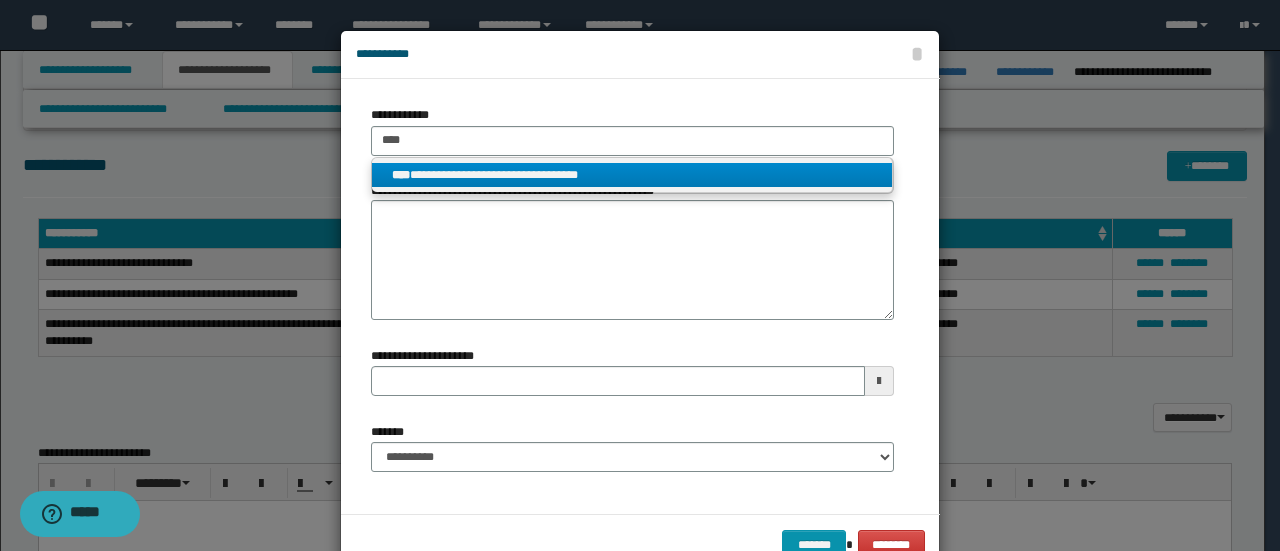 click on "**********" at bounding box center (632, 175) 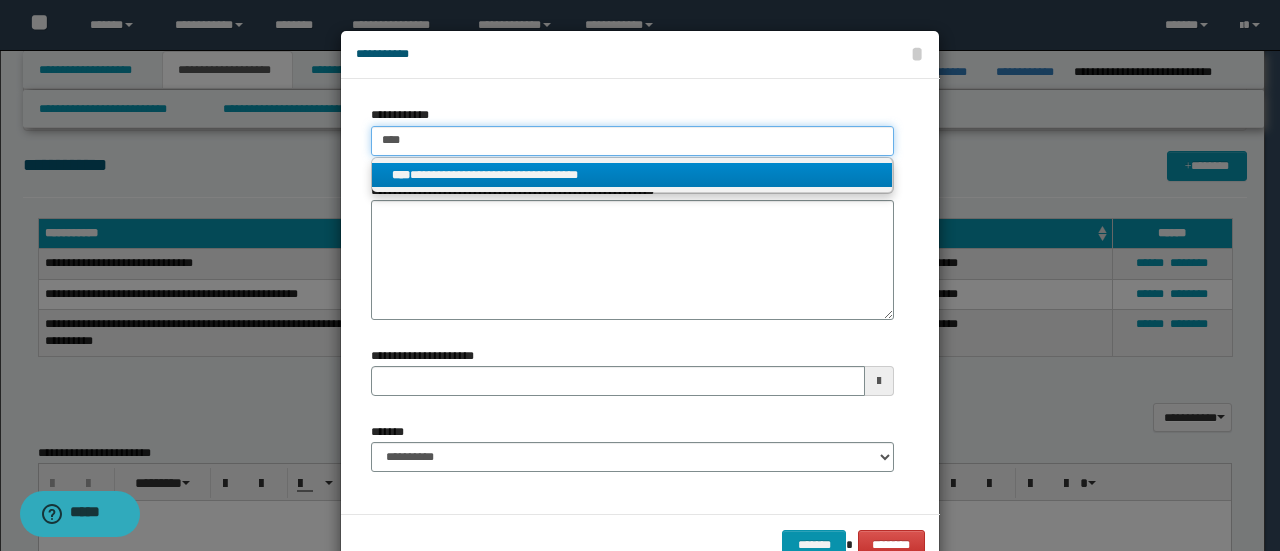type 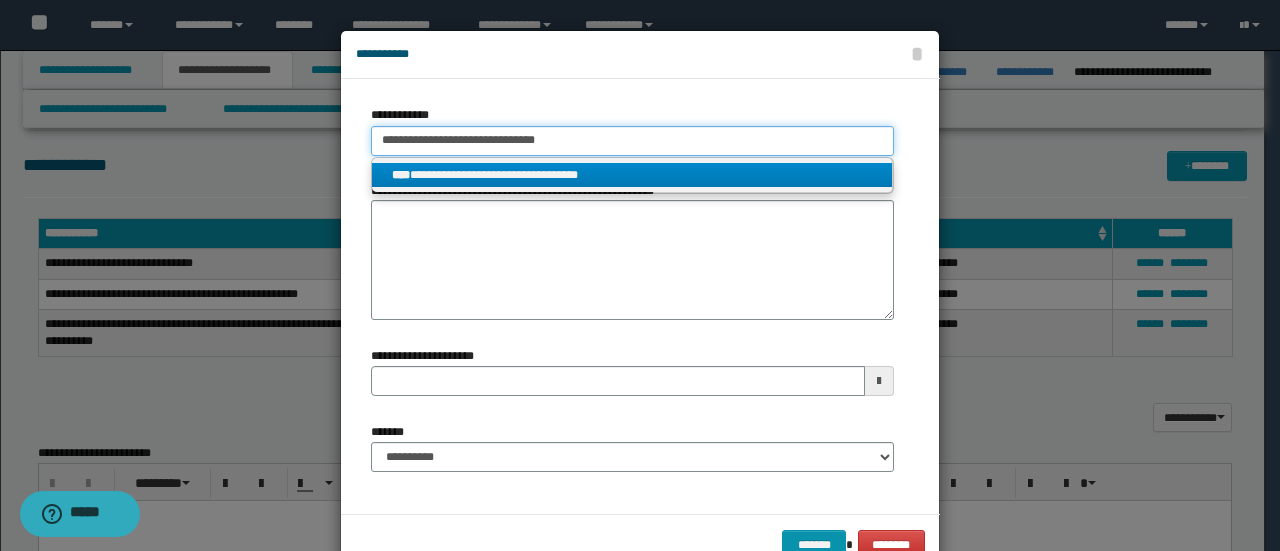 type 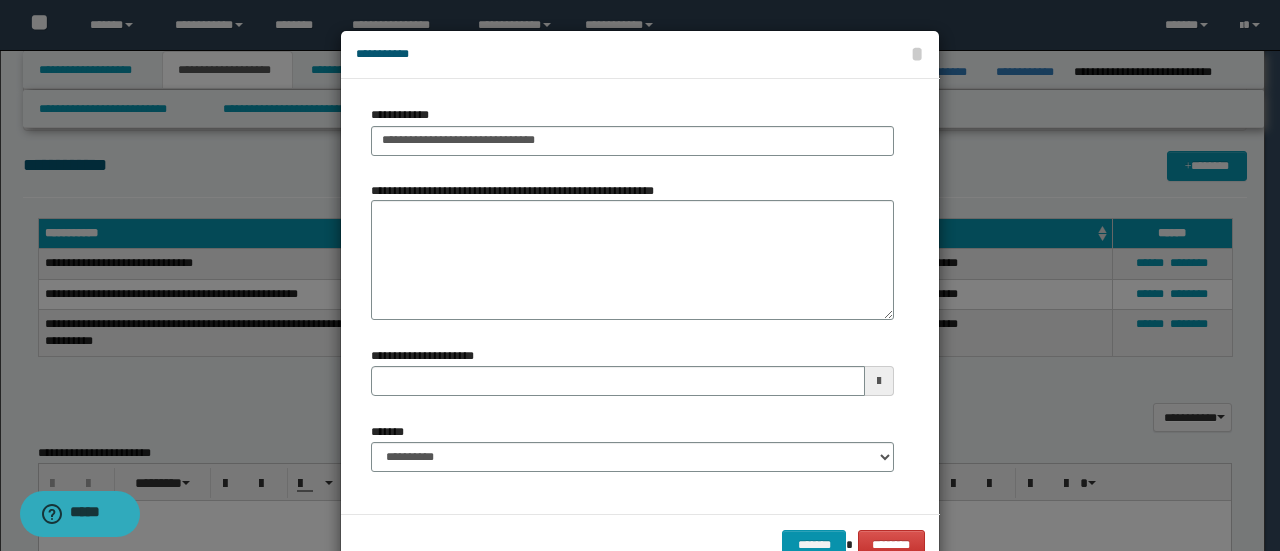 click on "**********" at bounding box center (640, 296) 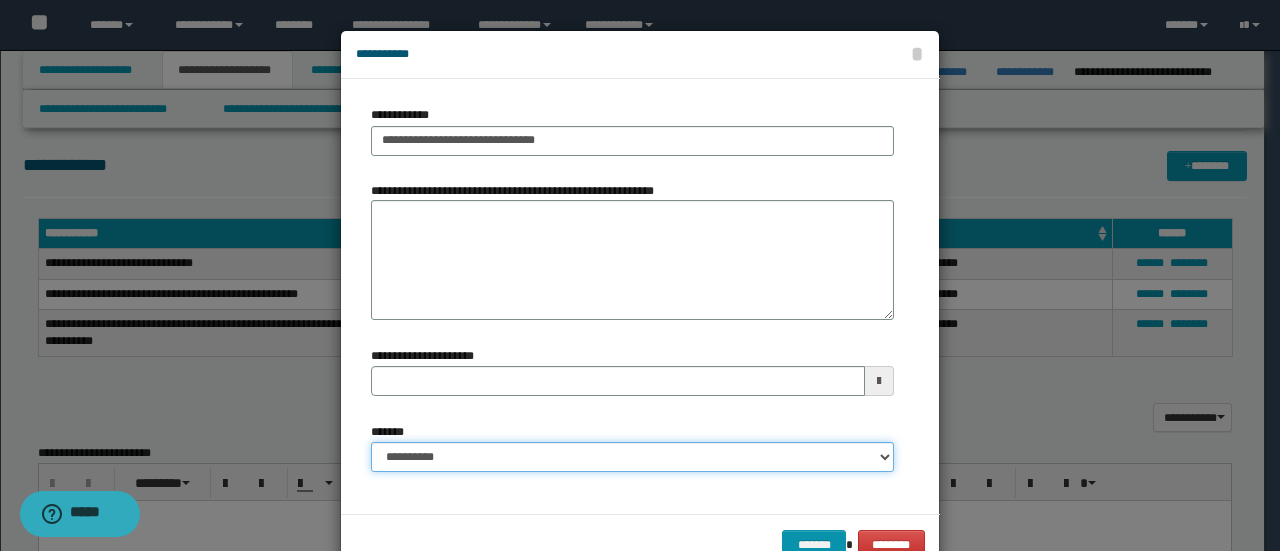 click on "**********" at bounding box center (632, 457) 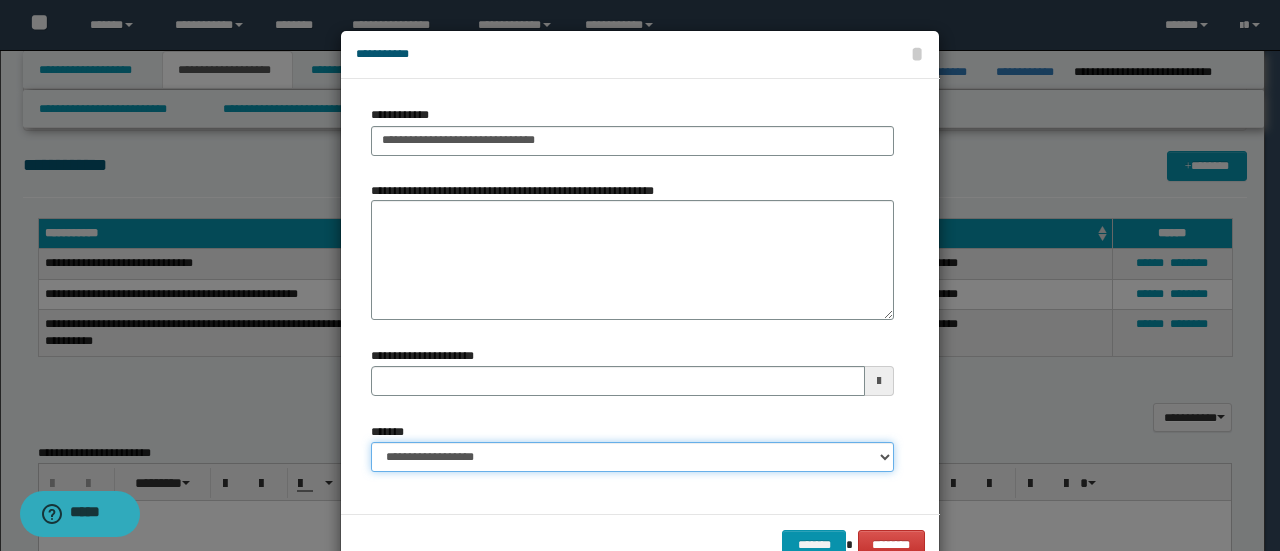 type 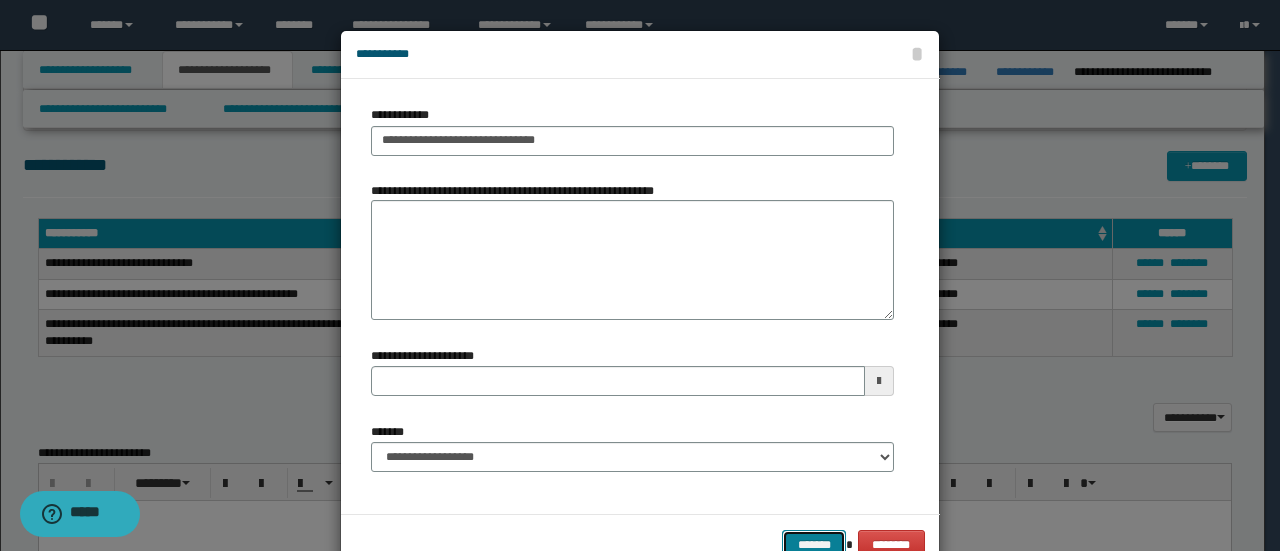 click on "*******" at bounding box center (814, 544) 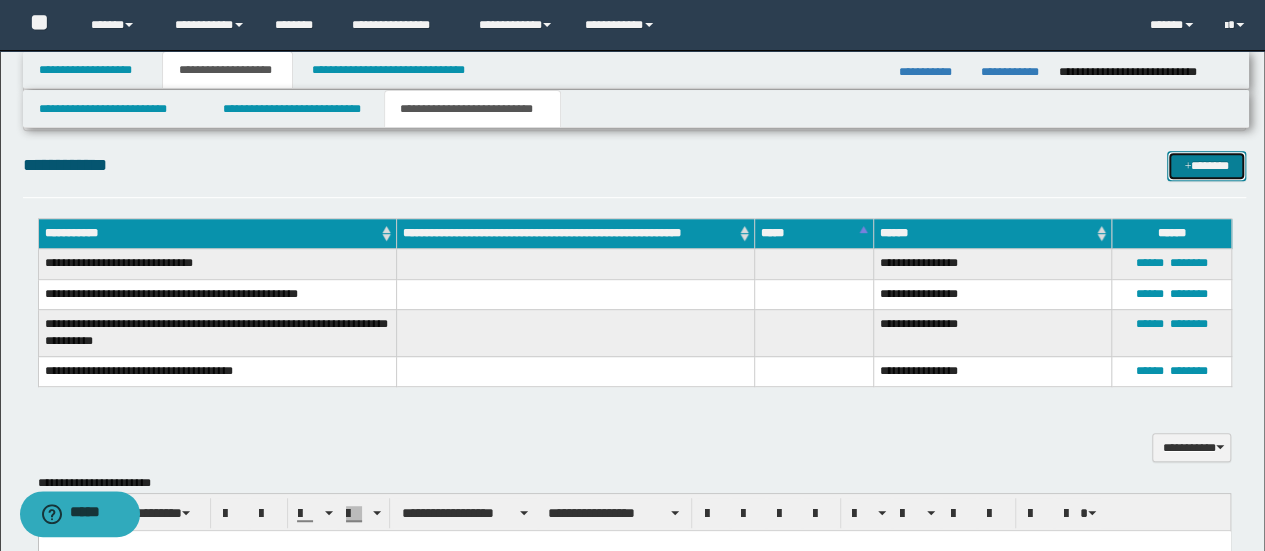click on "*******" at bounding box center [1206, 165] 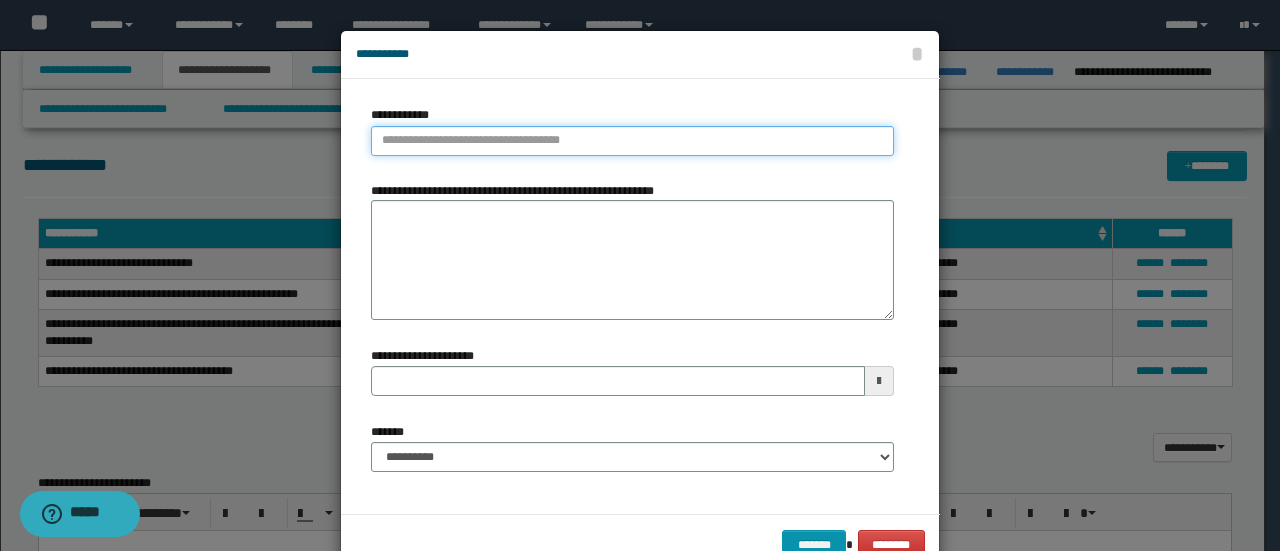 type on "**********" 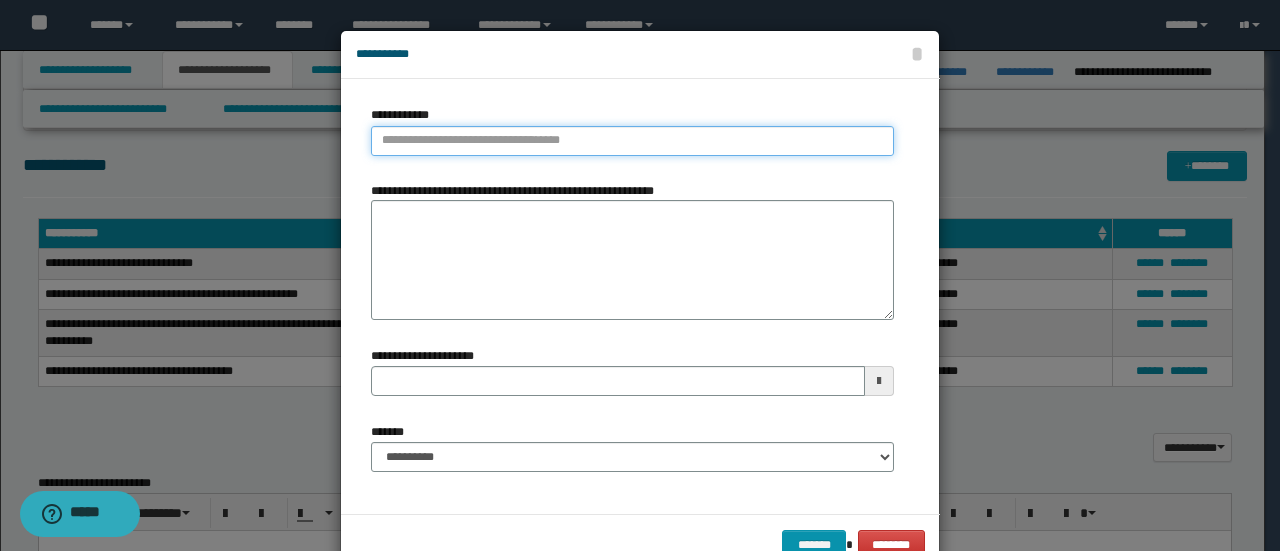 click on "**********" at bounding box center [632, 141] 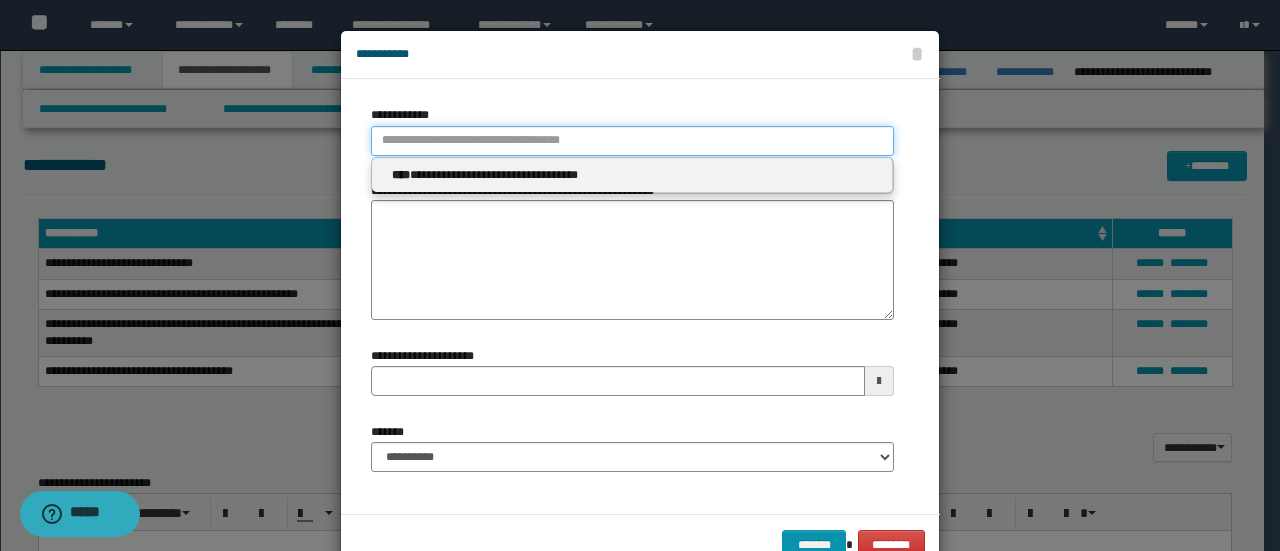 type 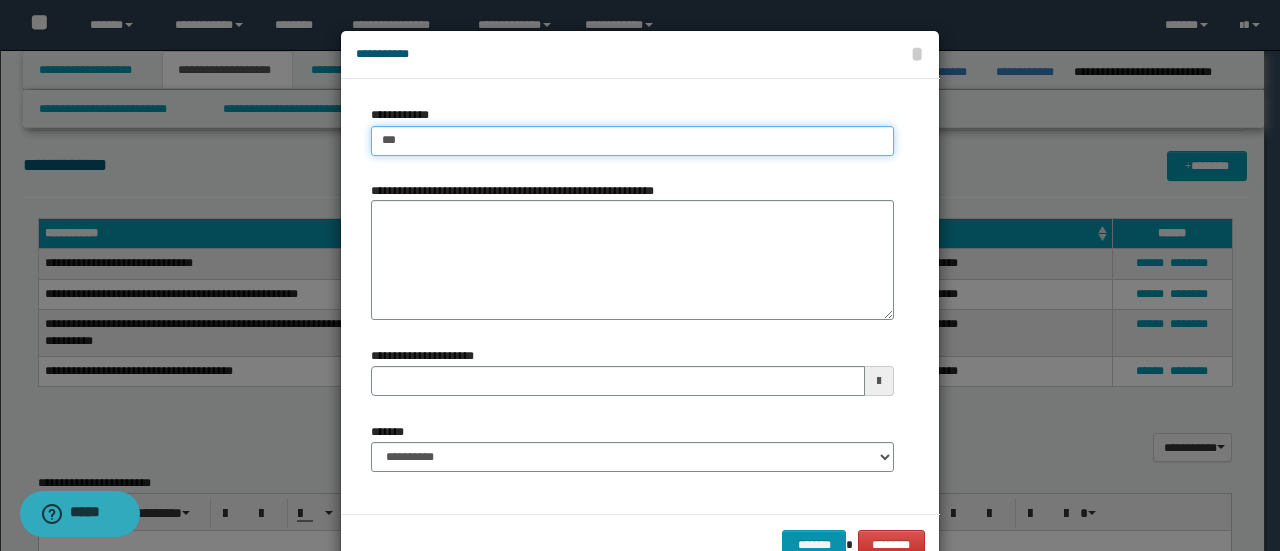 type on "****" 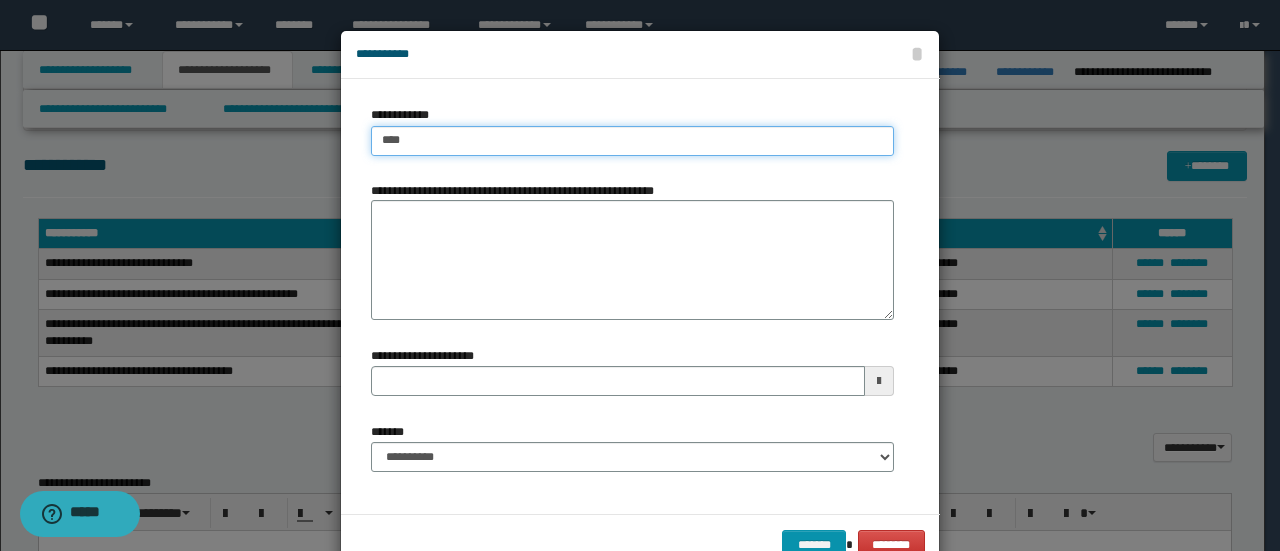 type on "****" 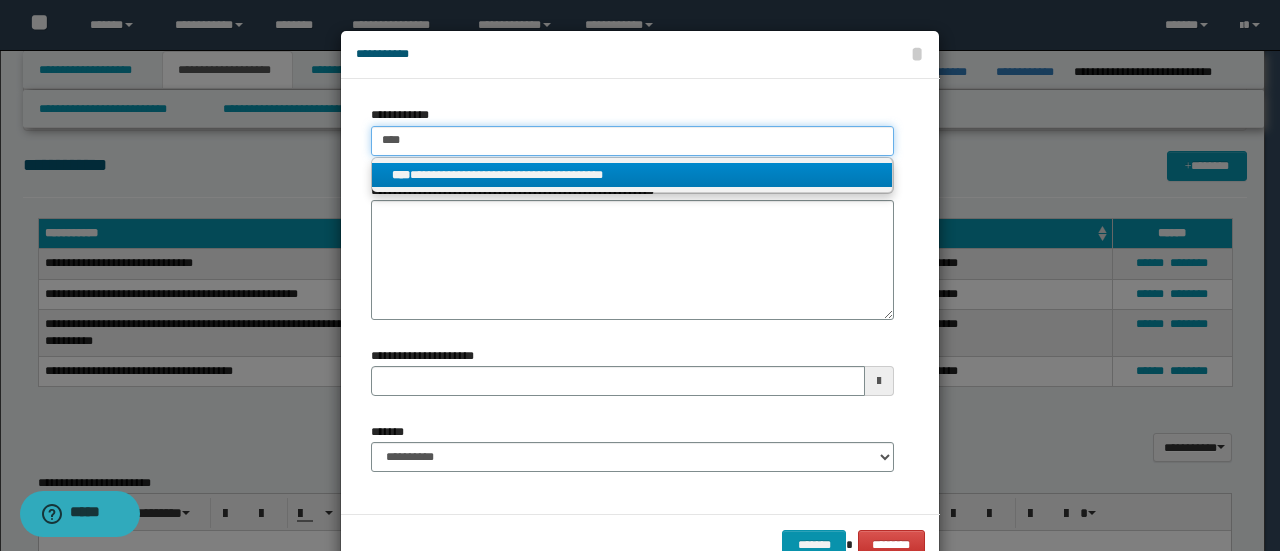 type on "****" 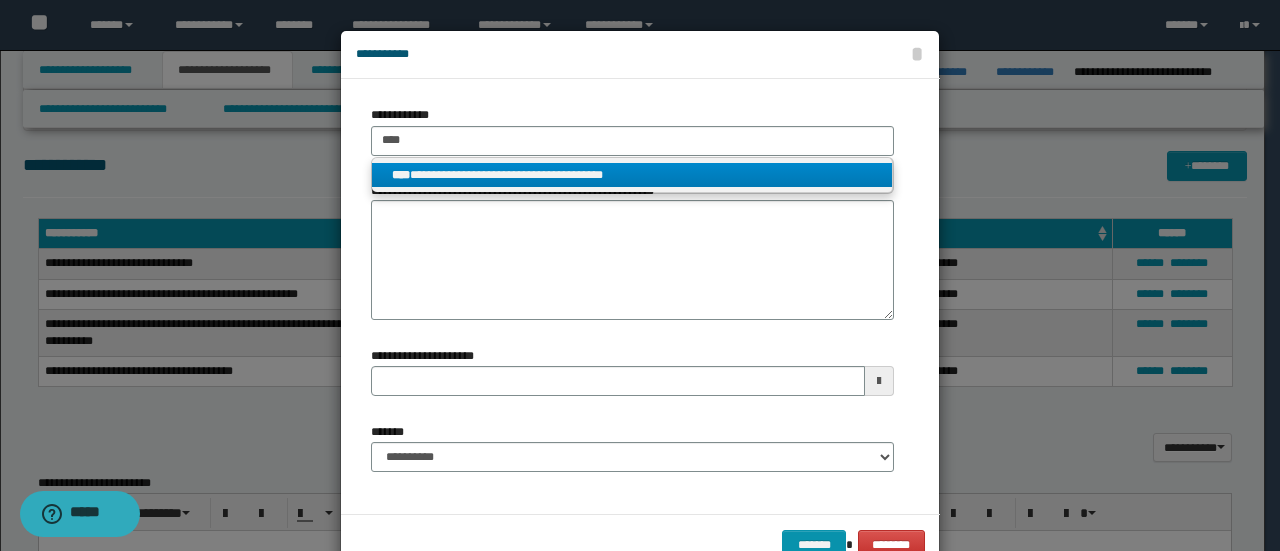 click on "**********" at bounding box center (632, 175) 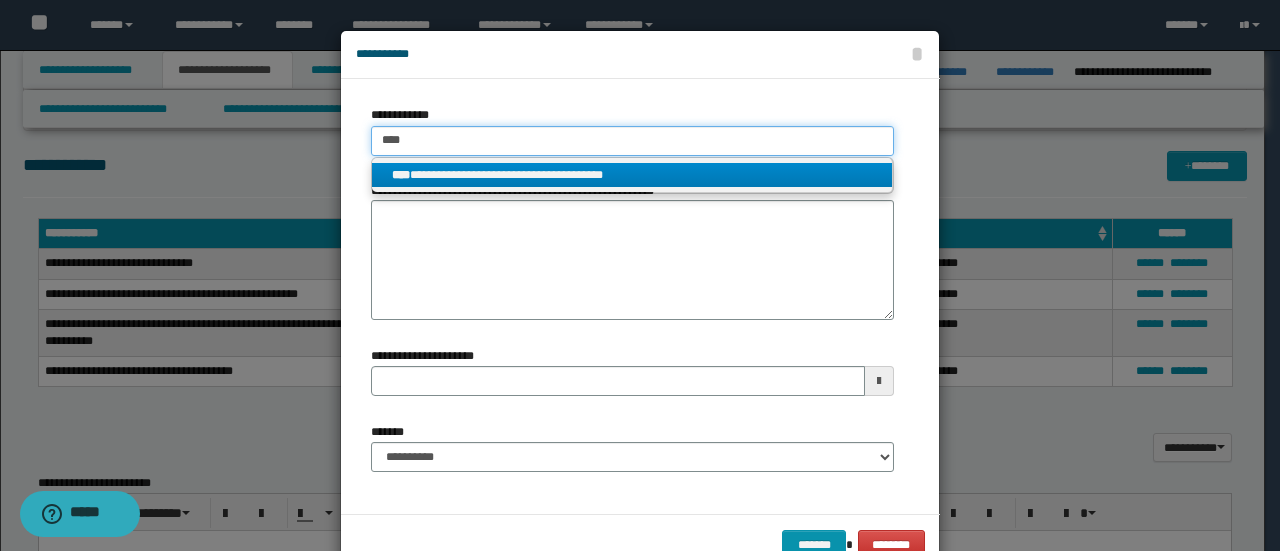 type 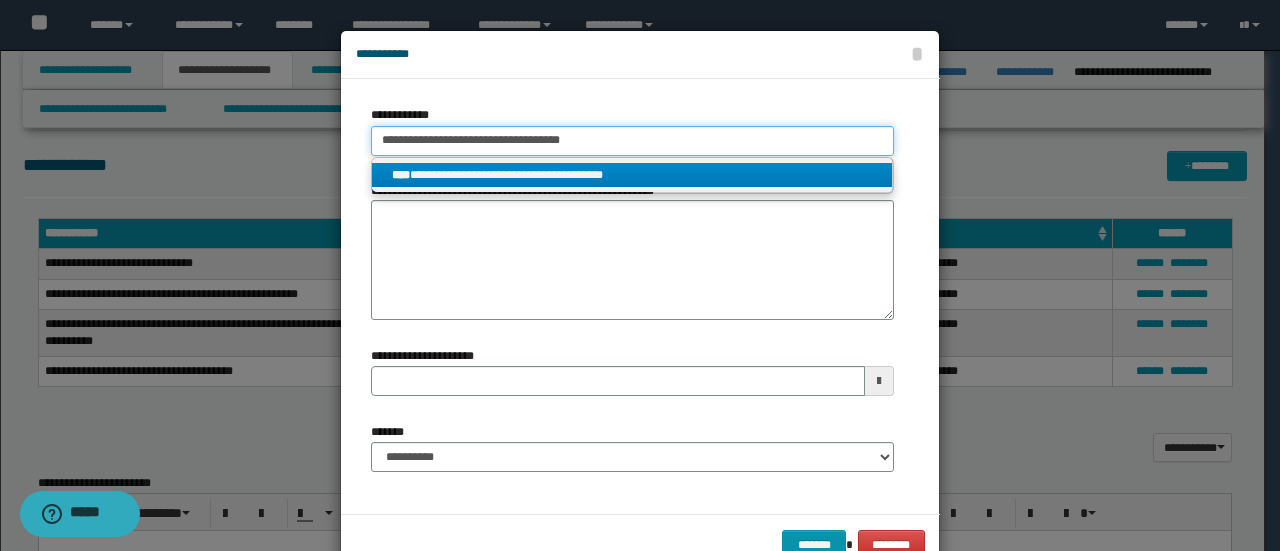 type 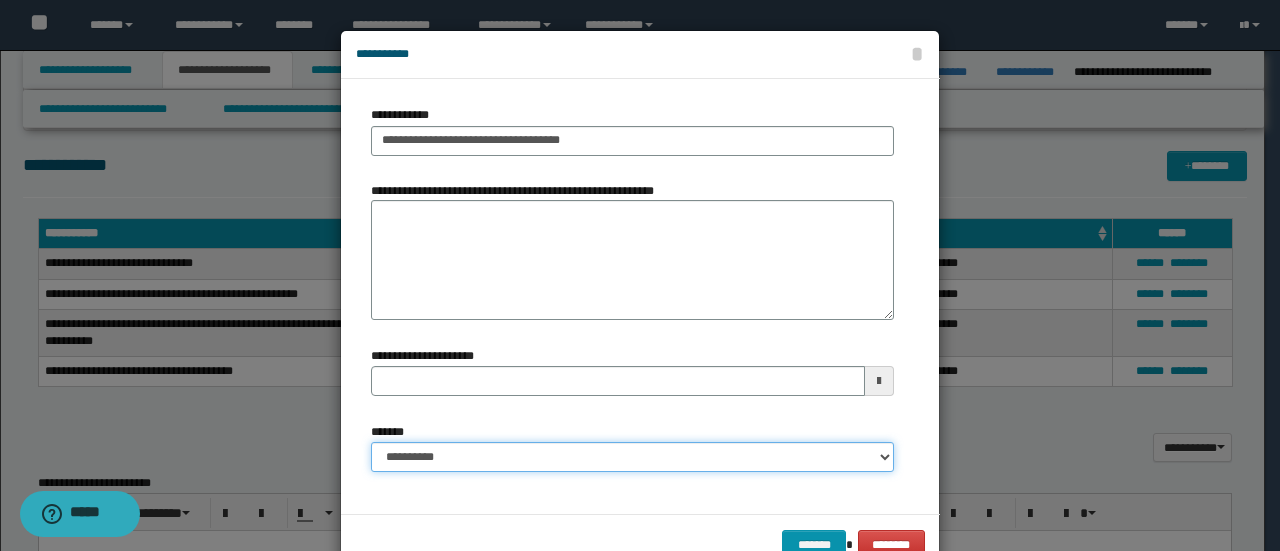 click on "**********" at bounding box center [632, 457] 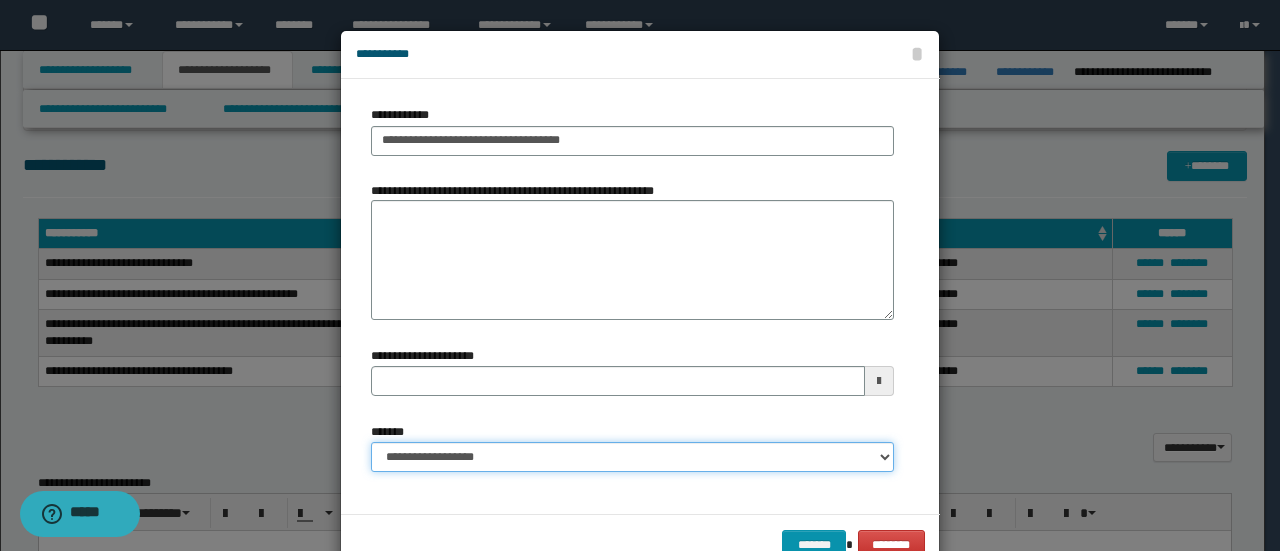 click on "**********" at bounding box center [632, 457] 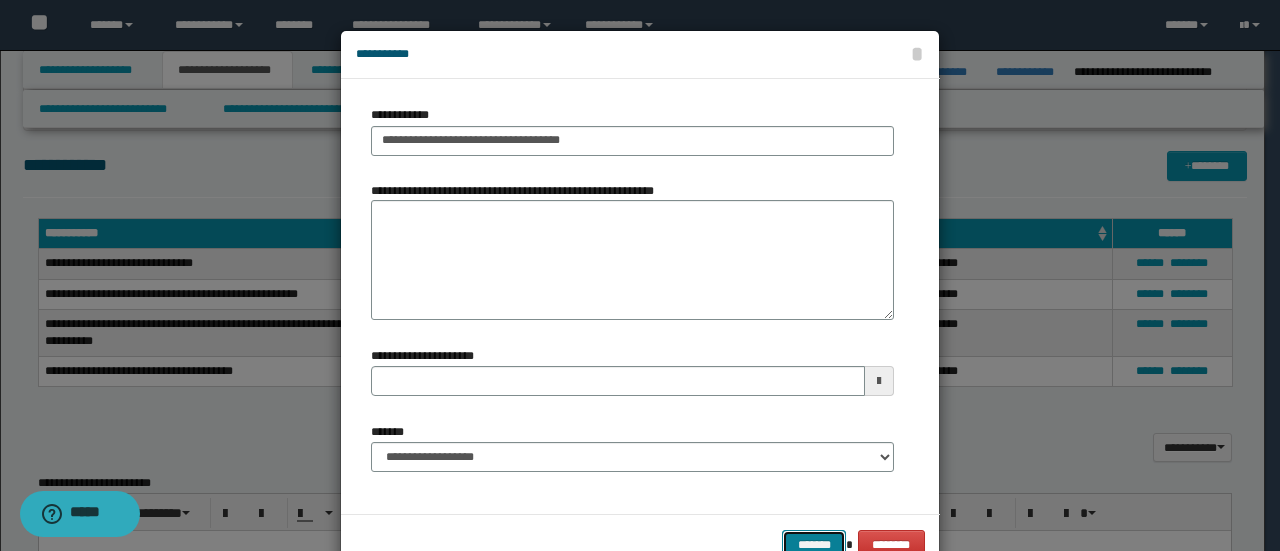 click on "*******" at bounding box center [814, 544] 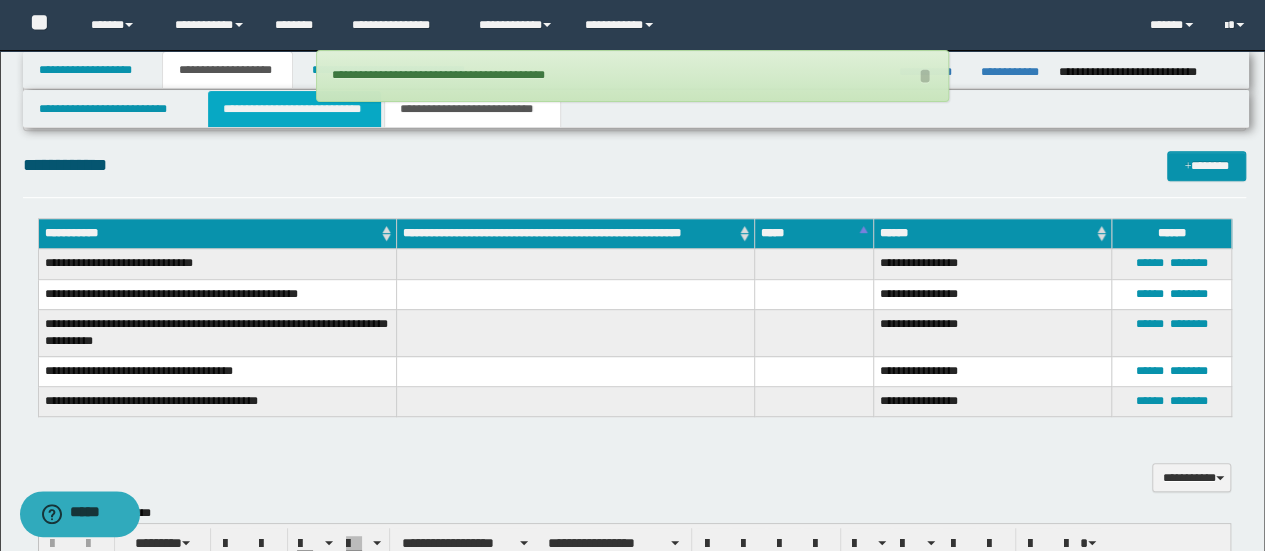 click on "**********" at bounding box center (294, 109) 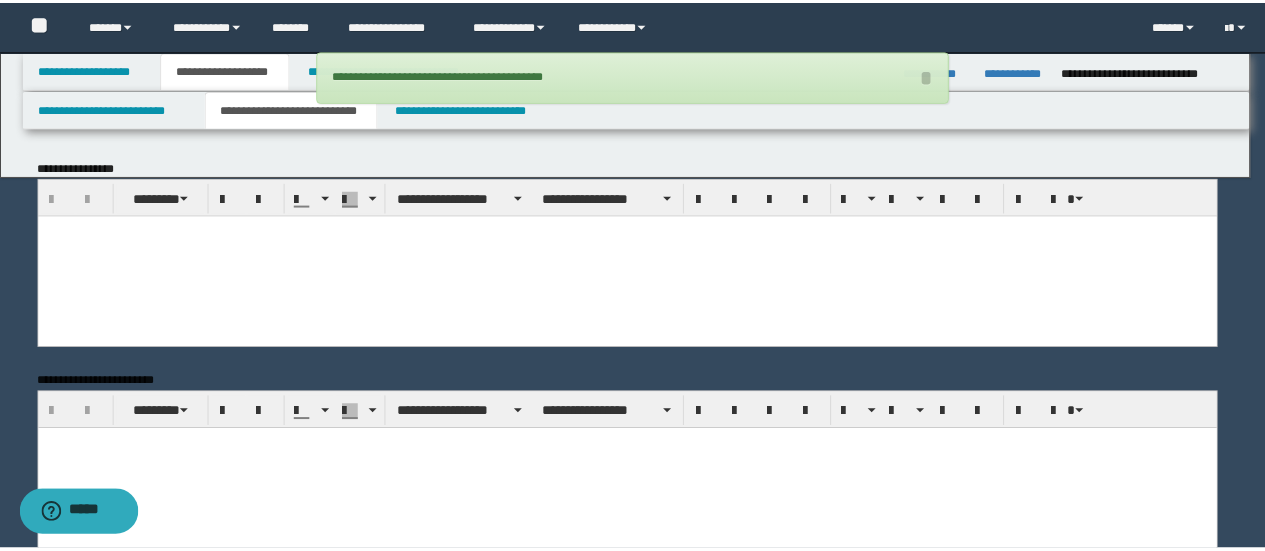 scroll, scrollTop: 0, scrollLeft: 0, axis: both 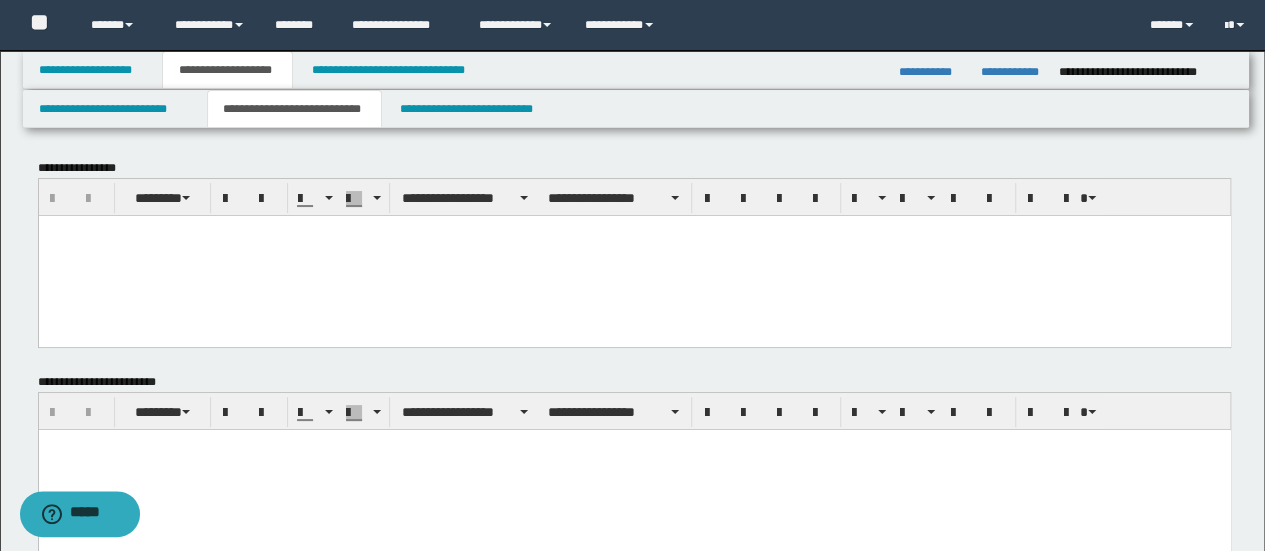 click at bounding box center [634, 255] 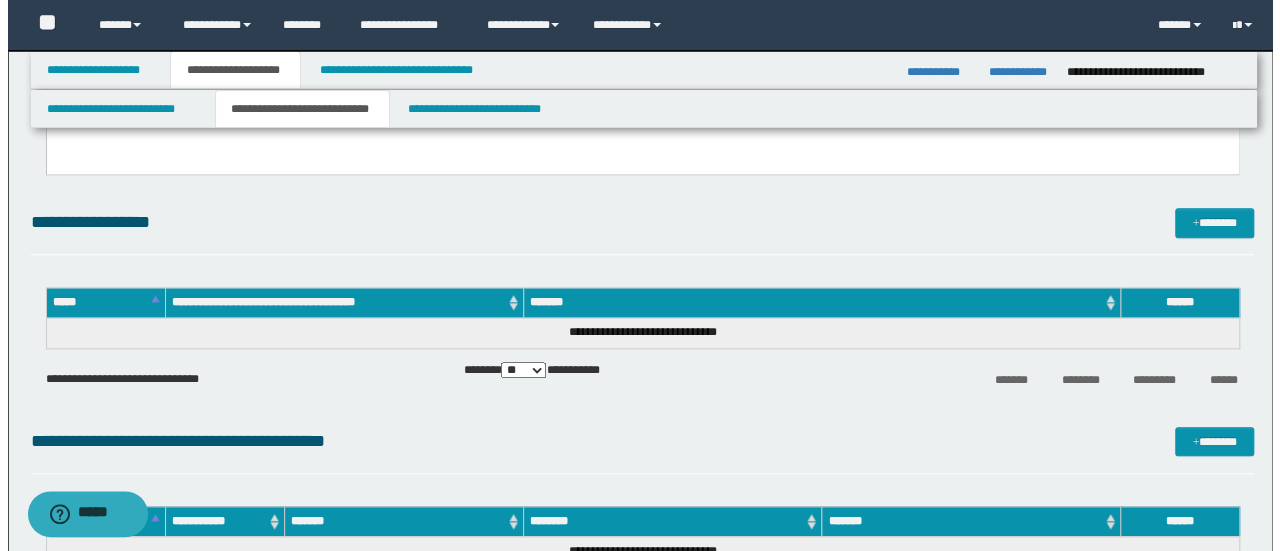 scroll, scrollTop: 800, scrollLeft: 0, axis: vertical 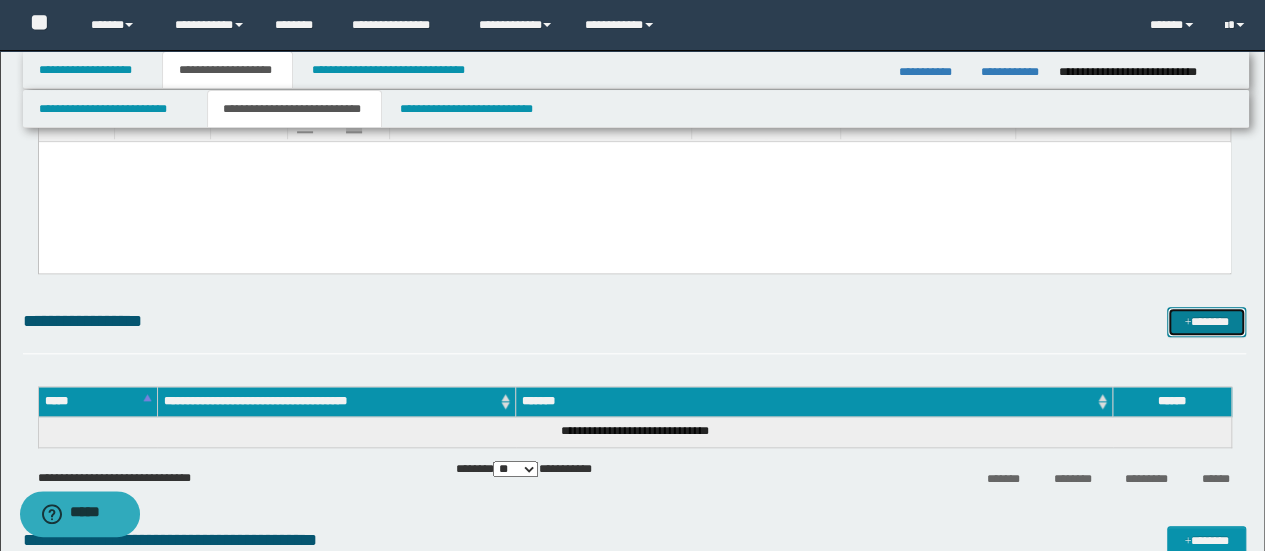 click on "*******" at bounding box center (1206, 321) 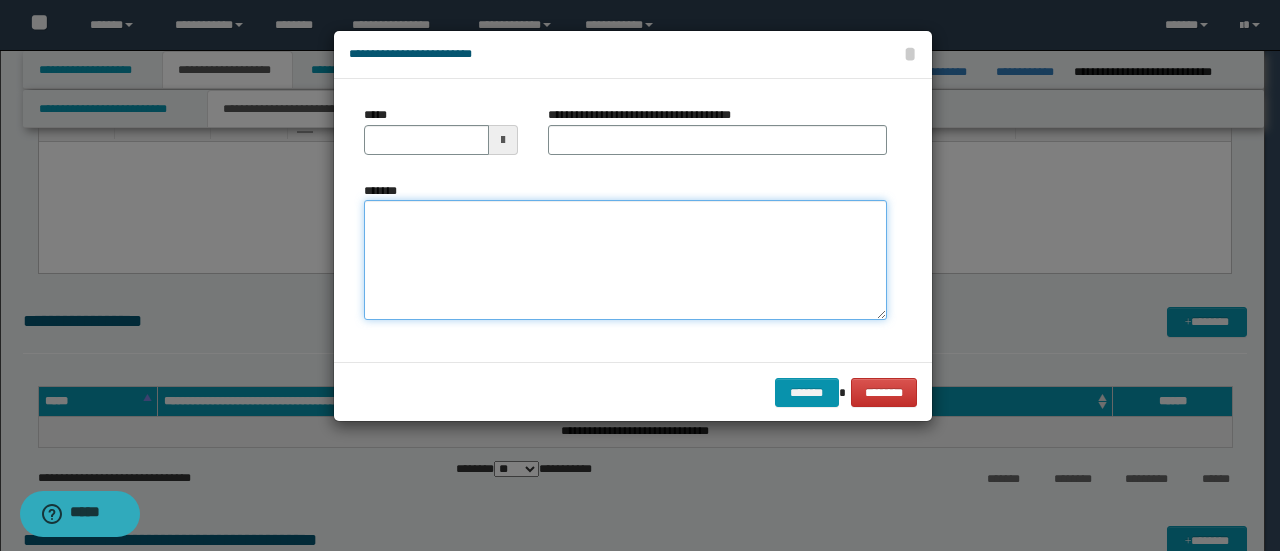 click on "*******" at bounding box center (625, 260) 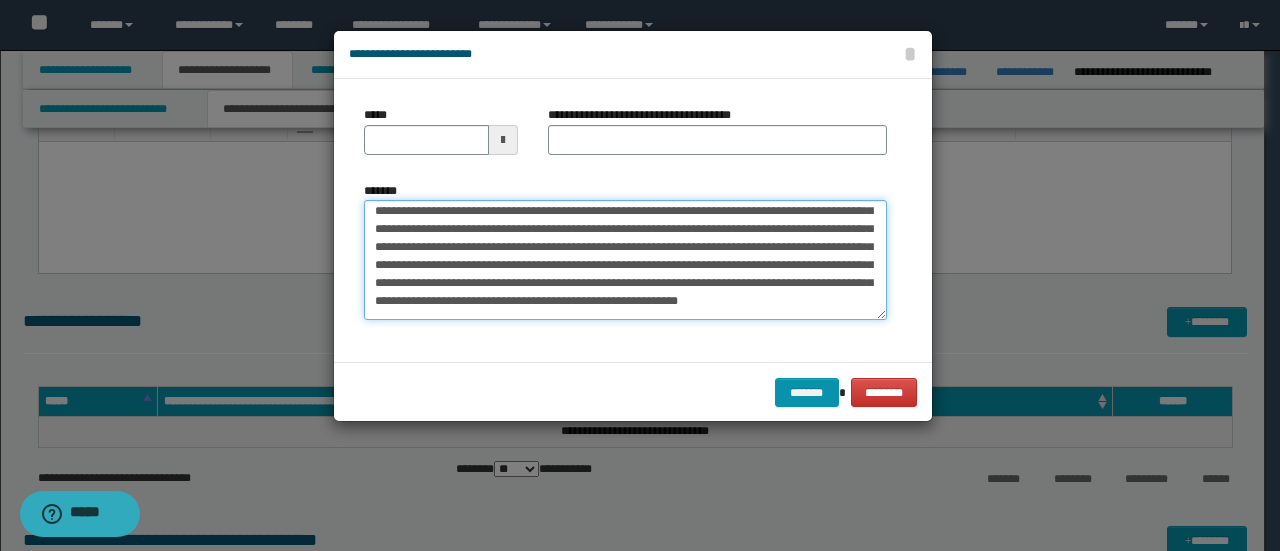 scroll, scrollTop: 0, scrollLeft: 0, axis: both 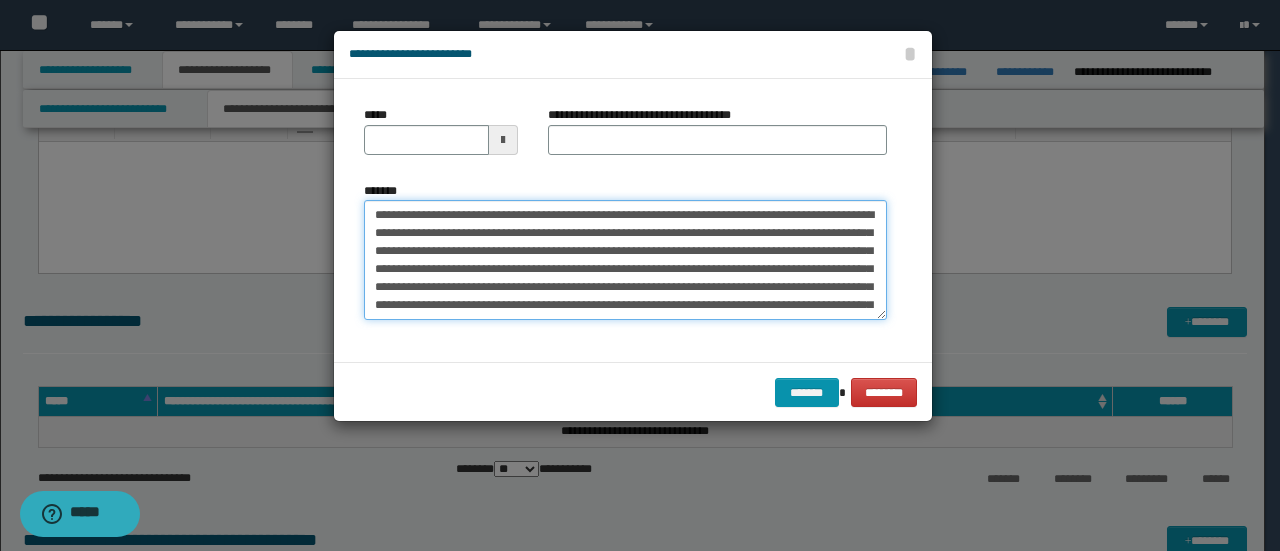 drag, startPoint x: 440, startPoint y: 213, endPoint x: 322, endPoint y: 213, distance: 118 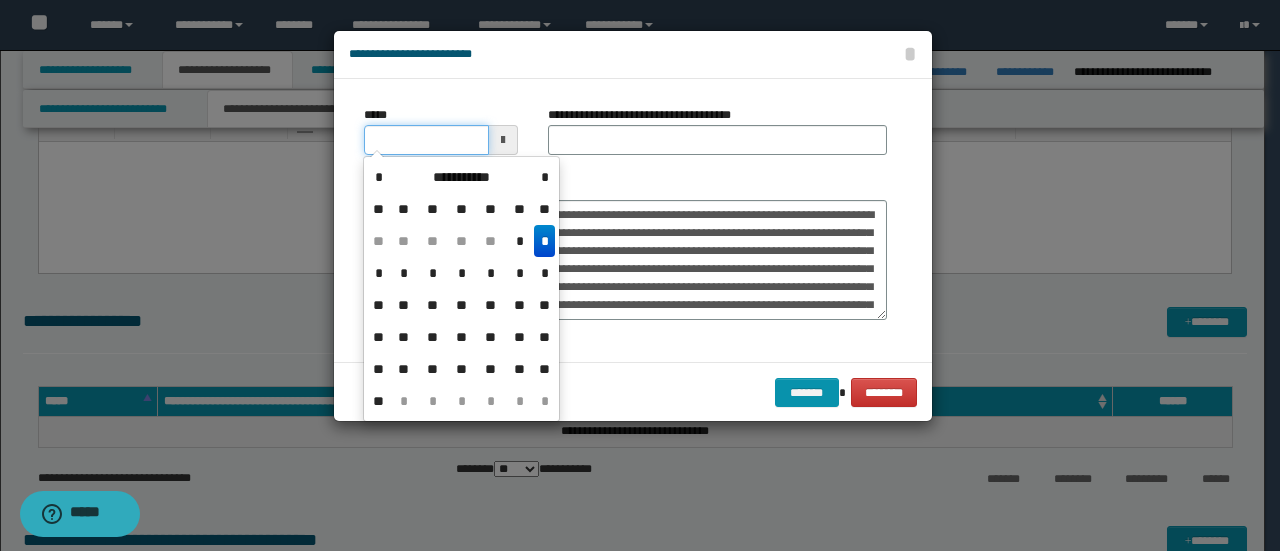 click on "*****" at bounding box center (426, 140) 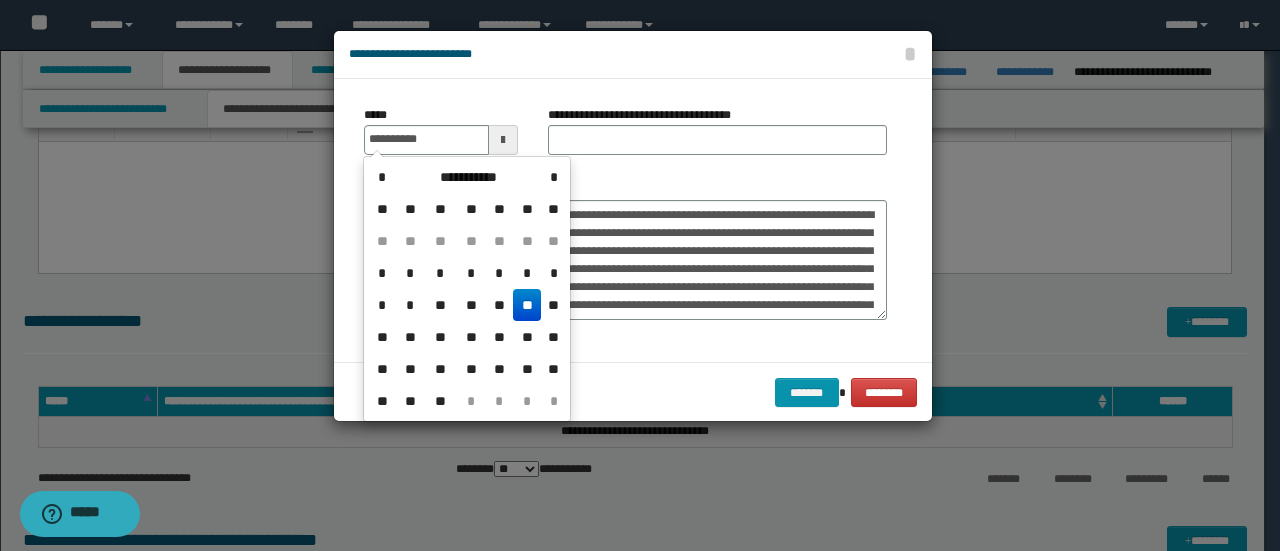 click on "**" at bounding box center [527, 305] 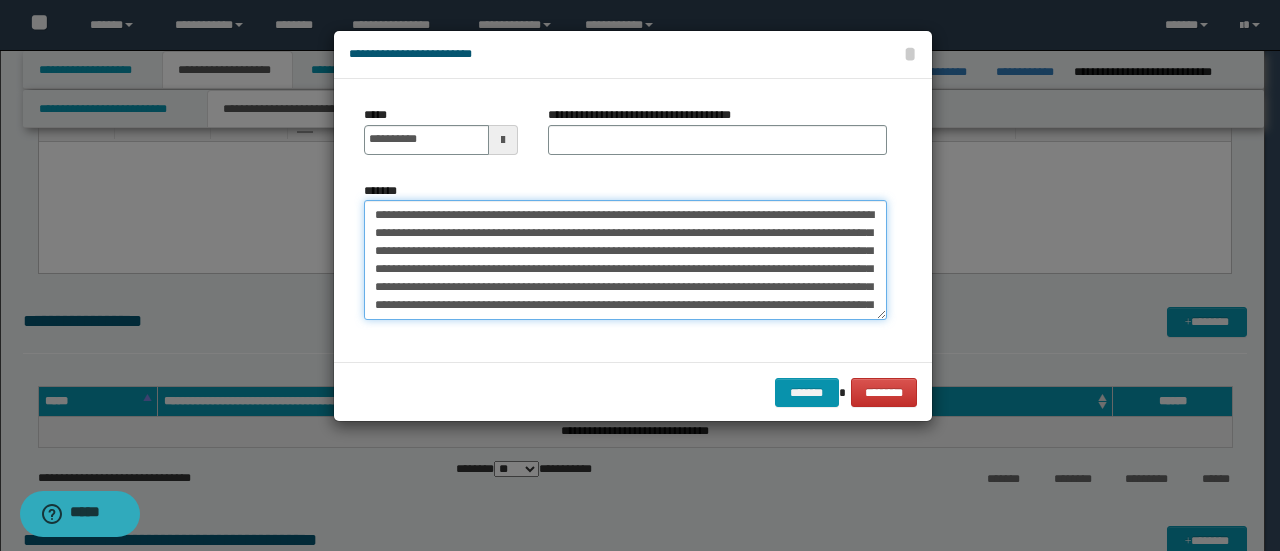drag, startPoint x: 430, startPoint y: 215, endPoint x: 236, endPoint y: 194, distance: 195.13329 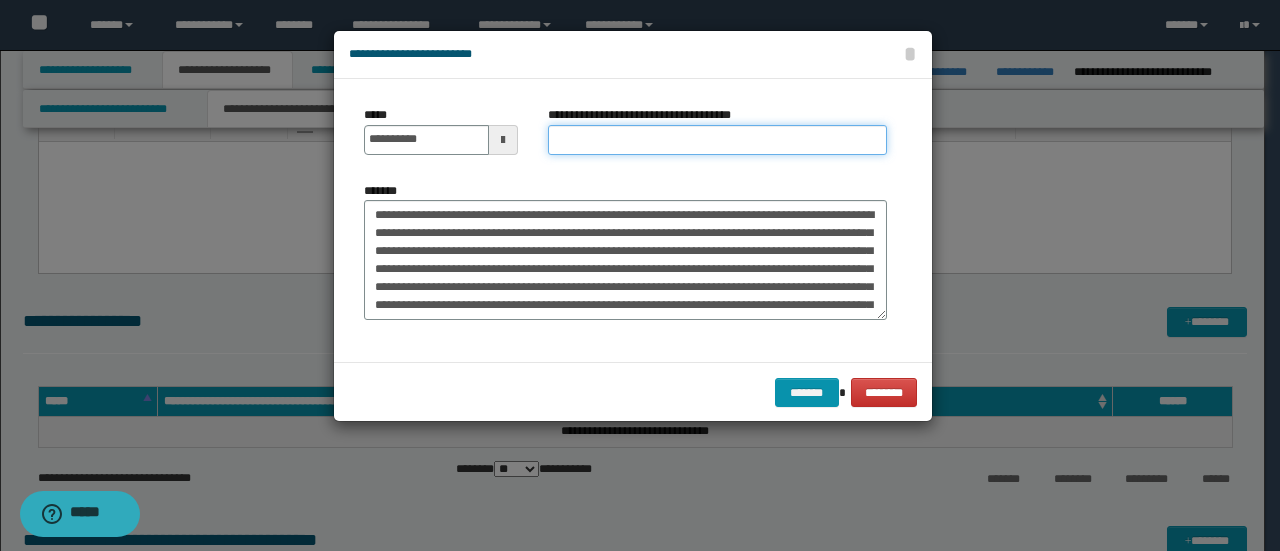 click on "**********" at bounding box center (717, 140) 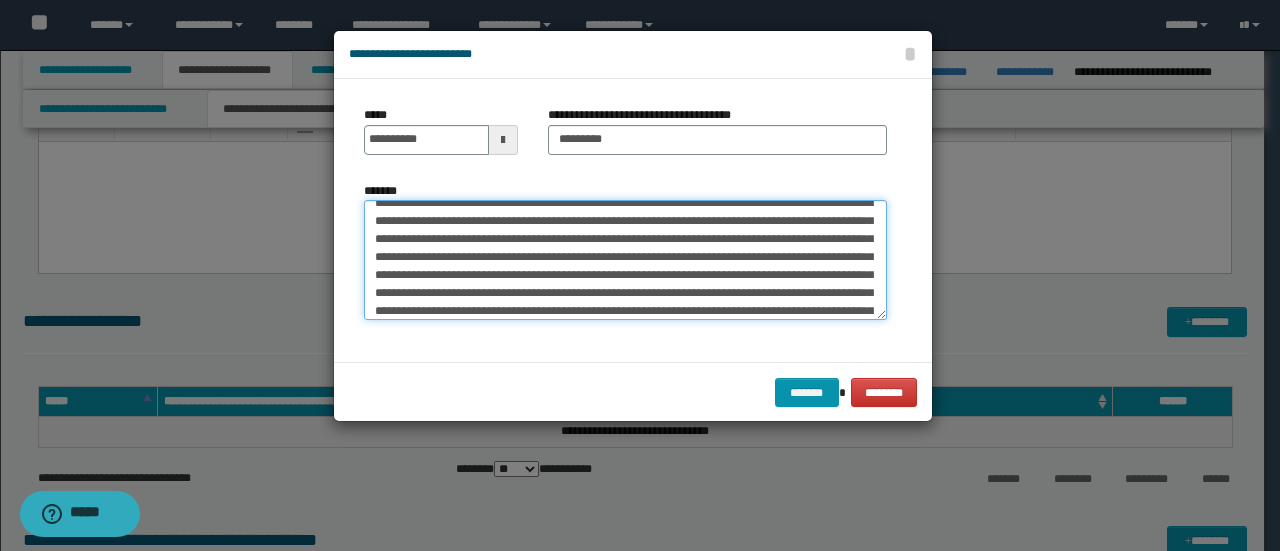 scroll, scrollTop: 3456, scrollLeft: 0, axis: vertical 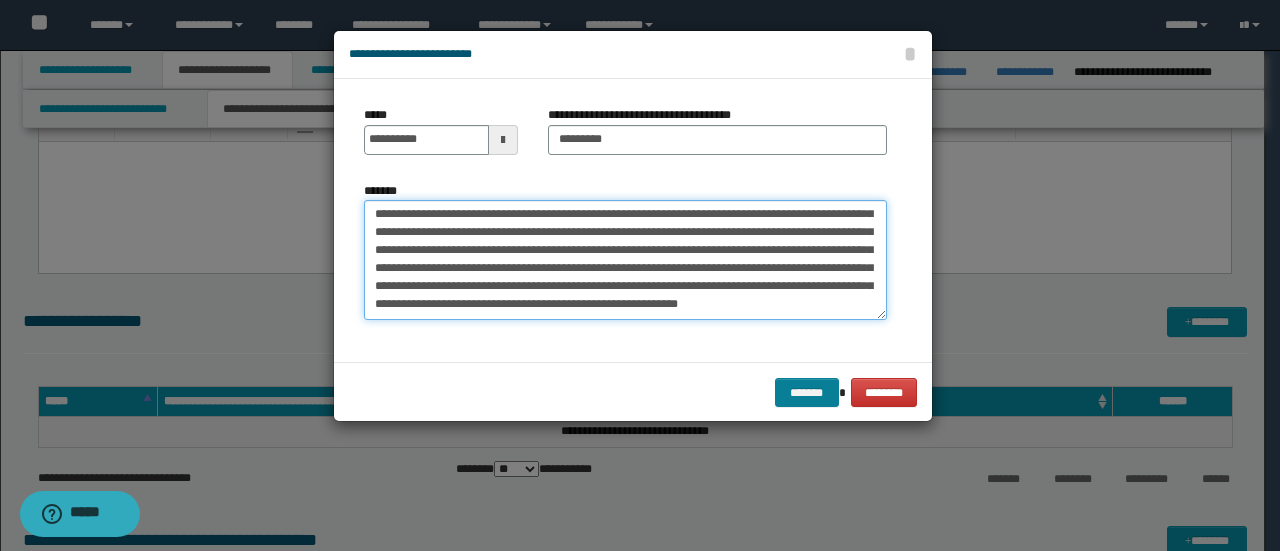 drag, startPoint x: 373, startPoint y: 255, endPoint x: 815, endPoint y: 389, distance: 461.86578 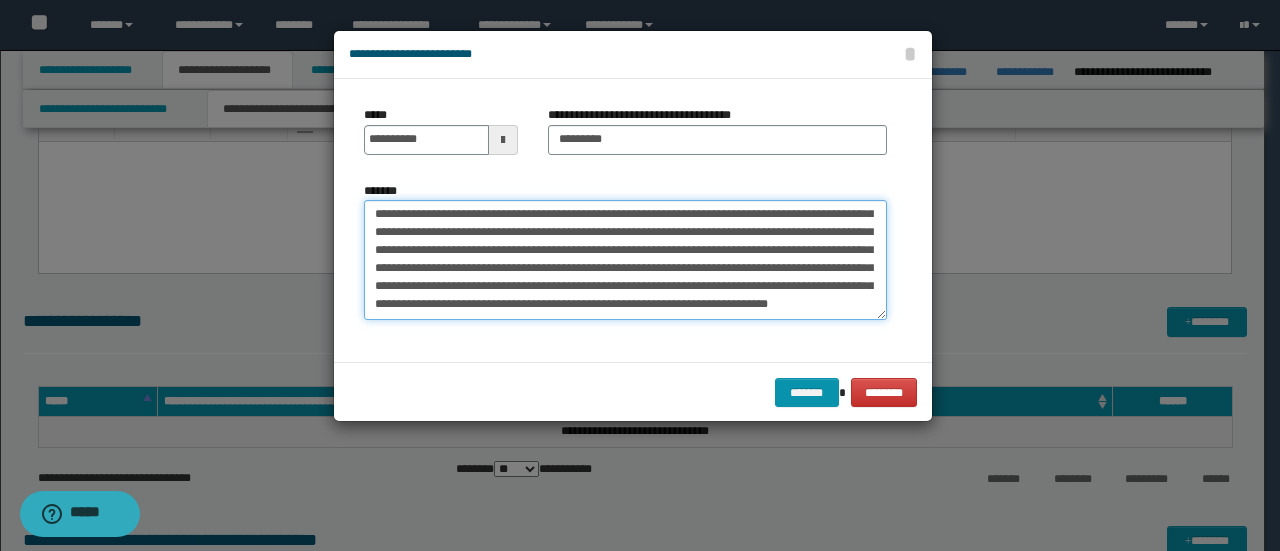 scroll, scrollTop: 72, scrollLeft: 0, axis: vertical 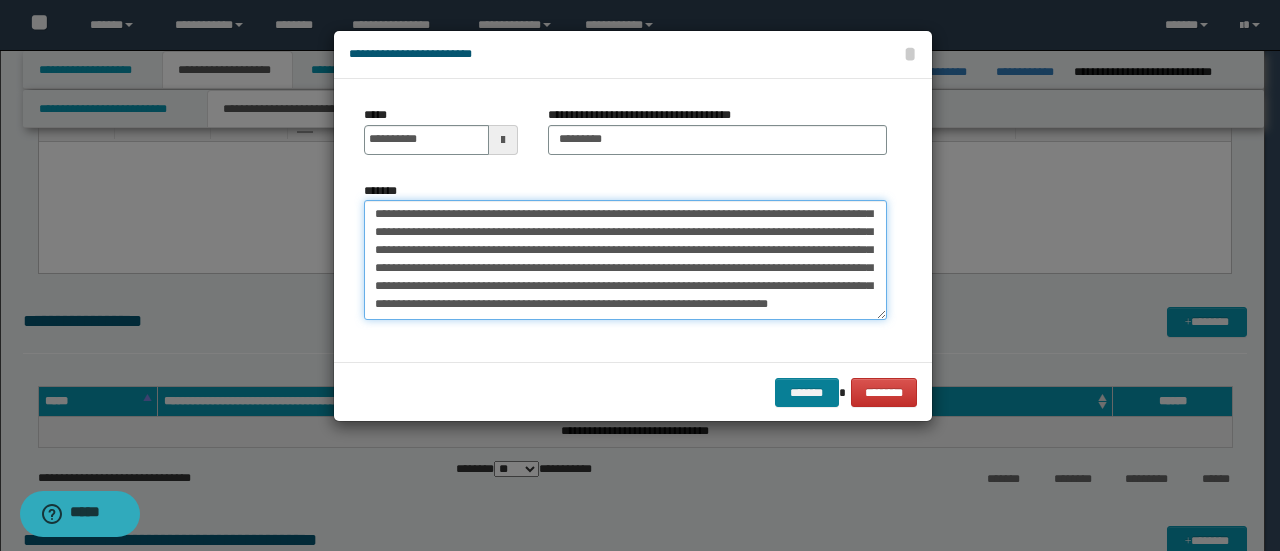 type on "**********" 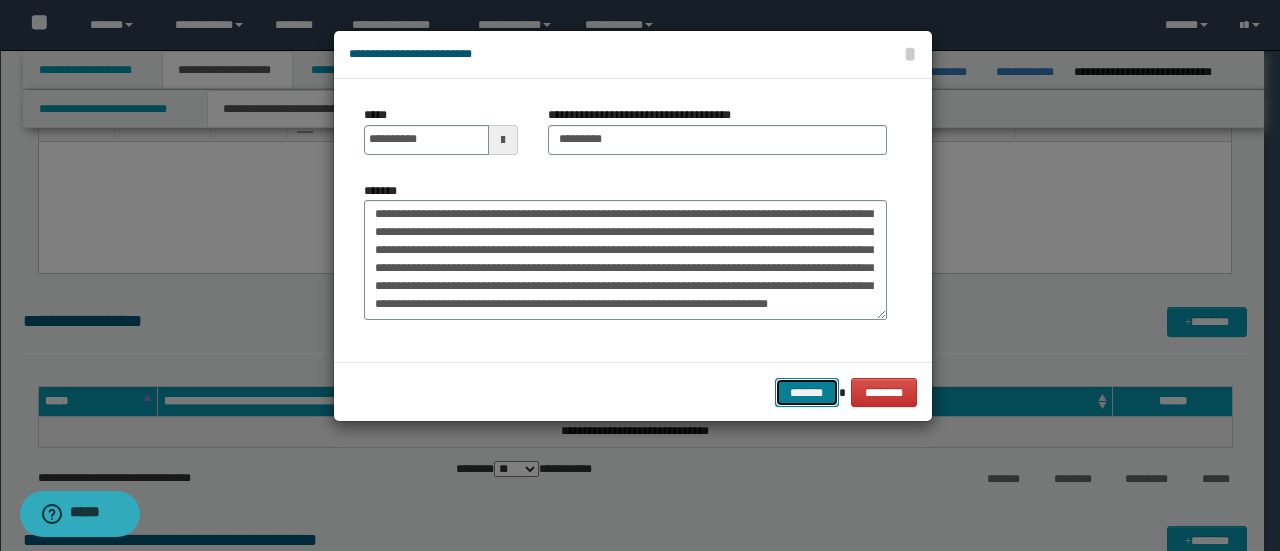 click on "*******" at bounding box center [807, 392] 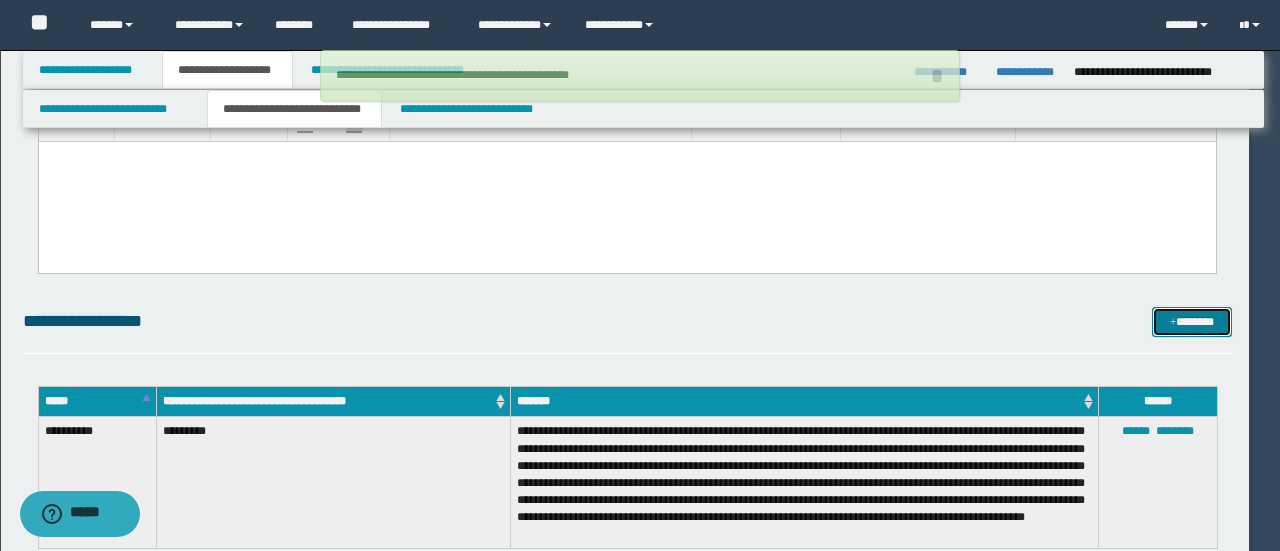 type 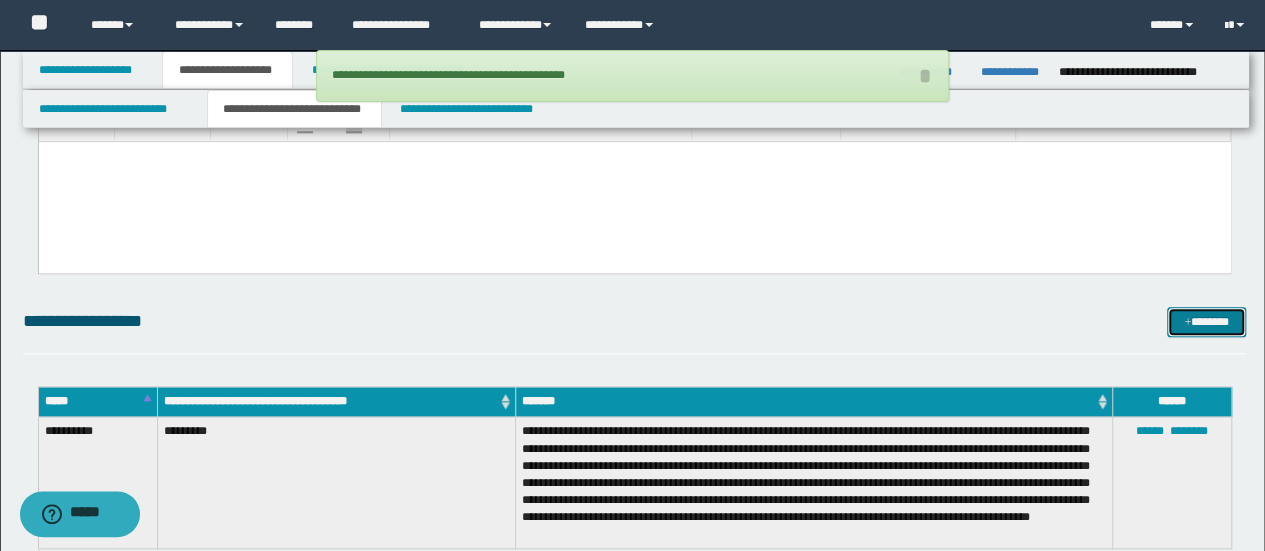 click on "*******" at bounding box center (1206, 321) 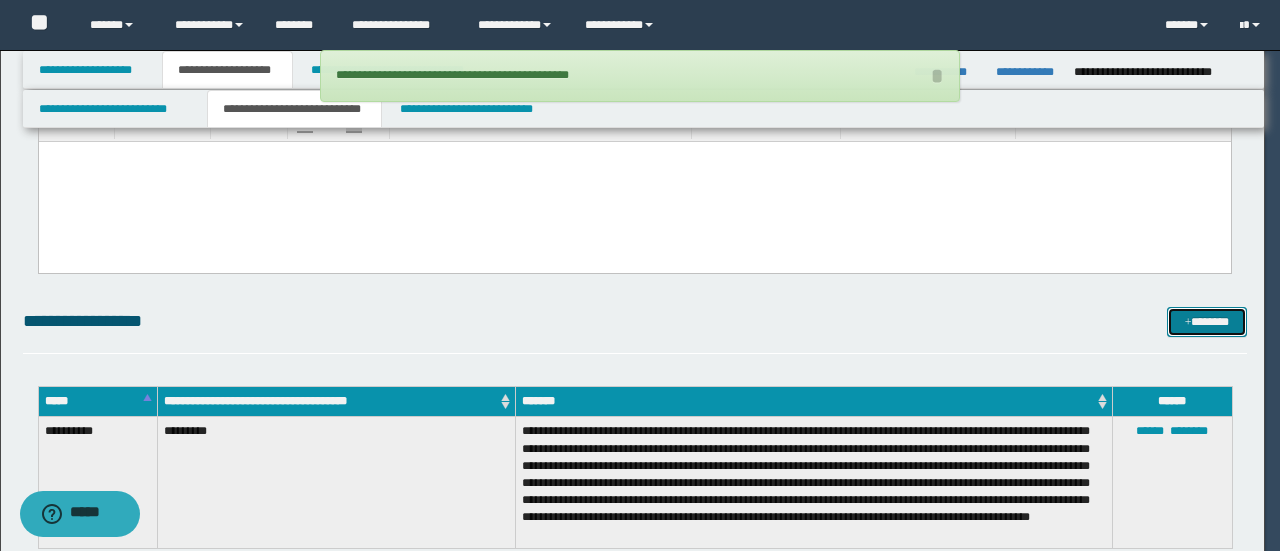 scroll, scrollTop: 0, scrollLeft: 0, axis: both 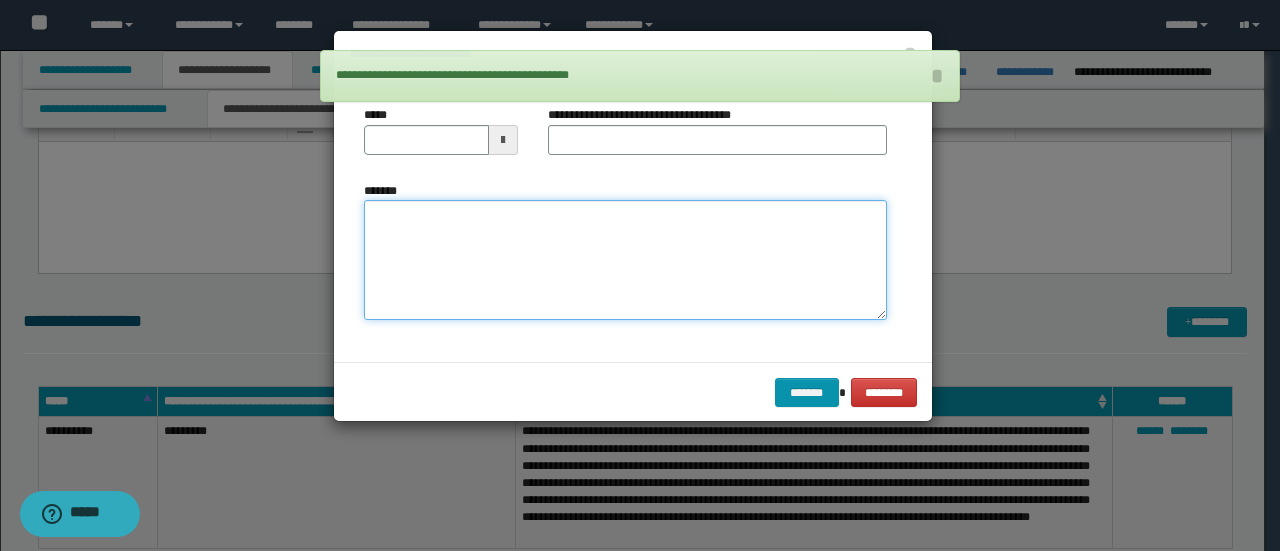 click on "*******" at bounding box center [625, 259] 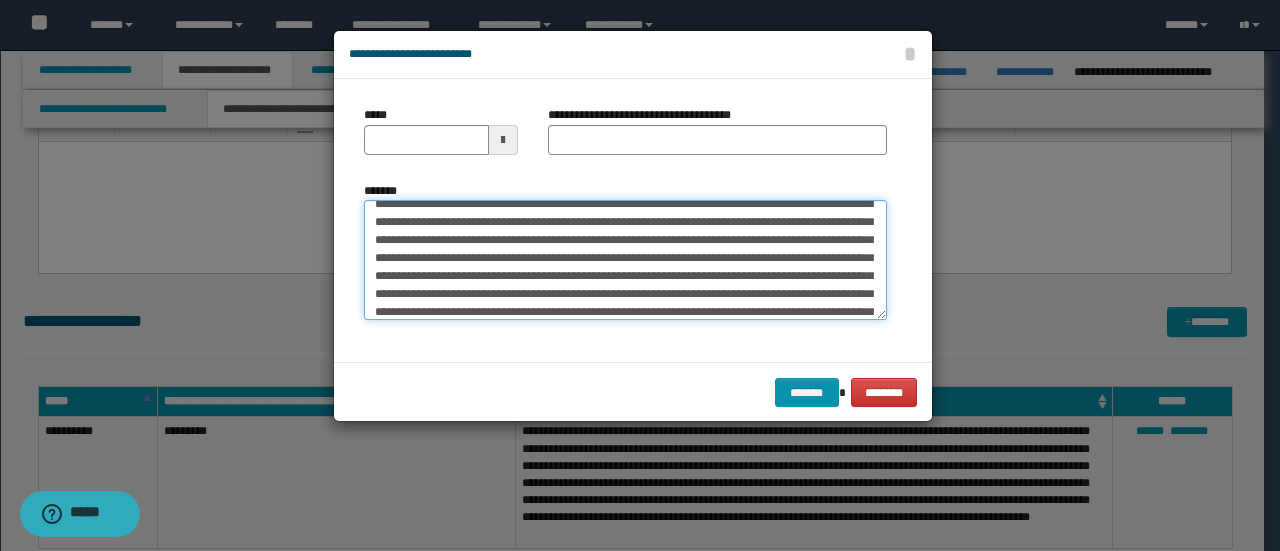 scroll, scrollTop: 0, scrollLeft: 0, axis: both 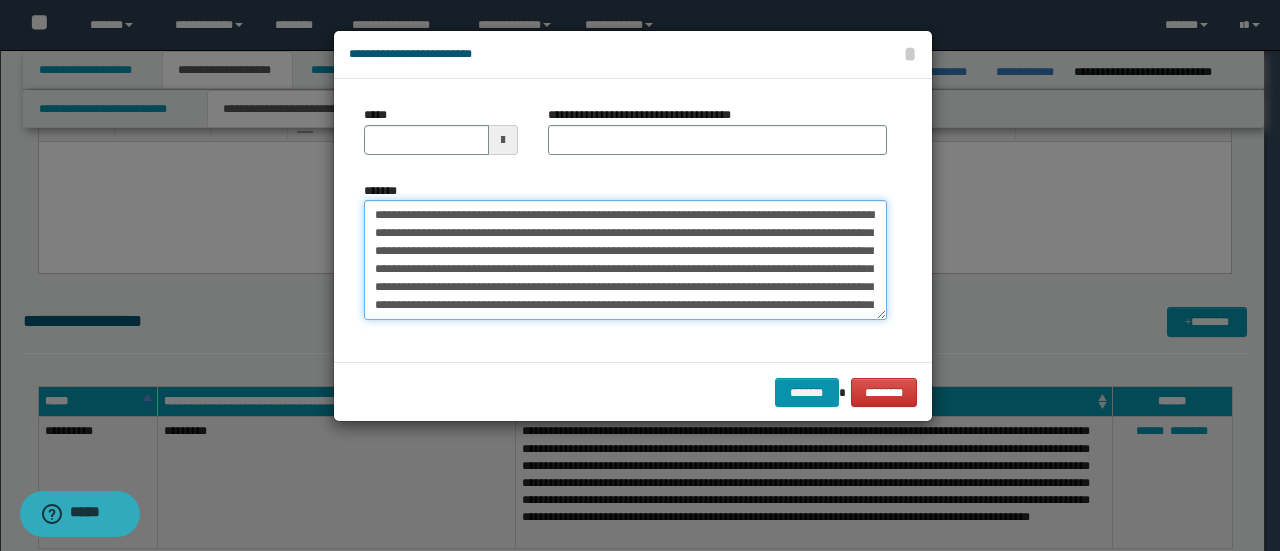 drag, startPoint x: 438, startPoint y: 213, endPoint x: 261, endPoint y: 196, distance: 177.81451 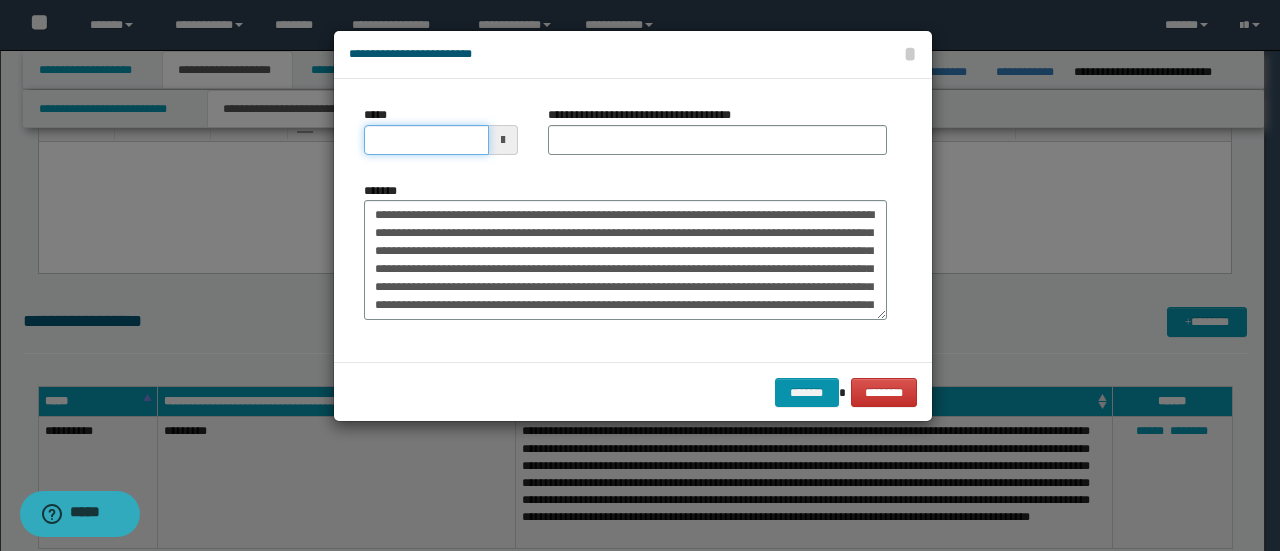 click on "*****" at bounding box center [426, 140] 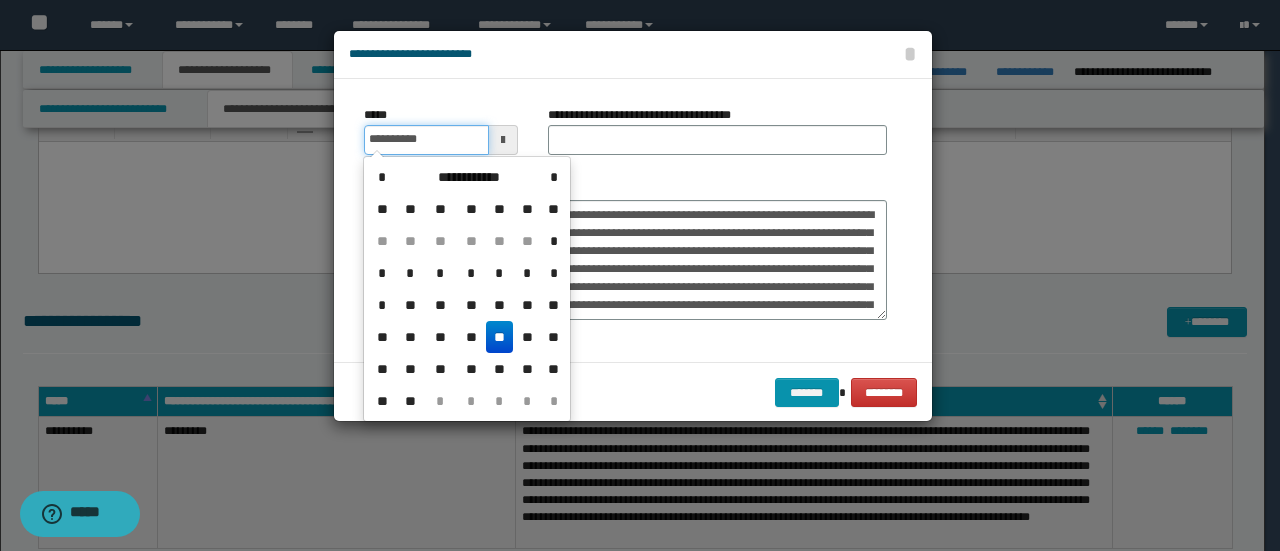 type on "**********" 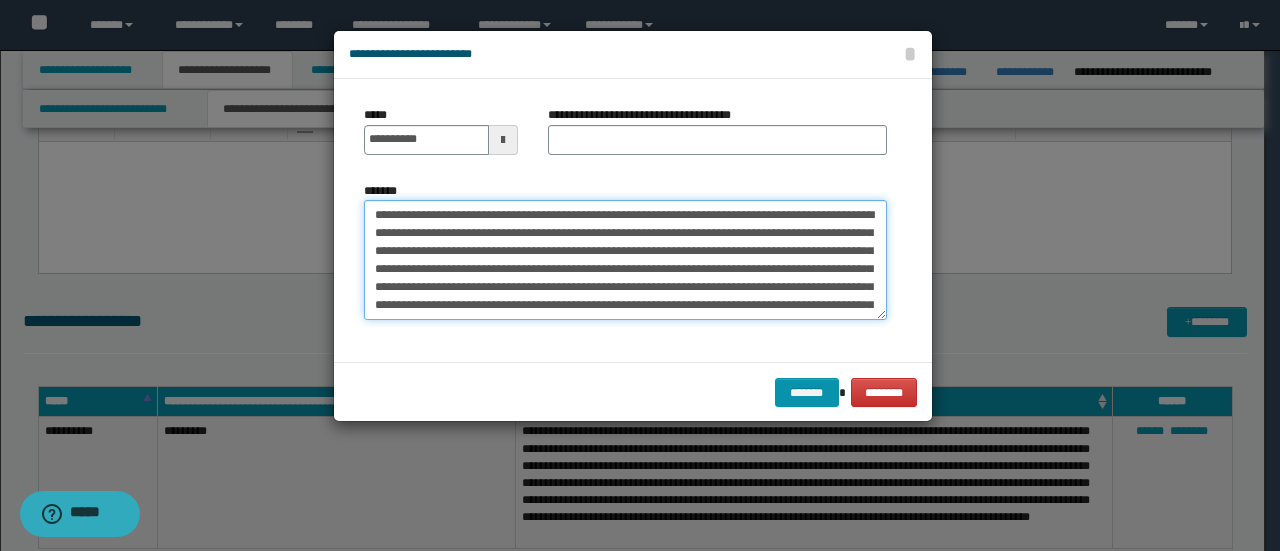 drag, startPoint x: 454, startPoint y: 211, endPoint x: 274, endPoint y: 195, distance: 180.70972 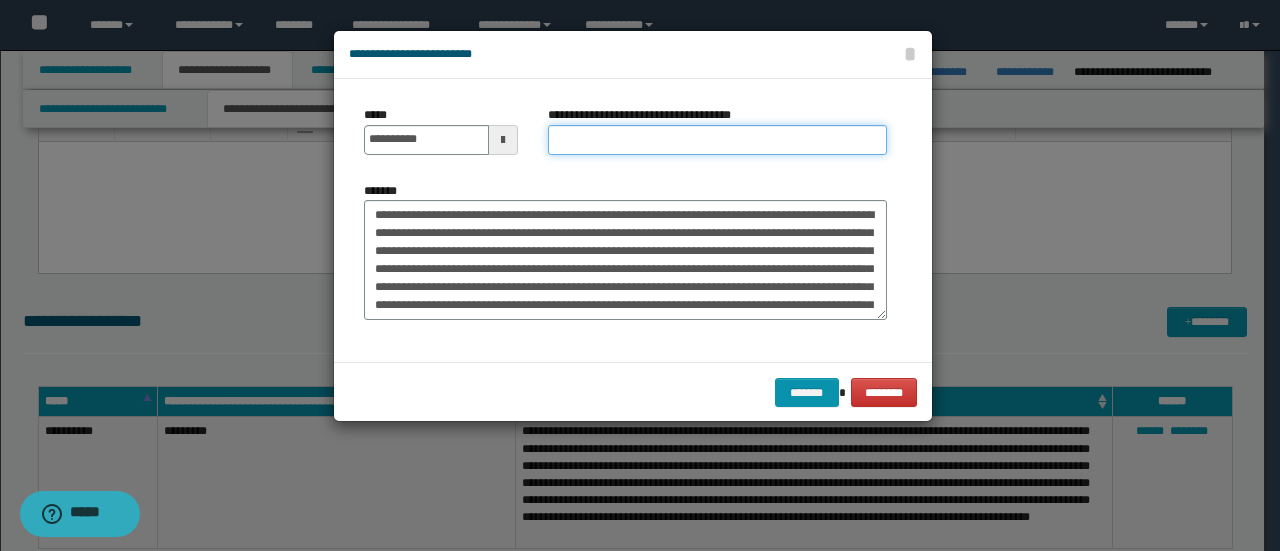 click on "**********" at bounding box center (717, 140) 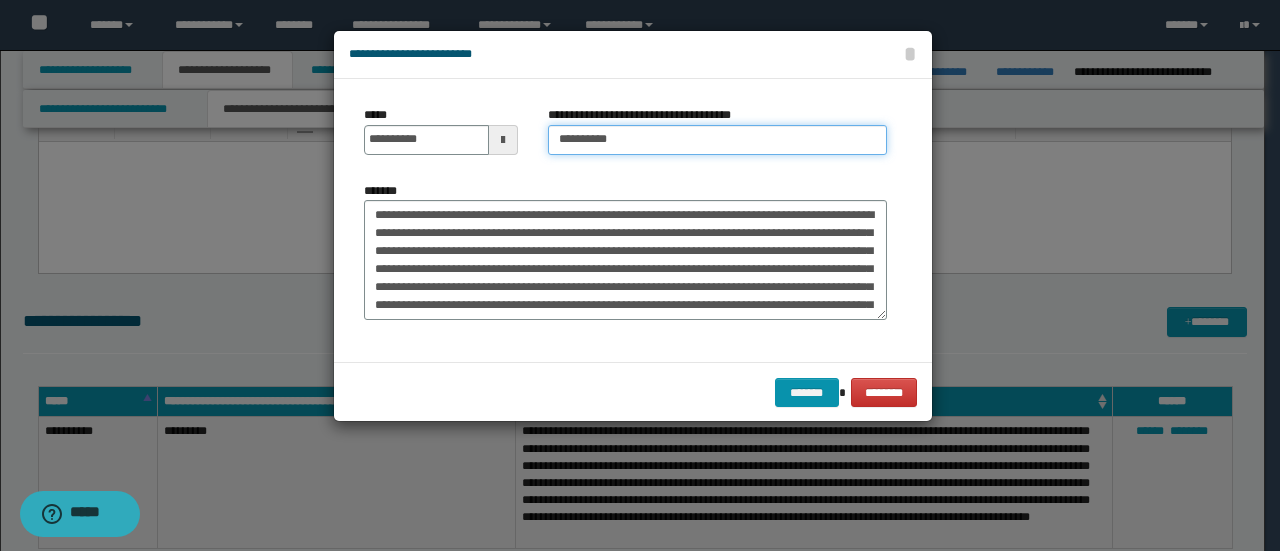 type on "**********" 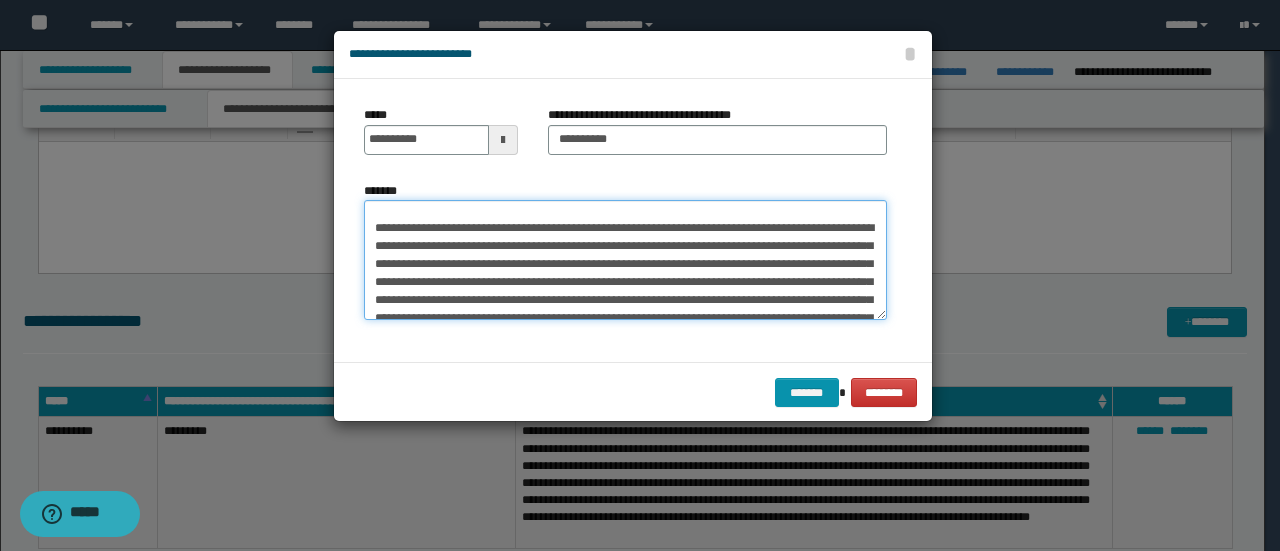 scroll, scrollTop: 360, scrollLeft: 0, axis: vertical 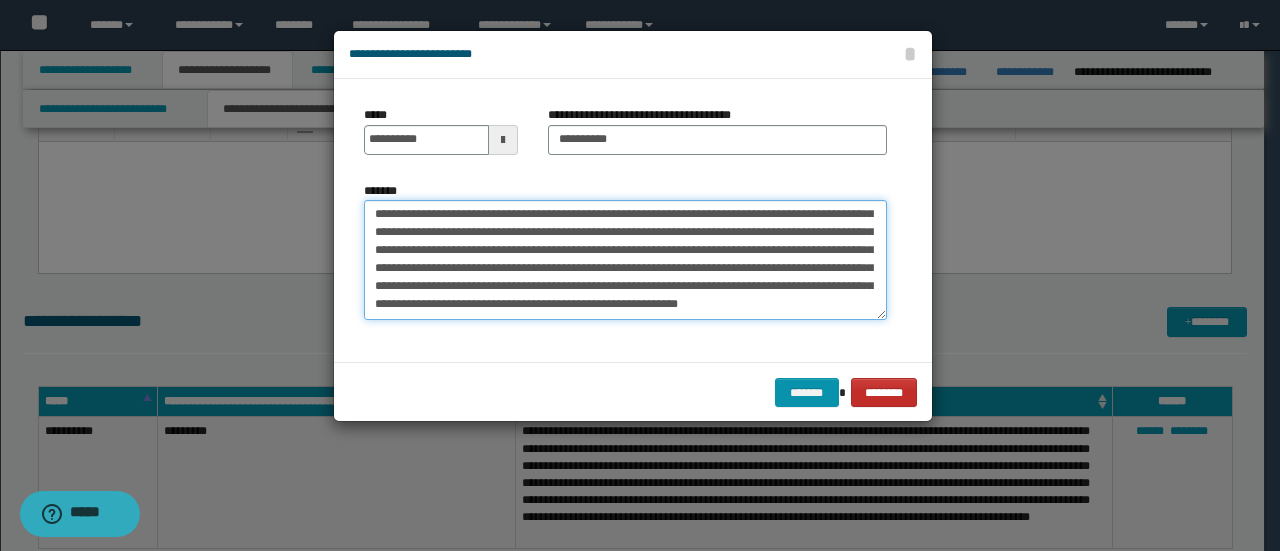 drag, startPoint x: 372, startPoint y: 249, endPoint x: 864, endPoint y: 399, distance: 514.35785 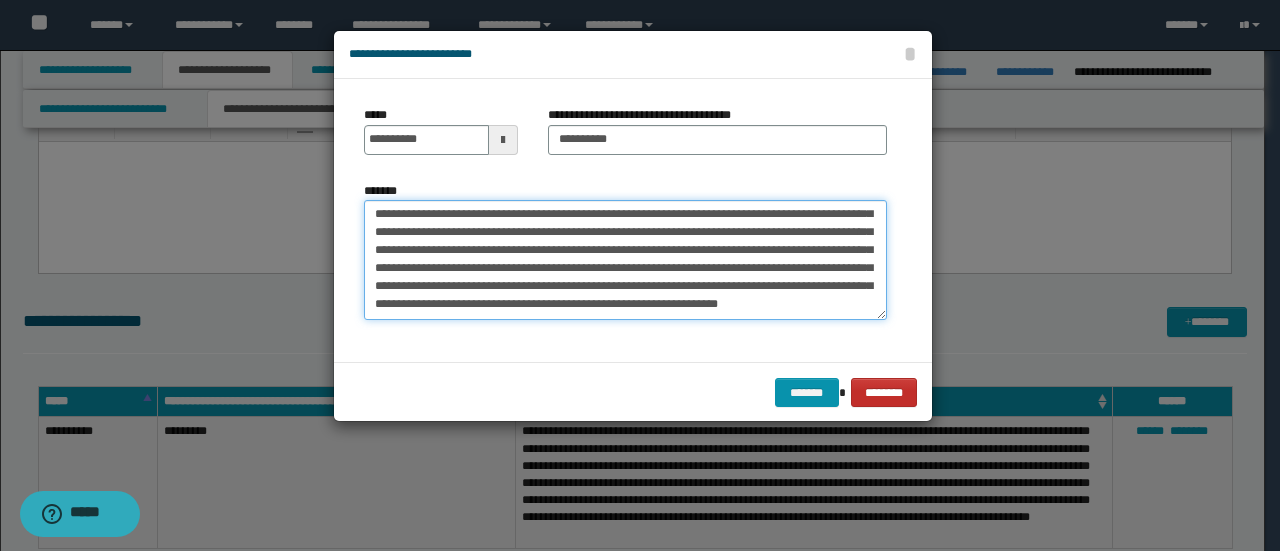 scroll, scrollTop: 306, scrollLeft: 0, axis: vertical 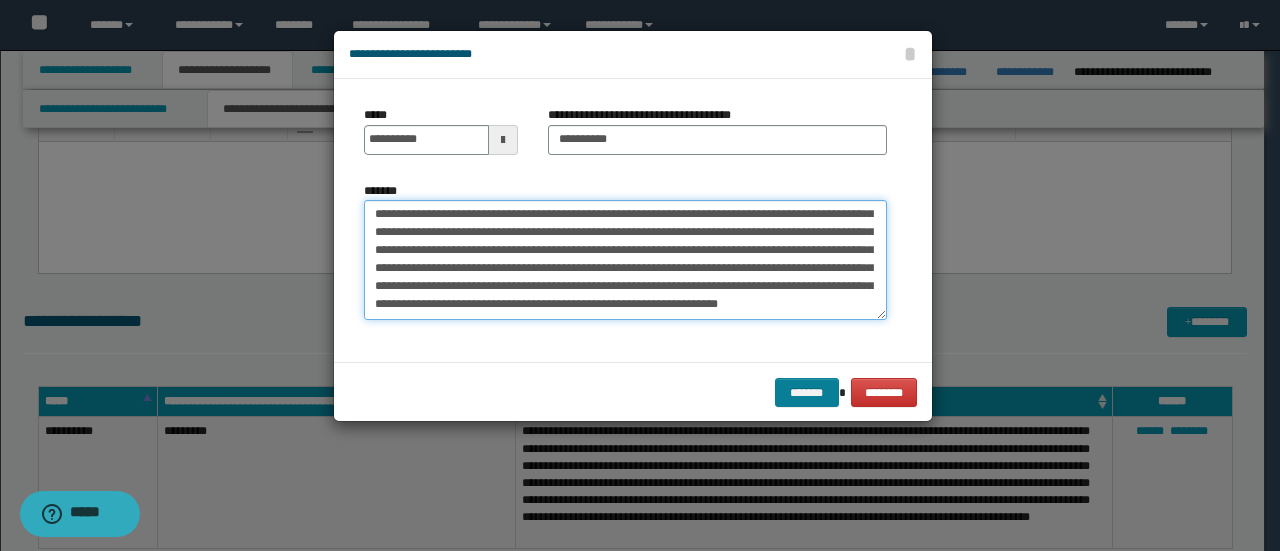 type on "**********" 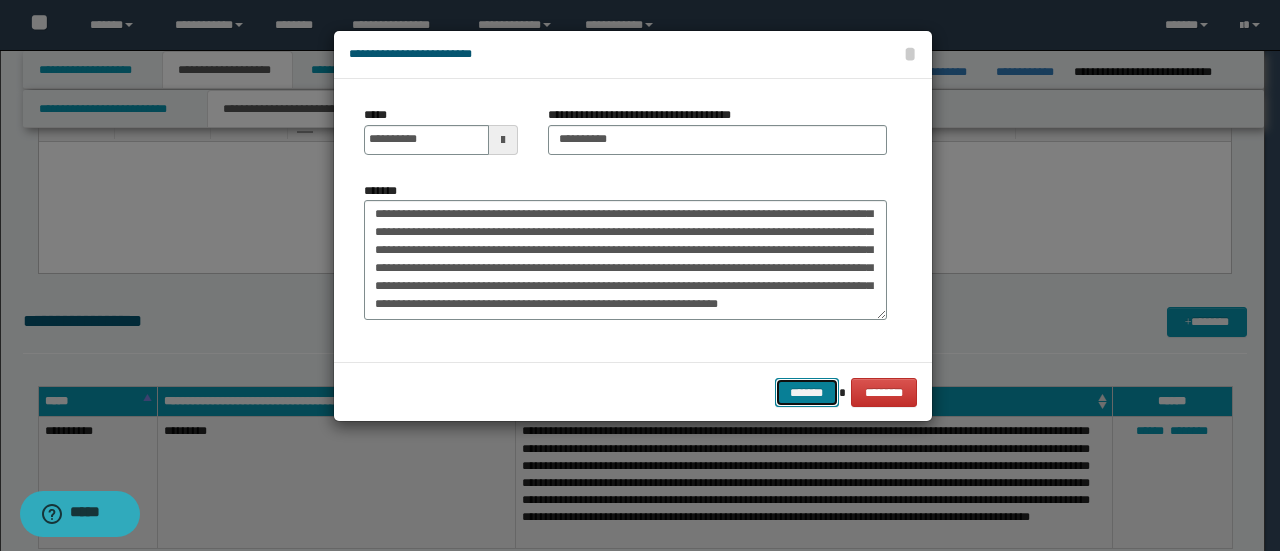 click on "*******" at bounding box center [807, 392] 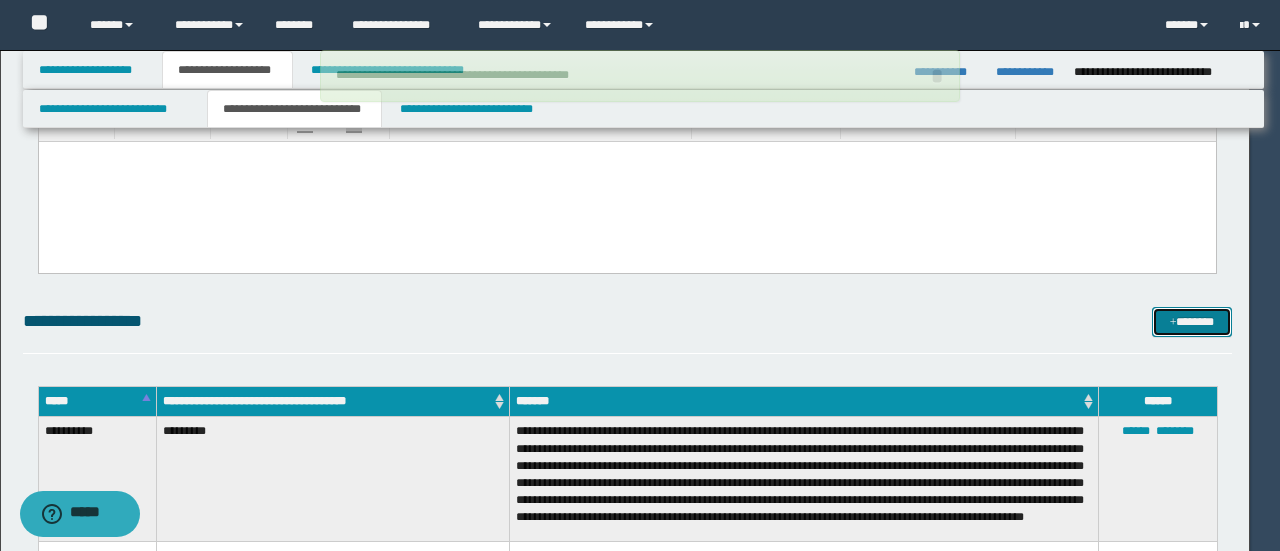 type 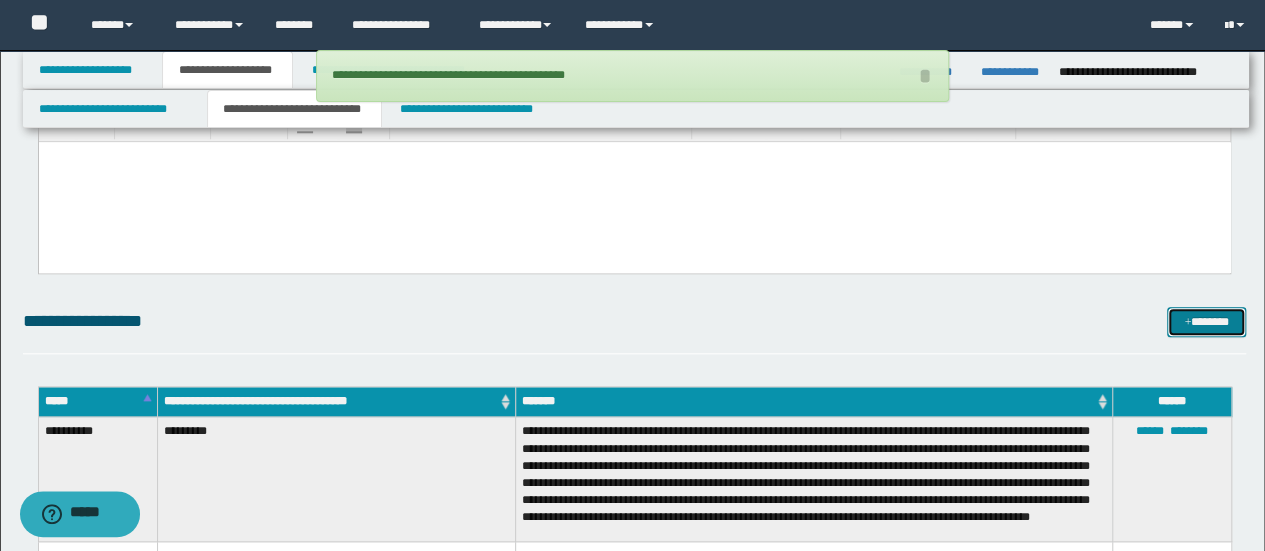 click on "*******" at bounding box center (1206, 321) 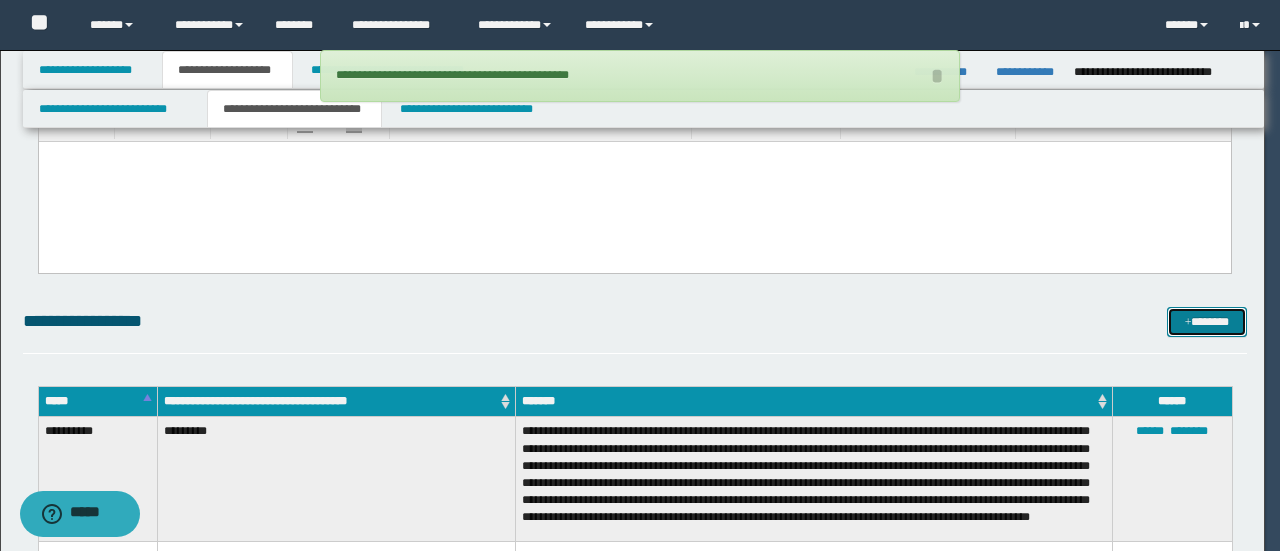 scroll, scrollTop: 0, scrollLeft: 0, axis: both 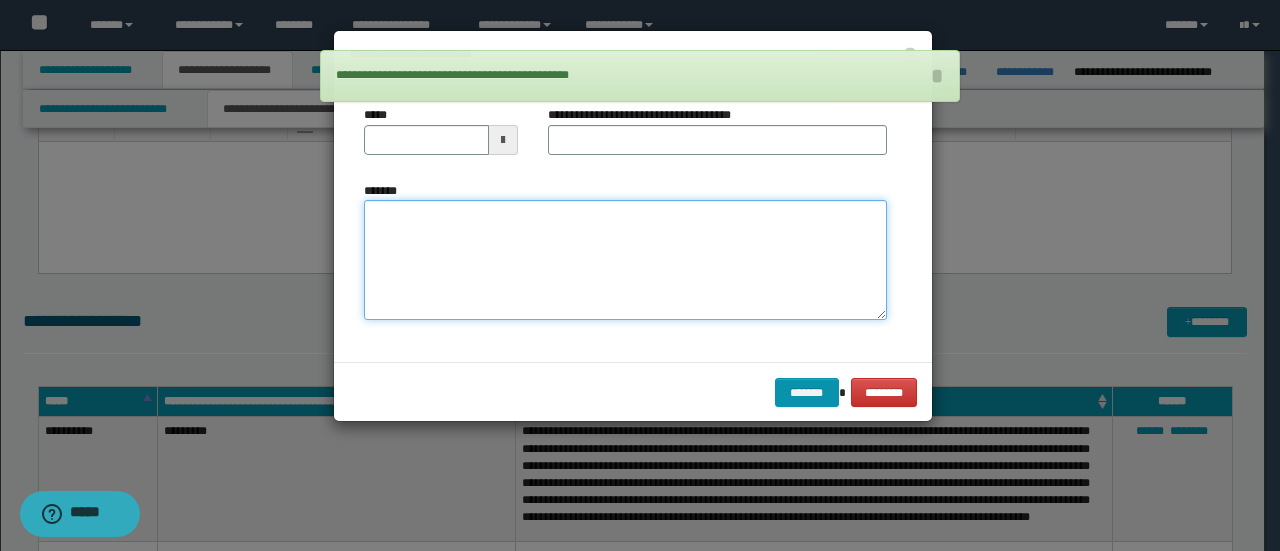 click on "*******" at bounding box center [625, 259] 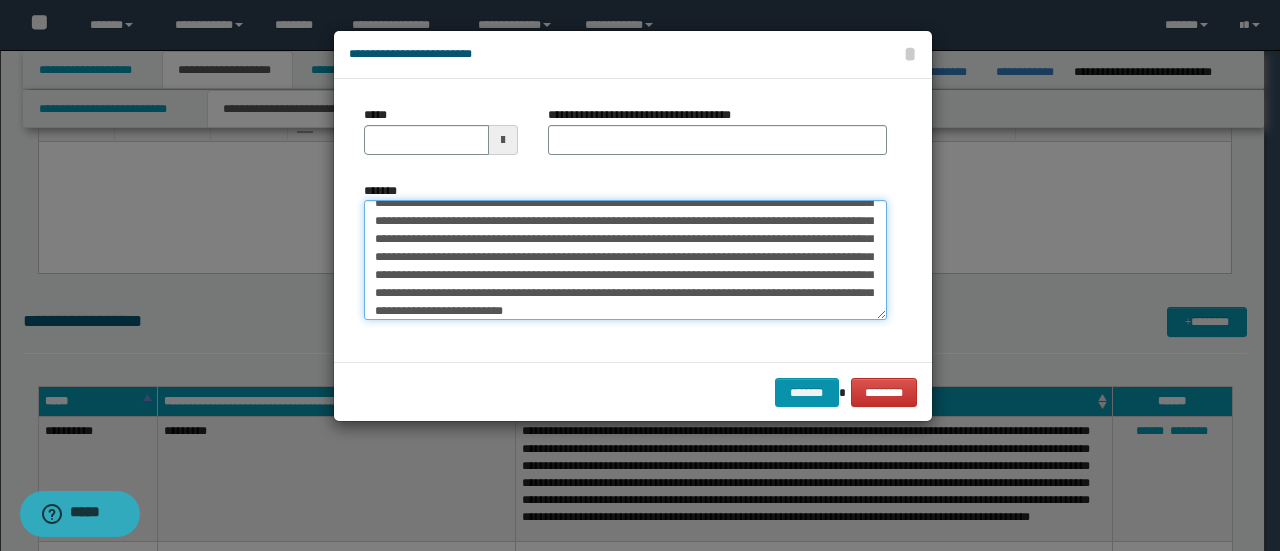 scroll, scrollTop: 0, scrollLeft: 0, axis: both 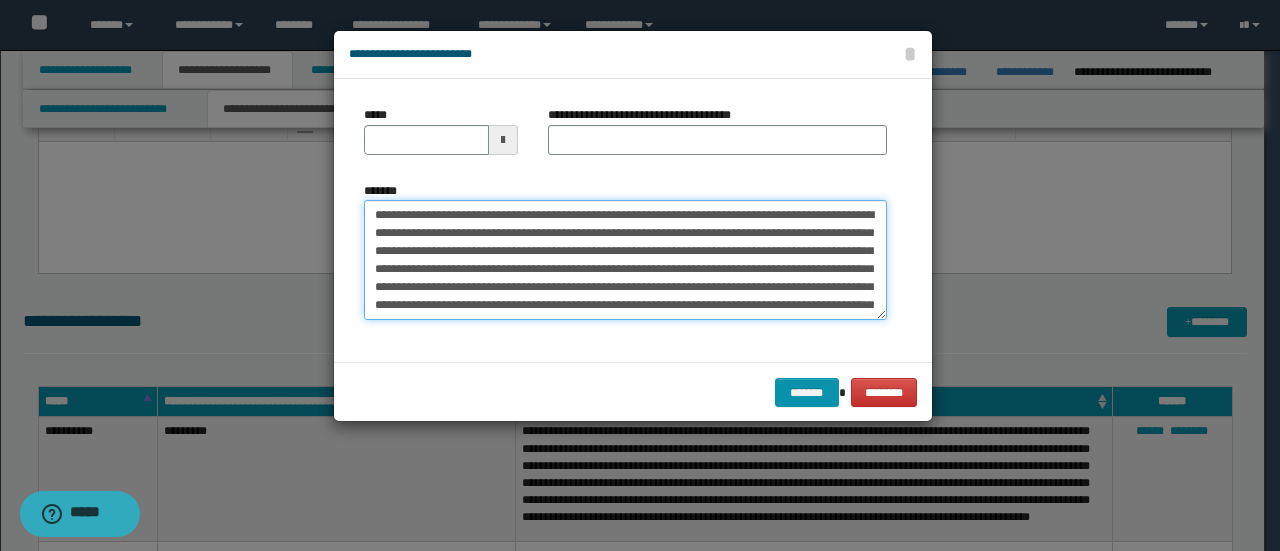 drag, startPoint x: 440, startPoint y: 211, endPoint x: 140, endPoint y: 206, distance: 300.04166 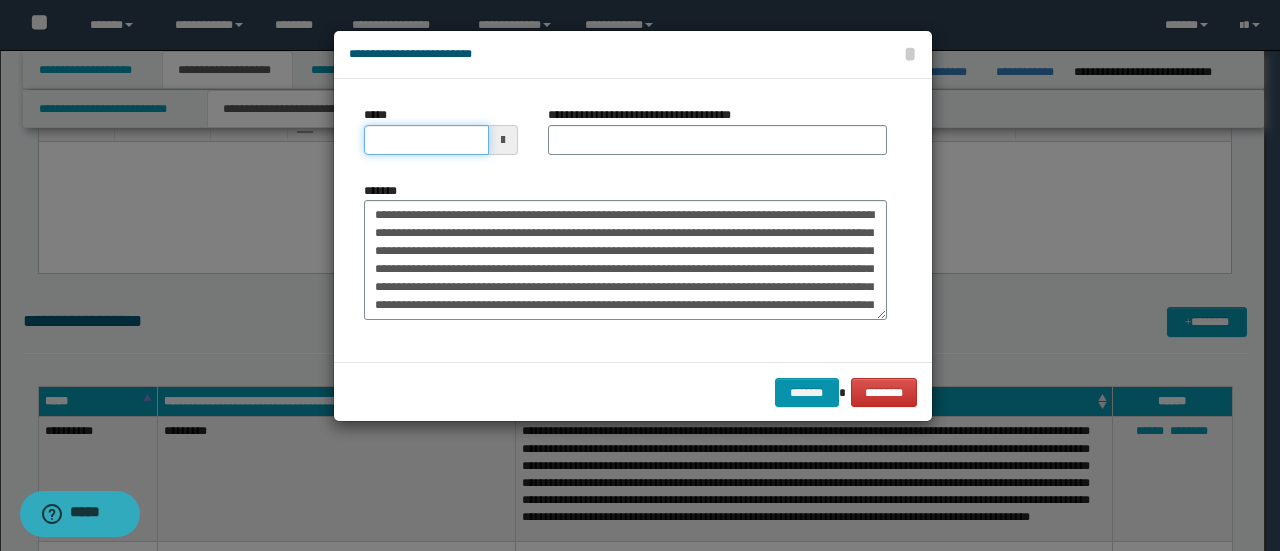 click on "*****" at bounding box center [426, 140] 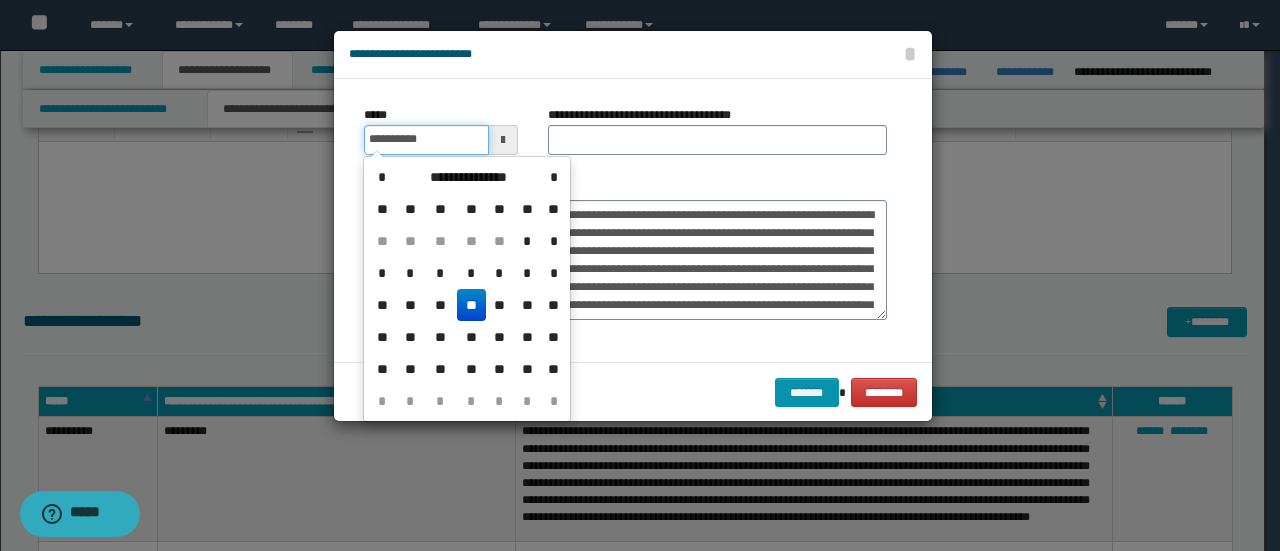 type on "**********" 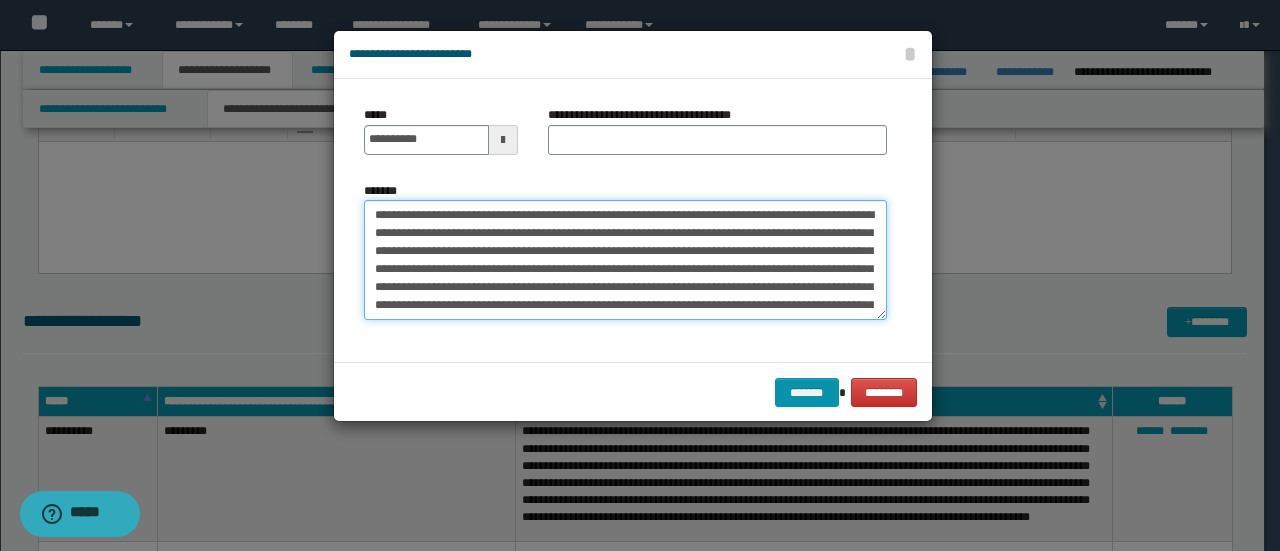 drag, startPoint x: 451, startPoint y: 211, endPoint x: 159, endPoint y: 189, distance: 292.8276 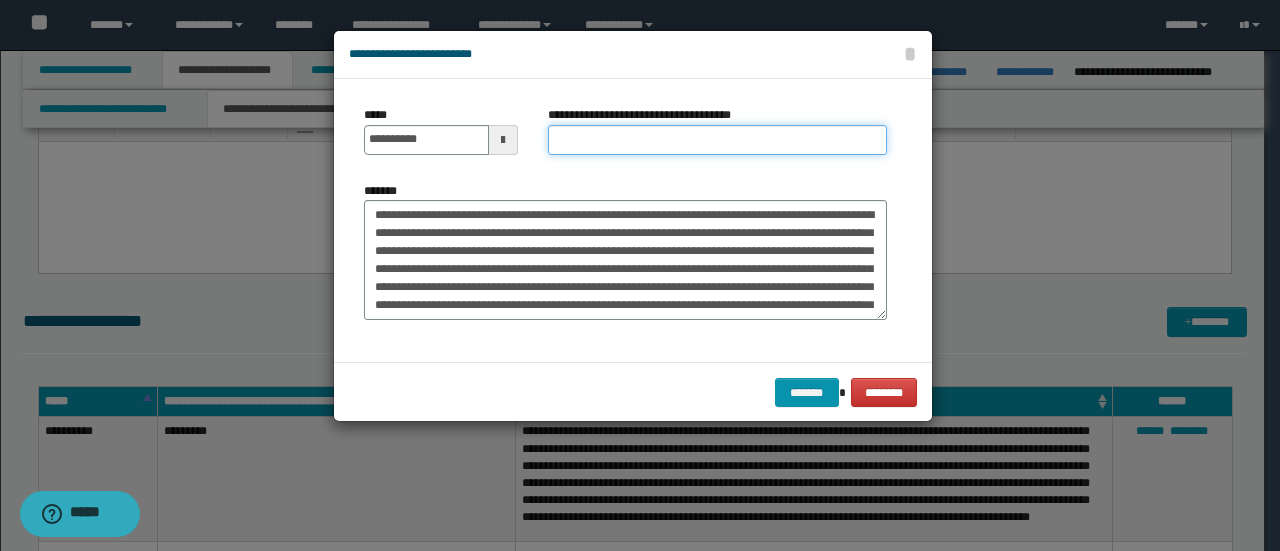 click on "**********" at bounding box center [717, 140] 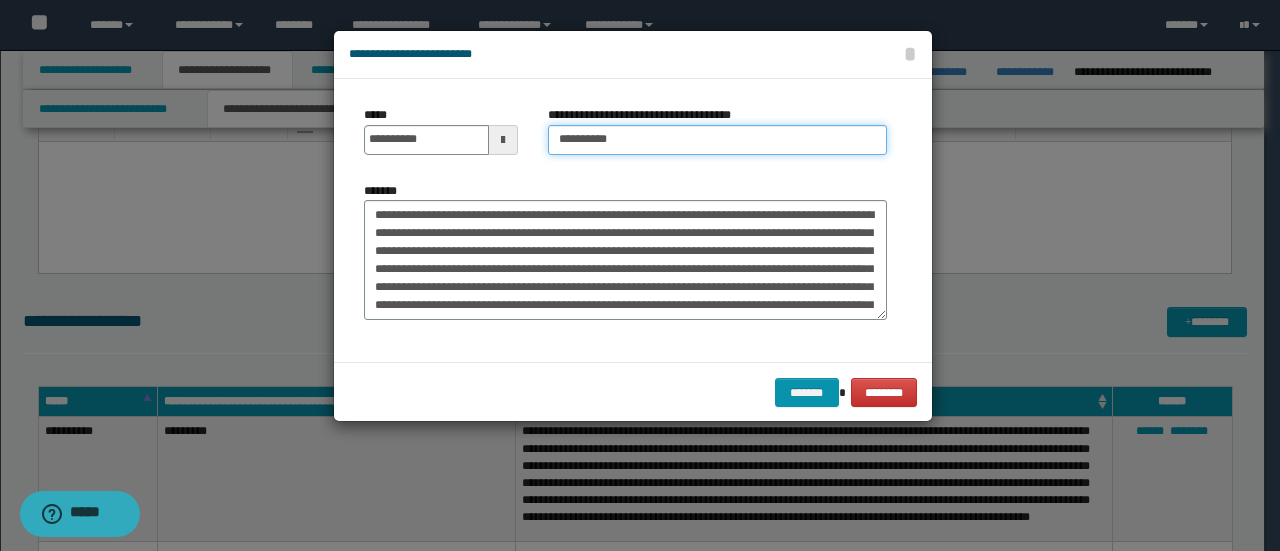 scroll, scrollTop: 100, scrollLeft: 0, axis: vertical 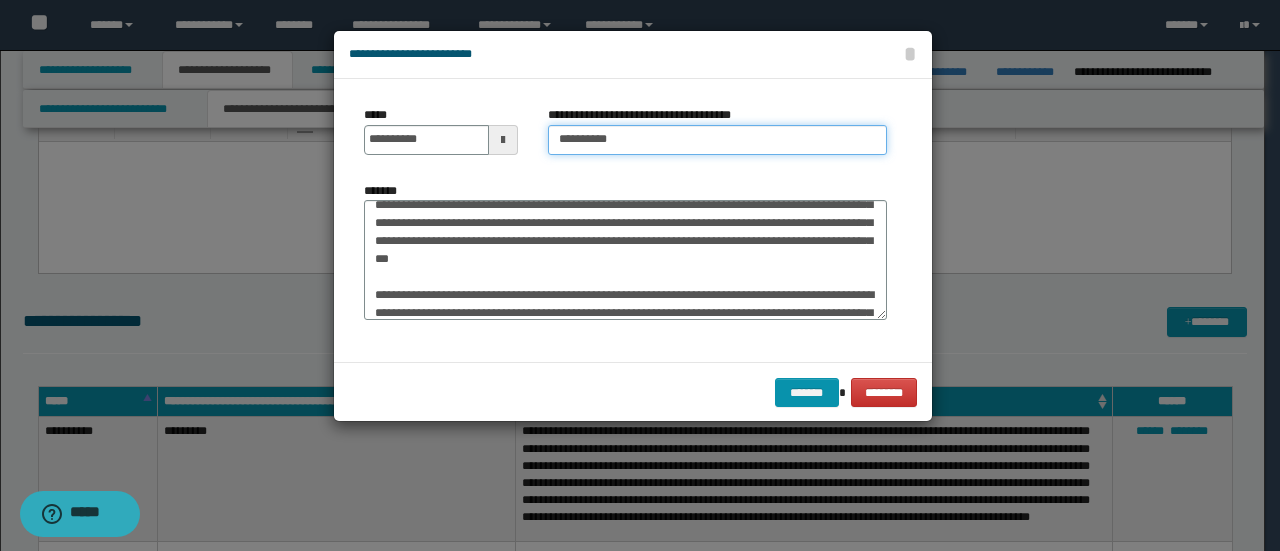 type on "**********" 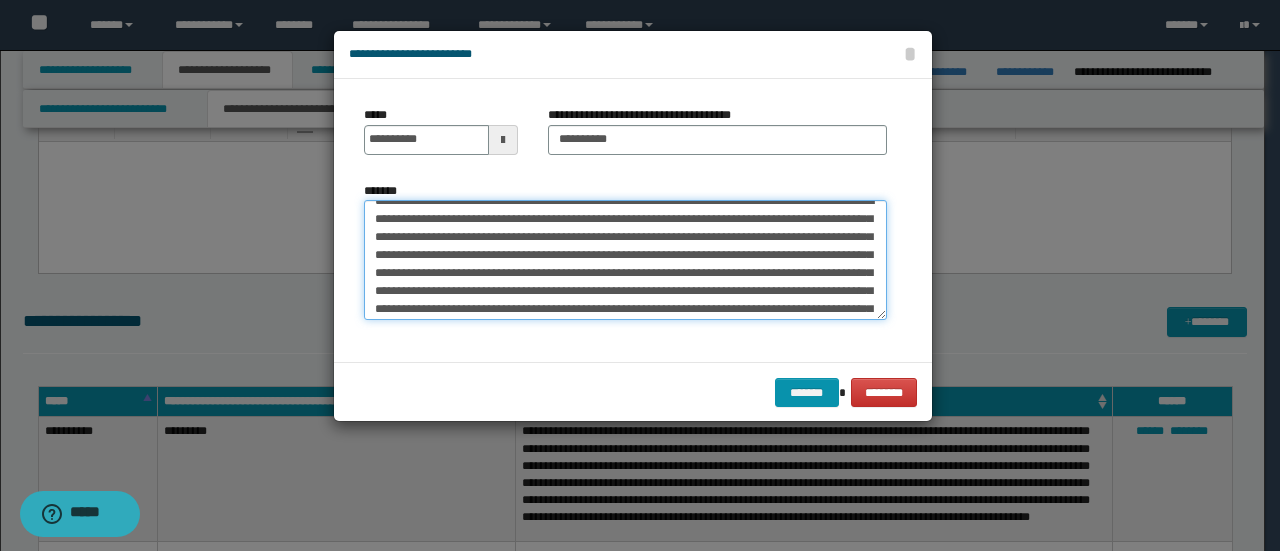 scroll, scrollTop: 0, scrollLeft: 0, axis: both 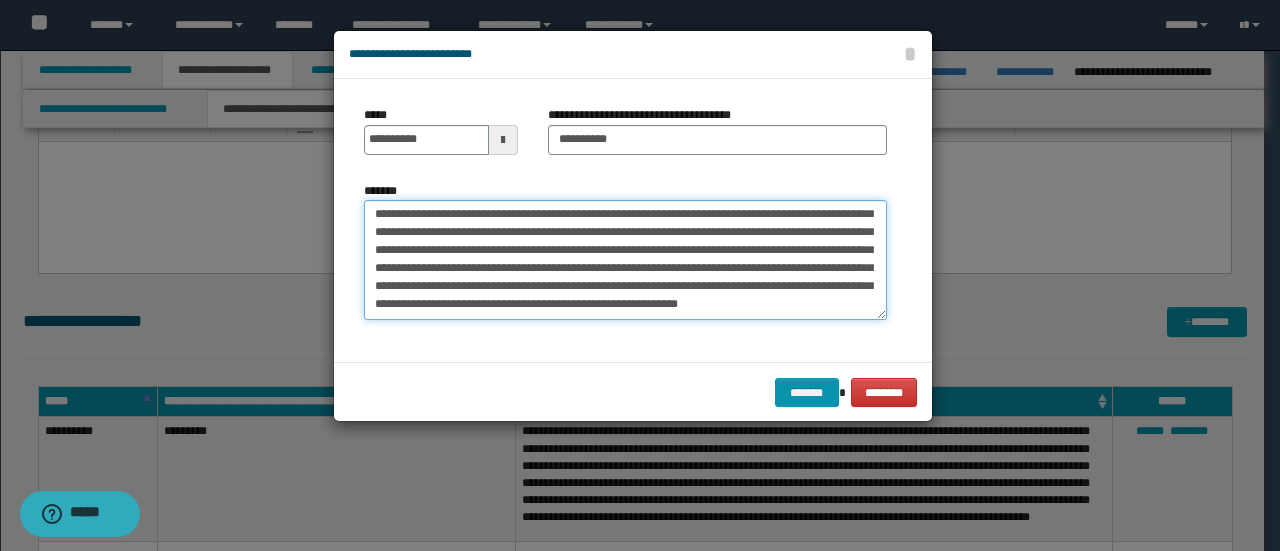 drag, startPoint x: 372, startPoint y: 308, endPoint x: 688, endPoint y: 520, distance: 380.52594 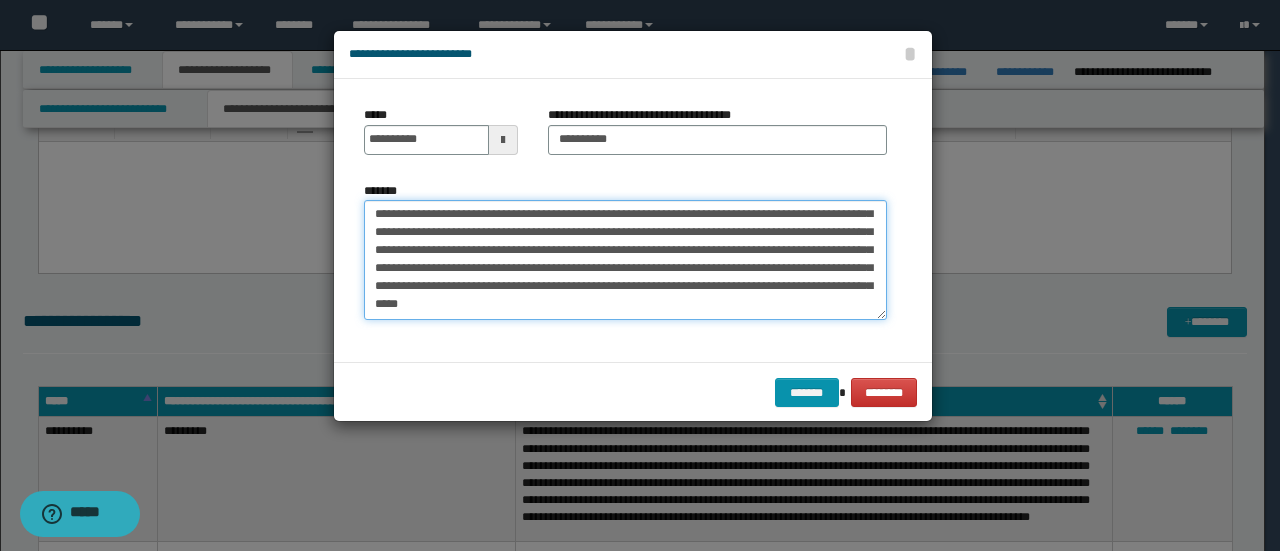 scroll, scrollTop: 108, scrollLeft: 0, axis: vertical 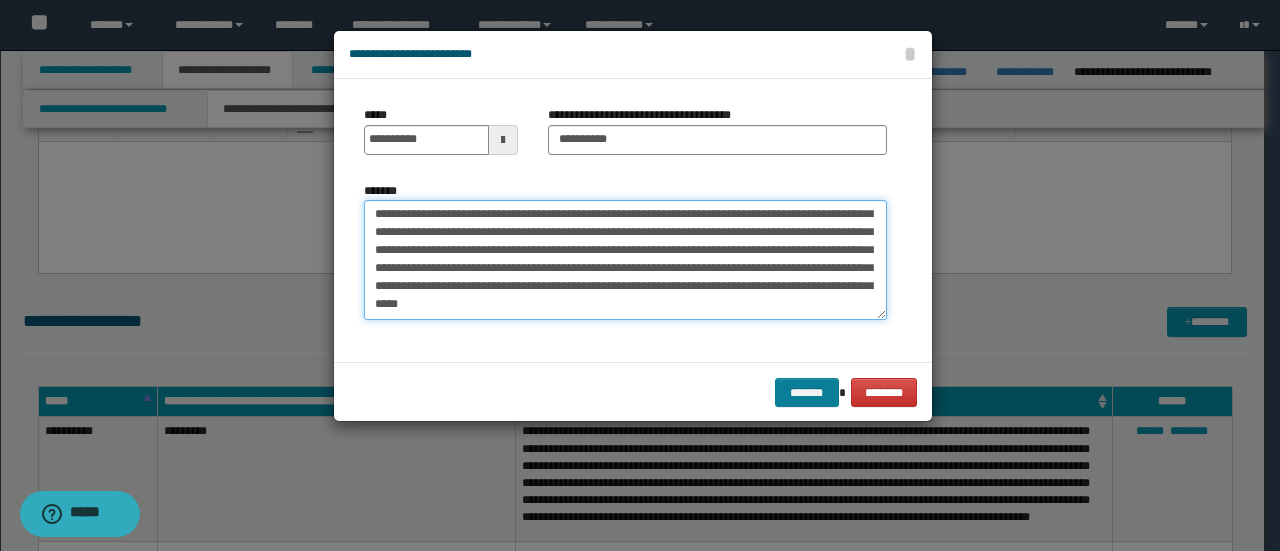 type on "**********" 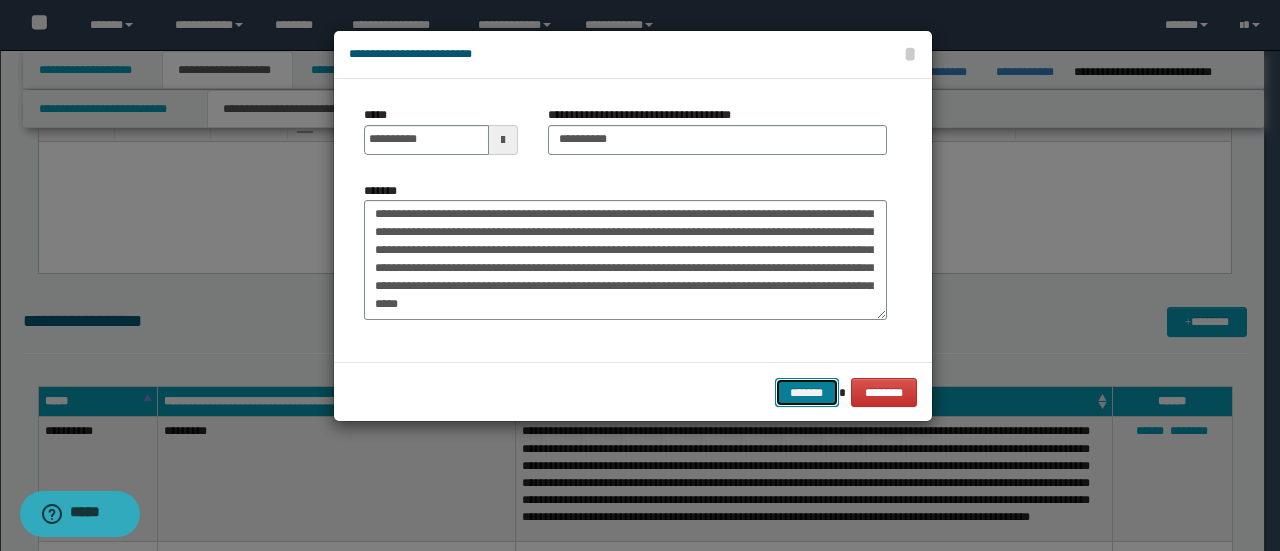 click on "*******" at bounding box center (807, 392) 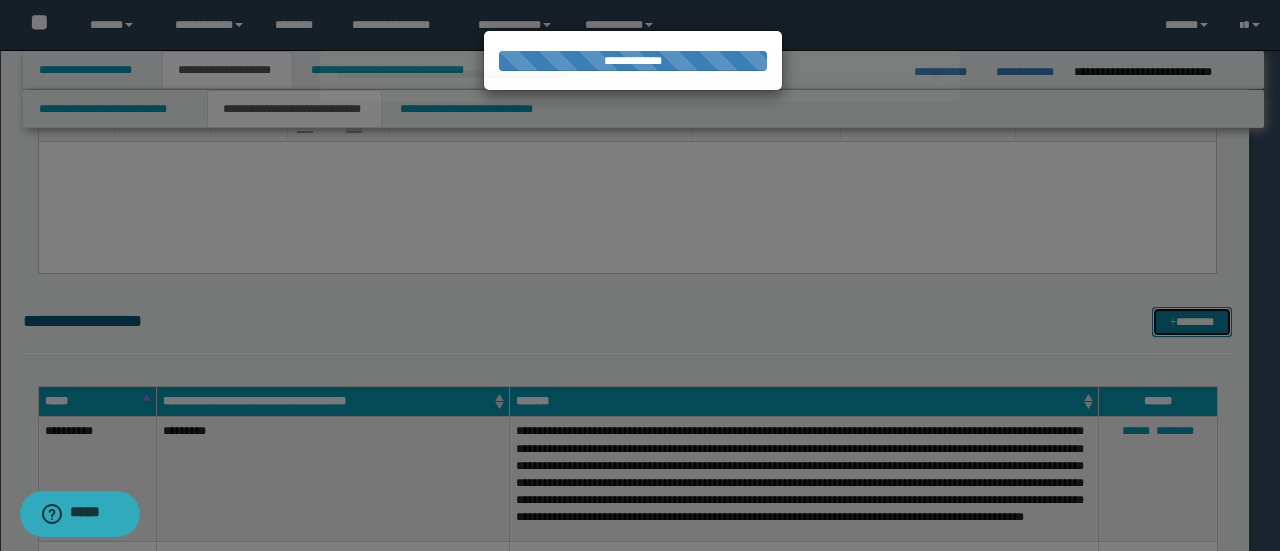 type 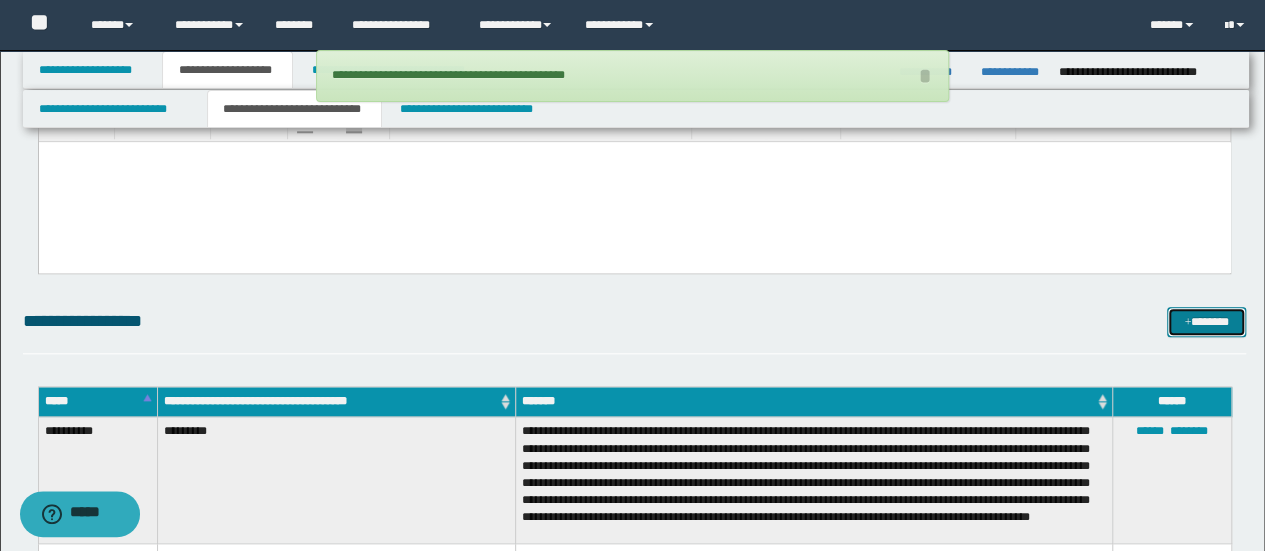click on "*******" at bounding box center [1206, 321] 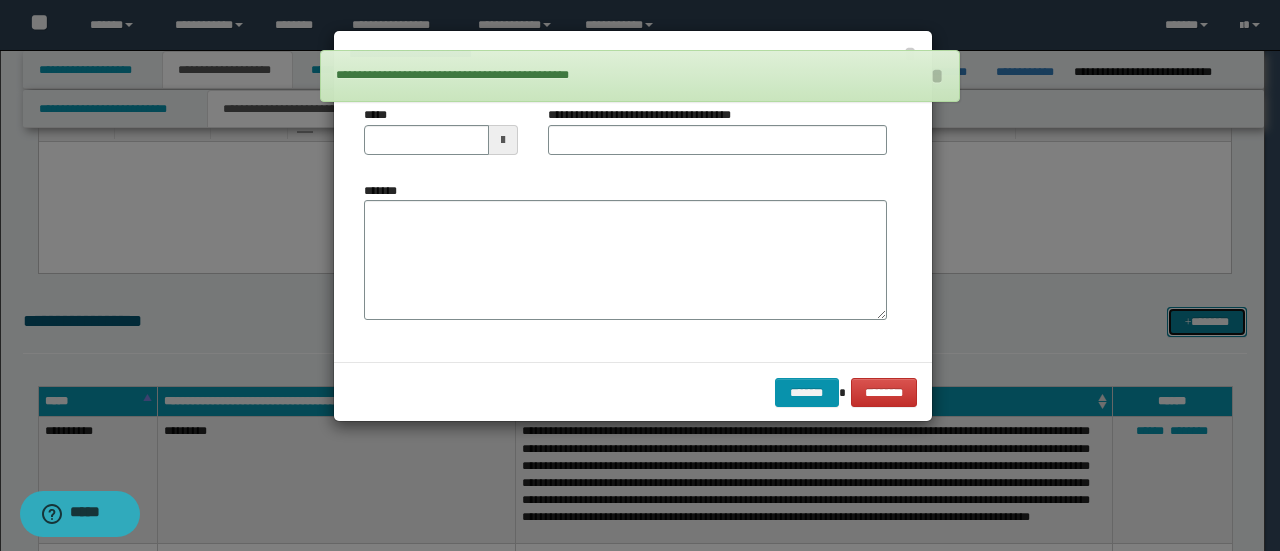 scroll, scrollTop: 0, scrollLeft: 0, axis: both 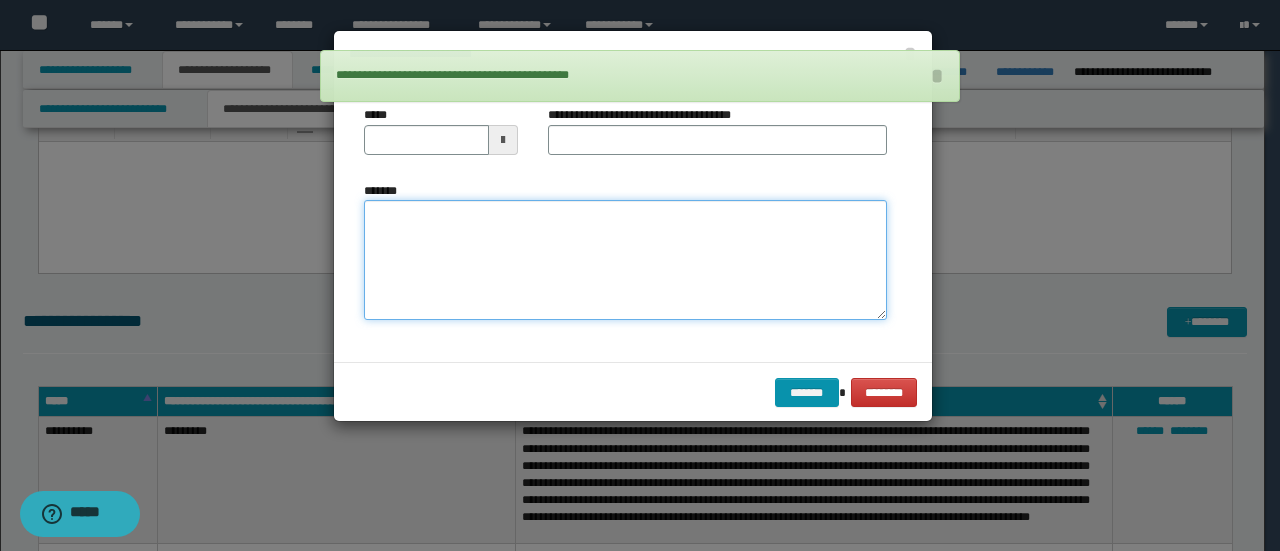 click on "*******" at bounding box center [625, 259] 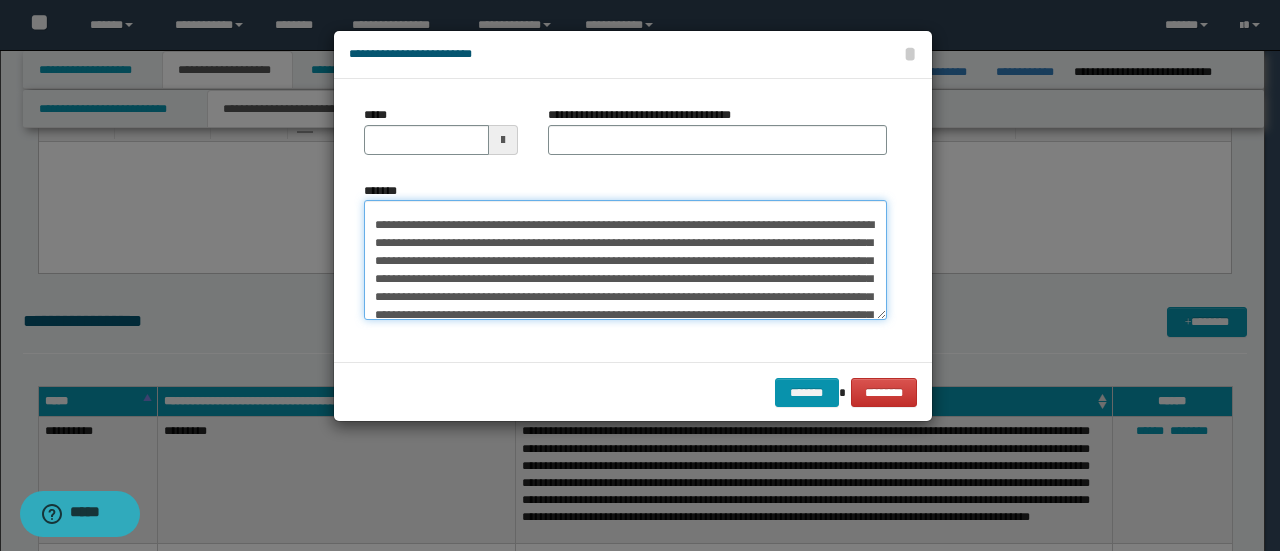 scroll, scrollTop: 0, scrollLeft: 0, axis: both 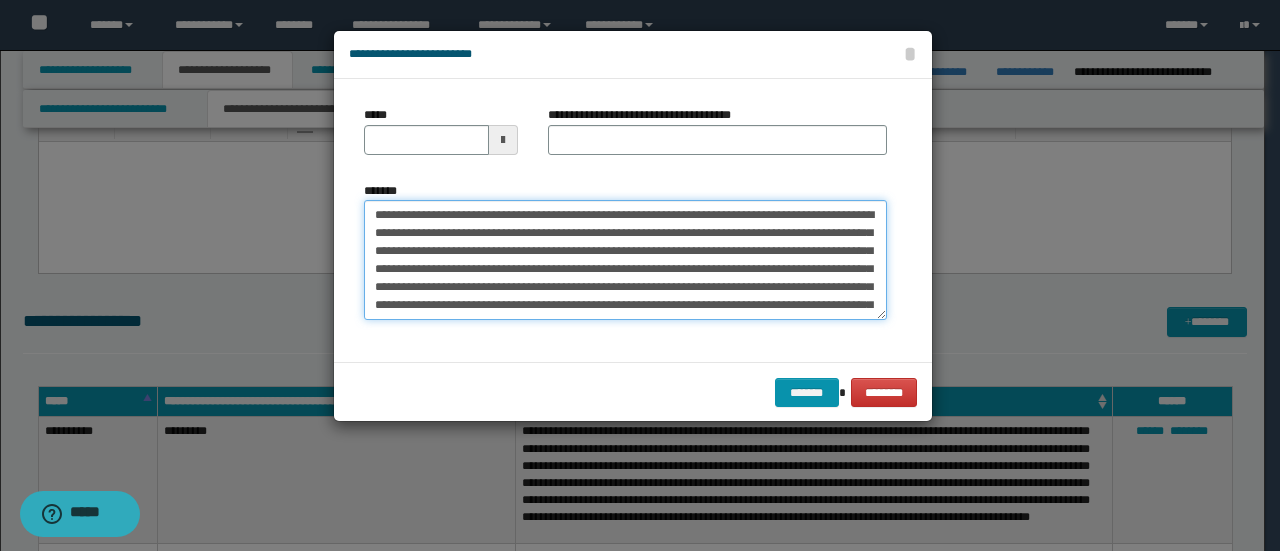 drag, startPoint x: 440, startPoint y: 214, endPoint x: 216, endPoint y: 214, distance: 224 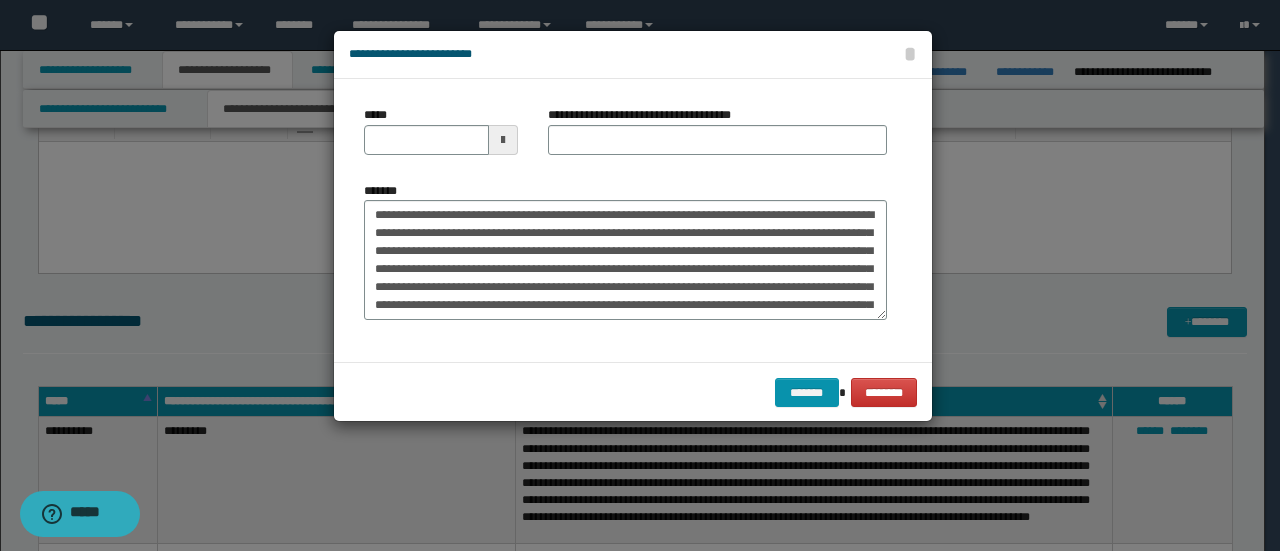 click on "*****" at bounding box center [441, 138] 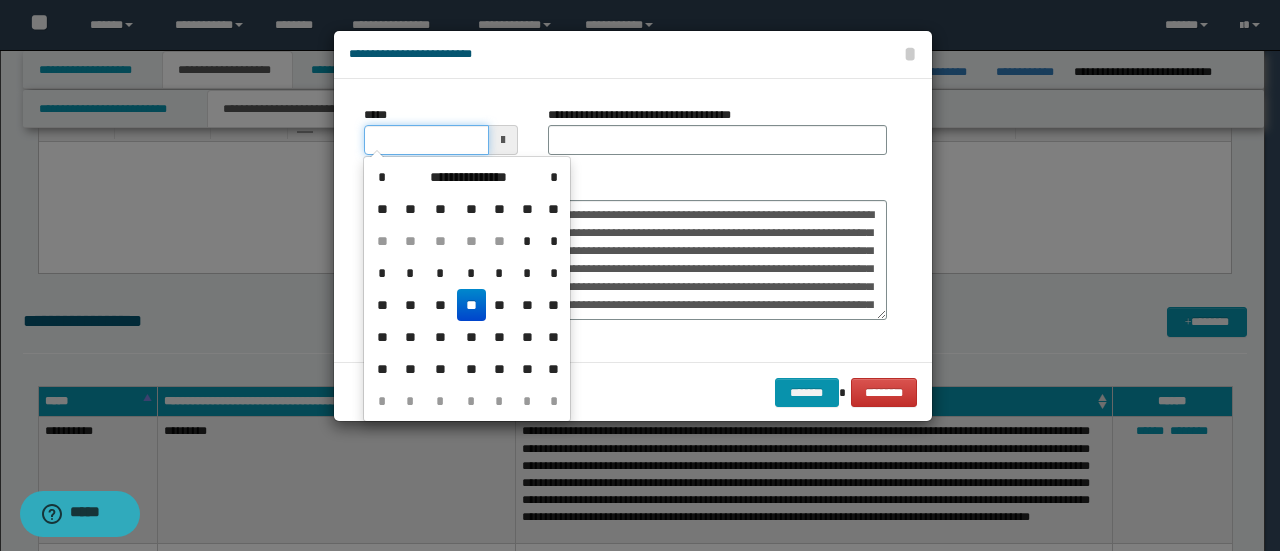 click on "*****" at bounding box center [426, 140] 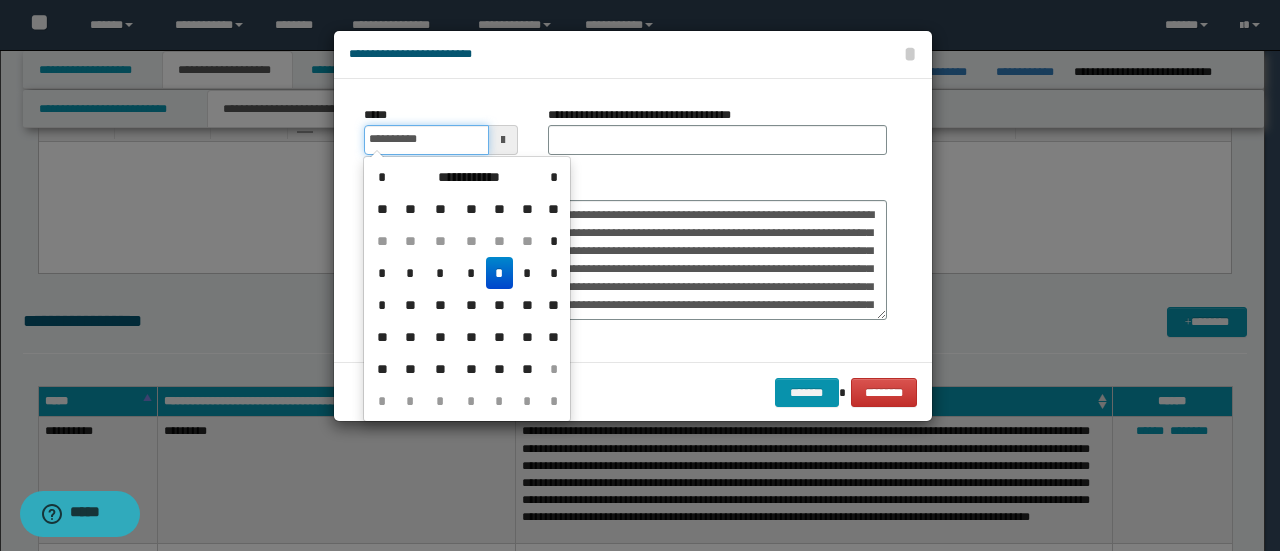 type on "**********" 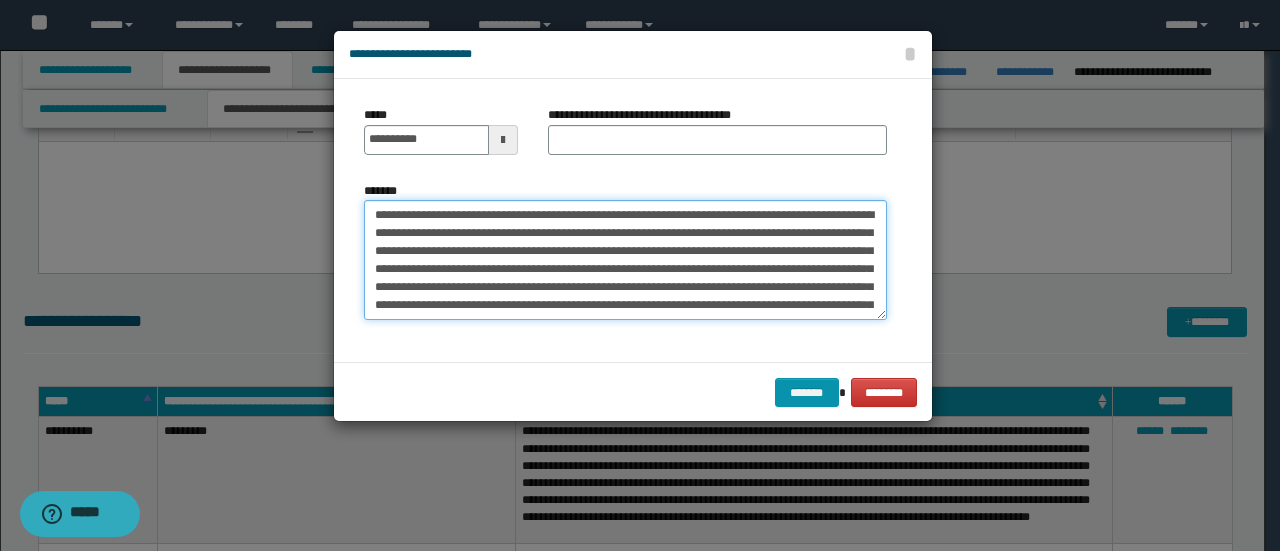 drag, startPoint x: 461, startPoint y: 214, endPoint x: 234, endPoint y: 223, distance: 227.17834 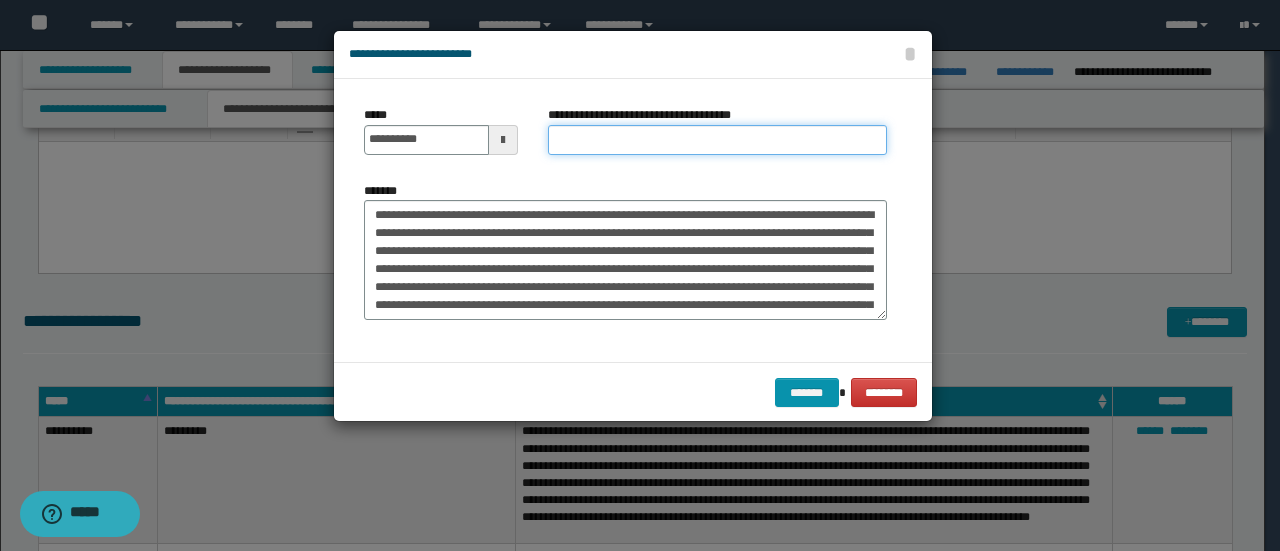 click on "**********" at bounding box center [717, 140] 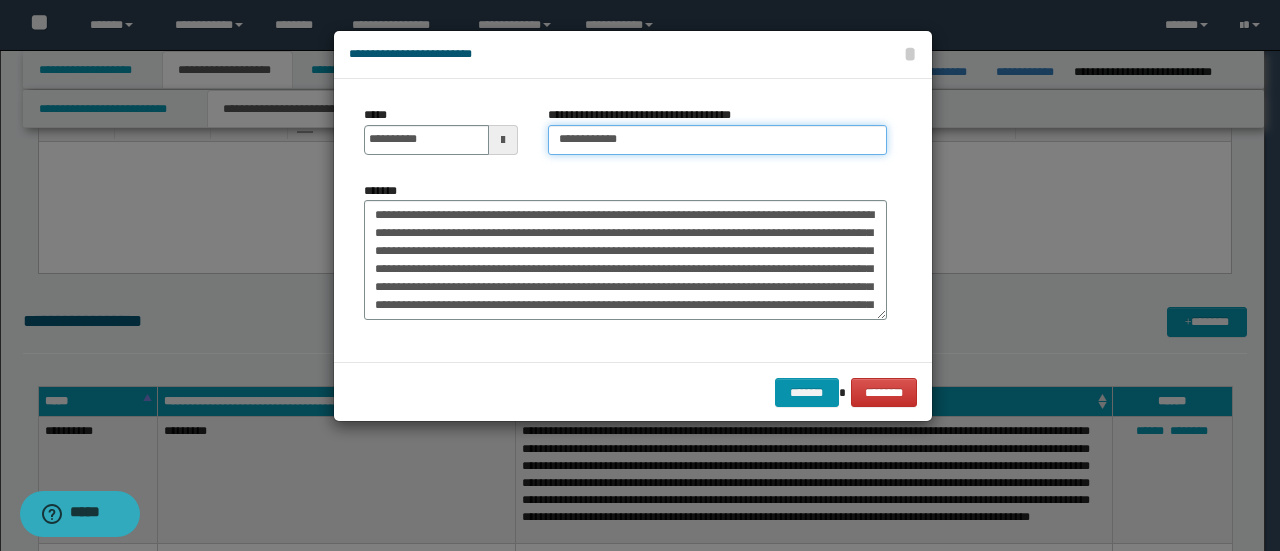 type on "**********" 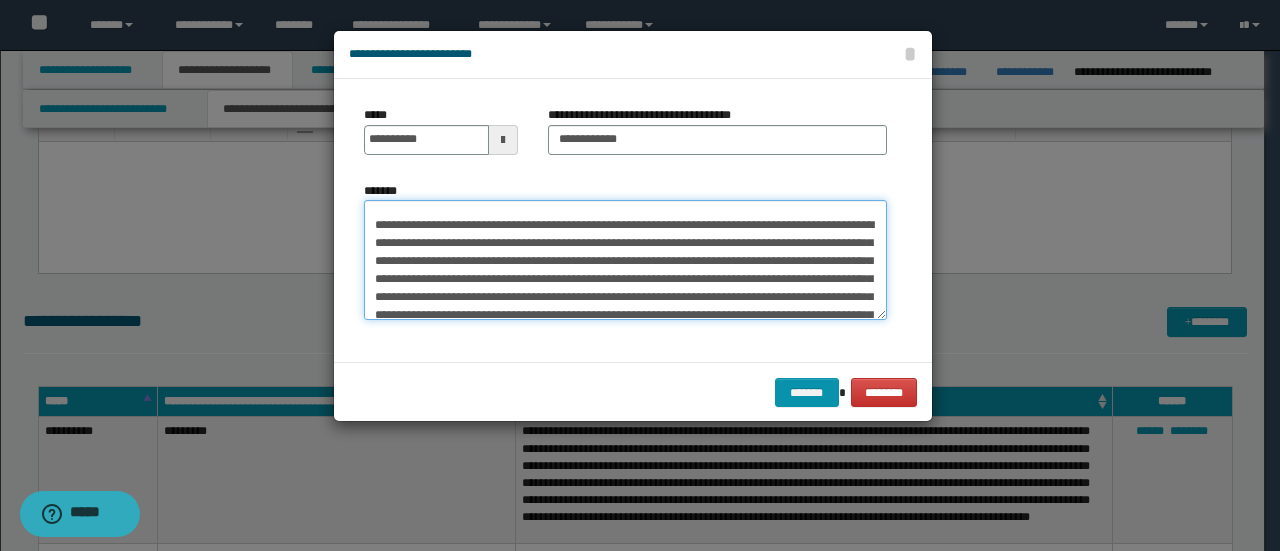 scroll, scrollTop: 480, scrollLeft: 0, axis: vertical 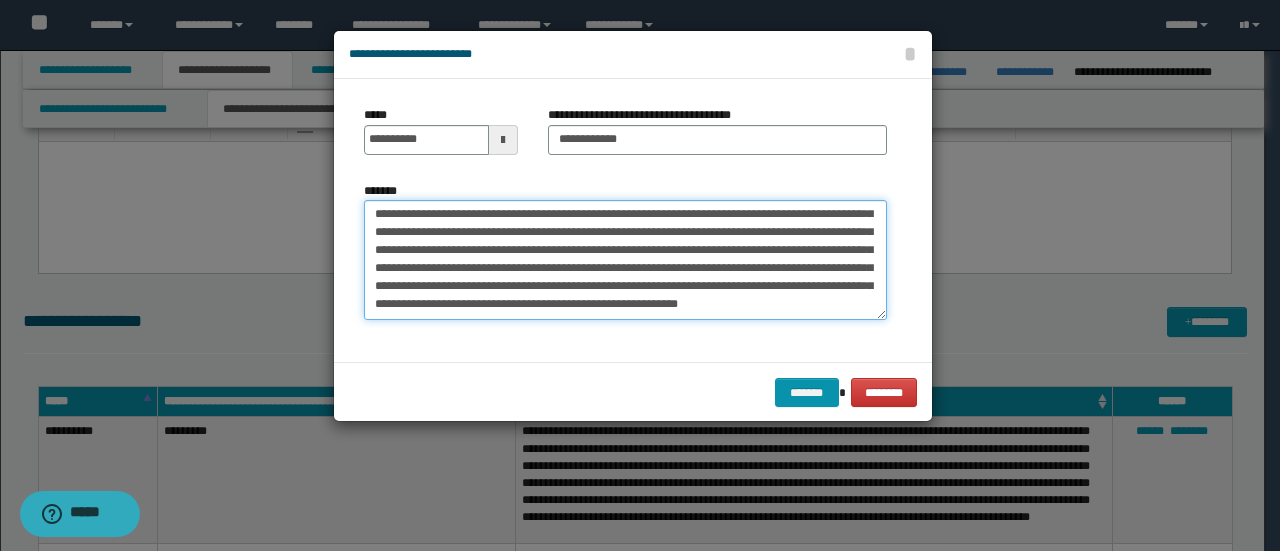 drag, startPoint x: 369, startPoint y: 292, endPoint x: 976, endPoint y: 375, distance: 612.6484 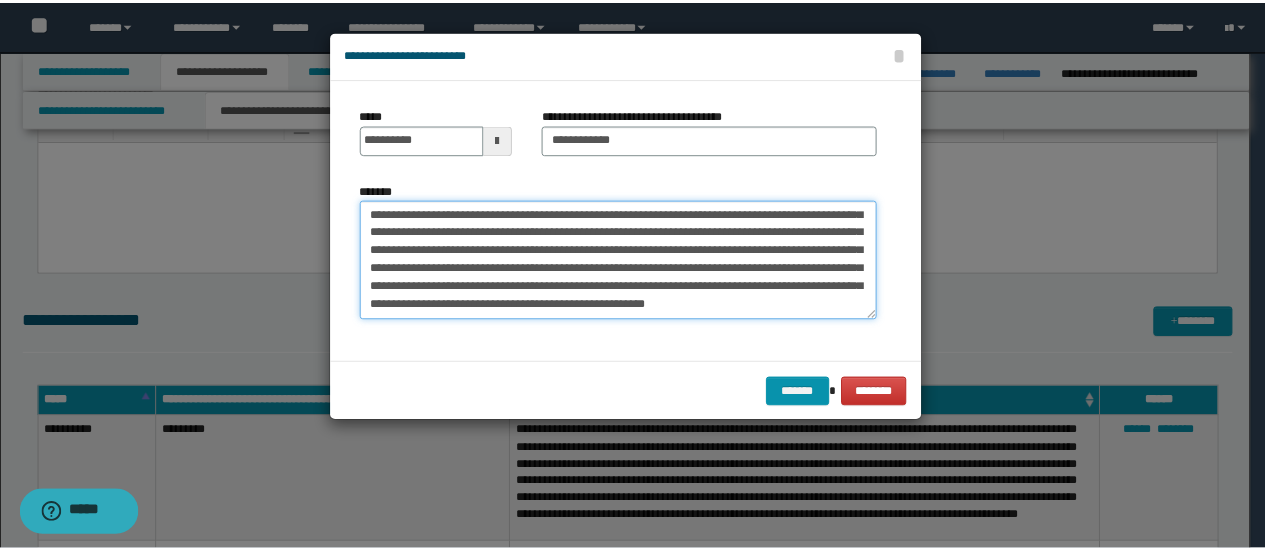 scroll, scrollTop: 468, scrollLeft: 0, axis: vertical 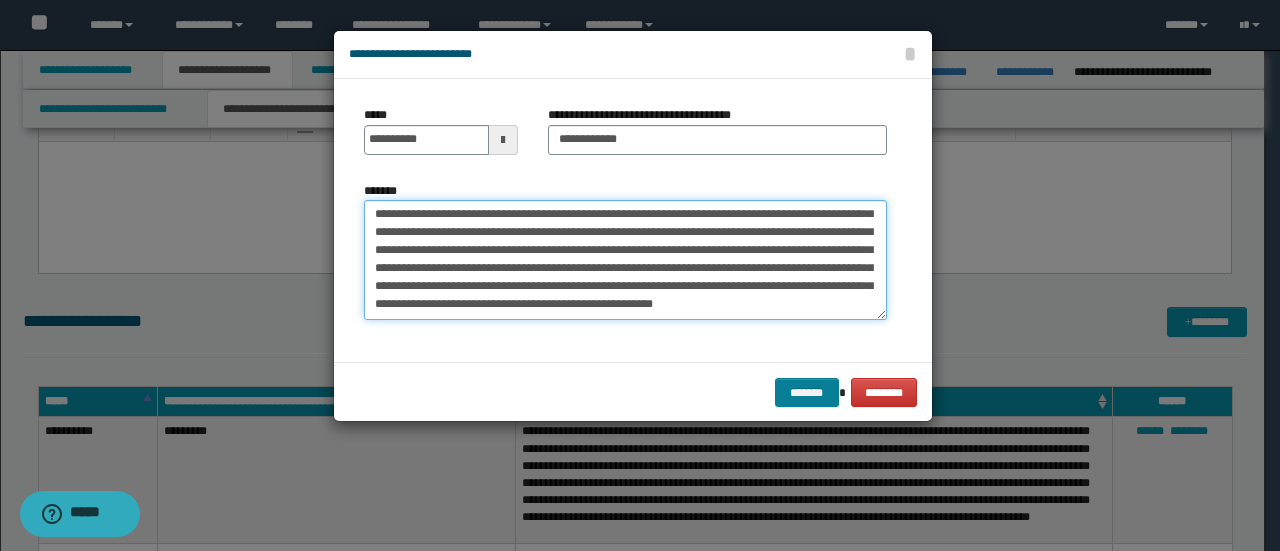 type on "**********" 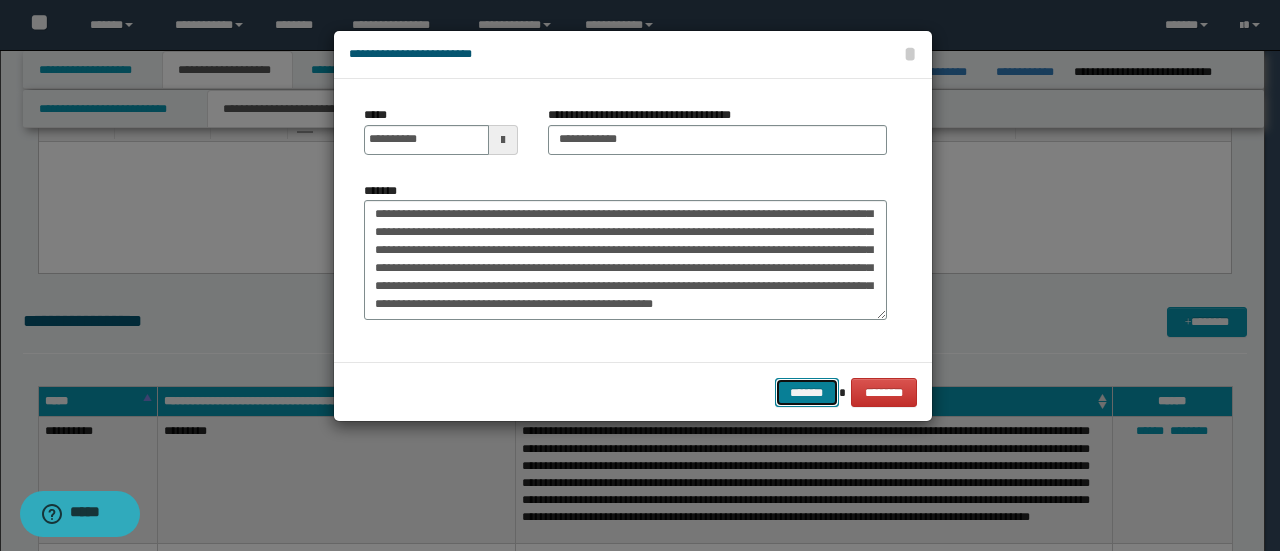 click on "*******" at bounding box center (807, 392) 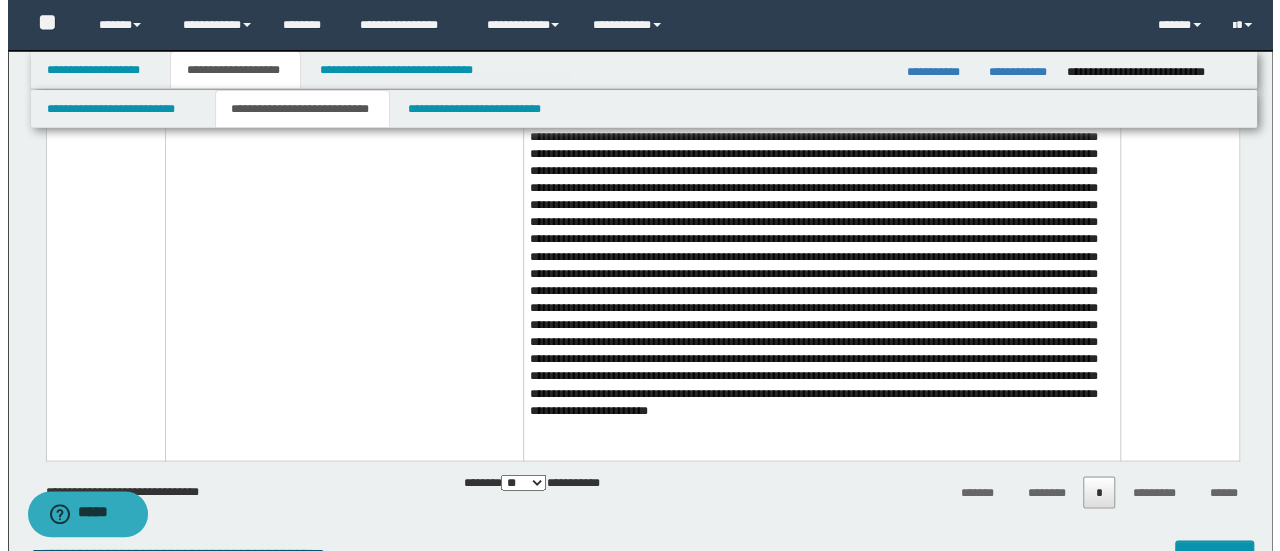 scroll, scrollTop: 2300, scrollLeft: 0, axis: vertical 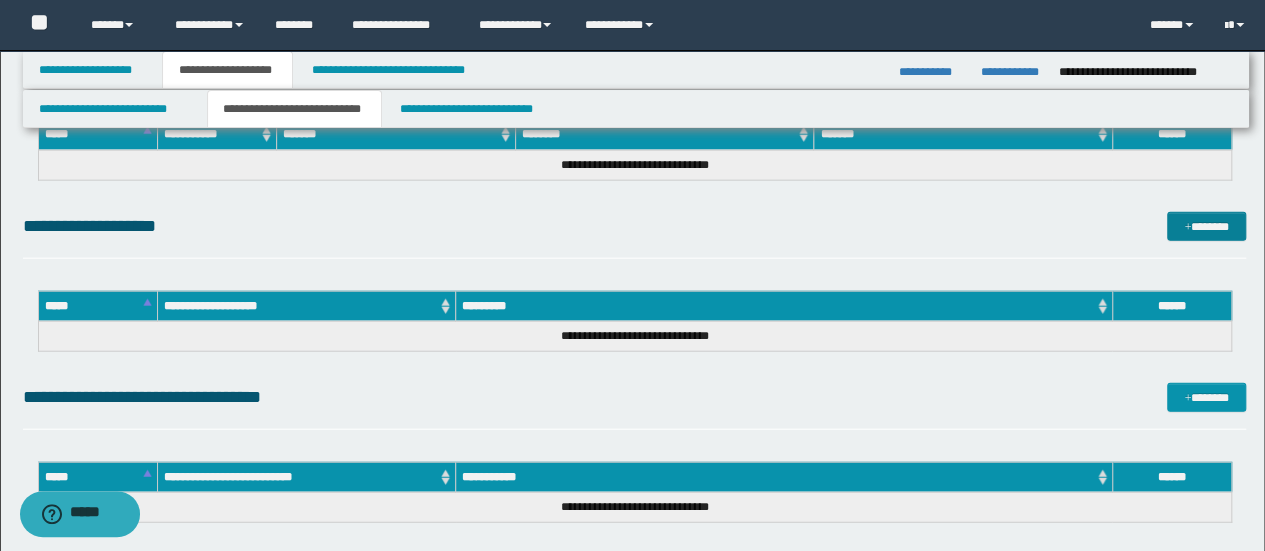 click on "**********" at bounding box center (635, 235) 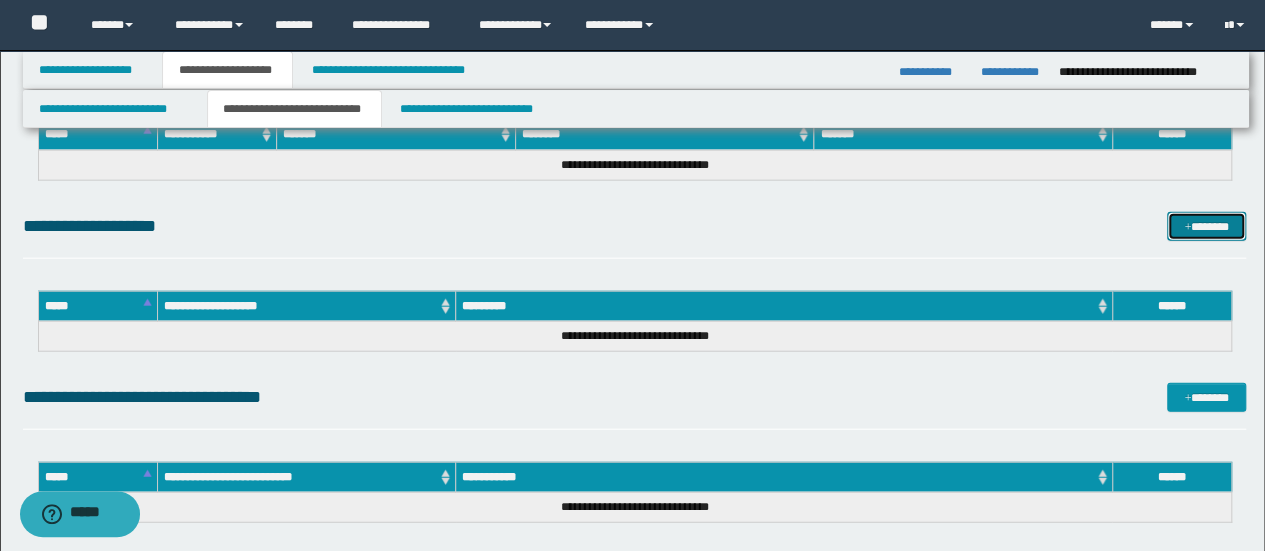 click on "*******" at bounding box center (1206, 226) 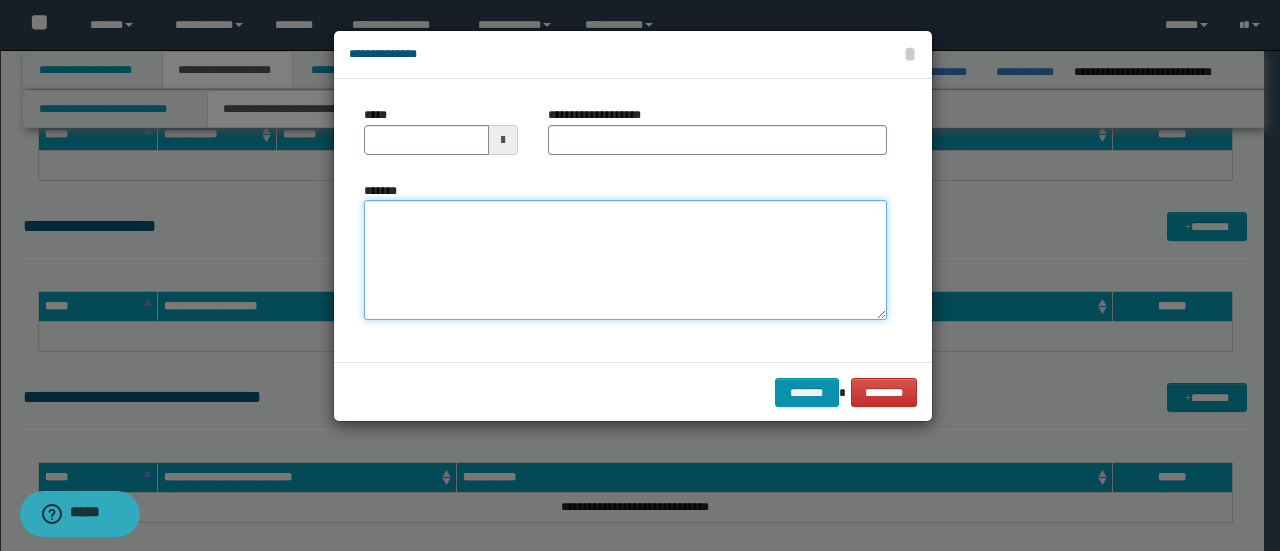 click on "*******" at bounding box center (625, 260) 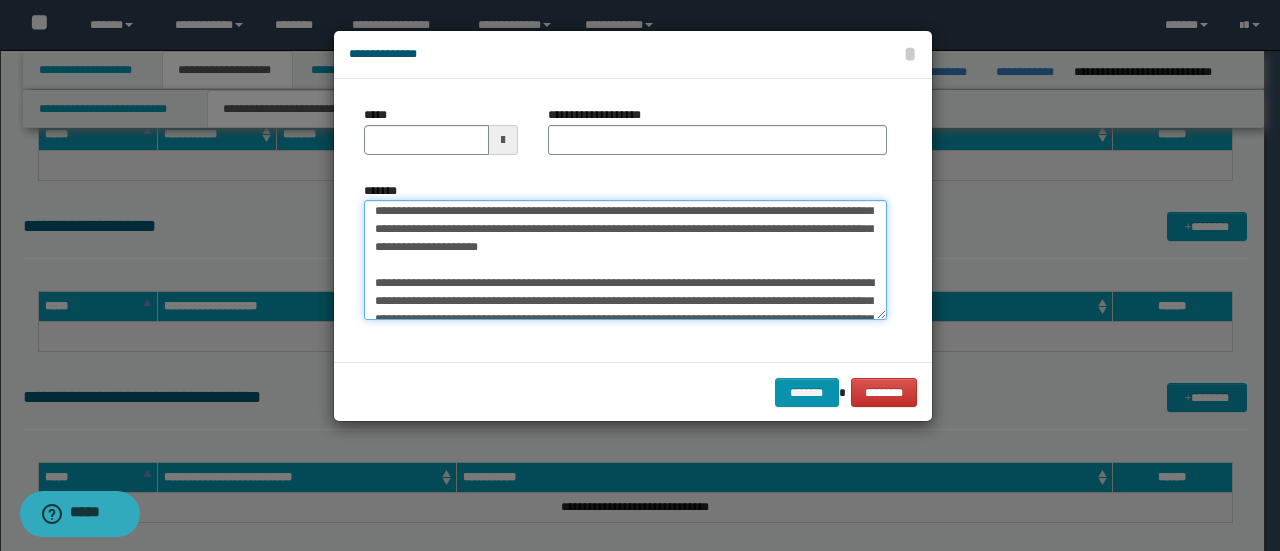 scroll, scrollTop: 0, scrollLeft: 0, axis: both 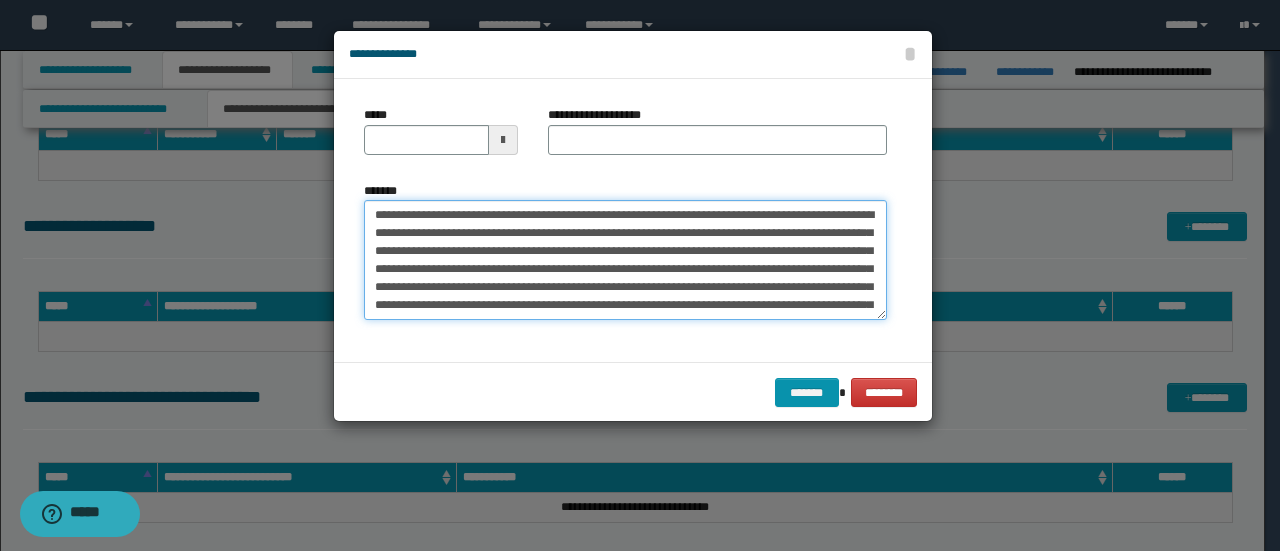 click on "*******" at bounding box center (625, 259) 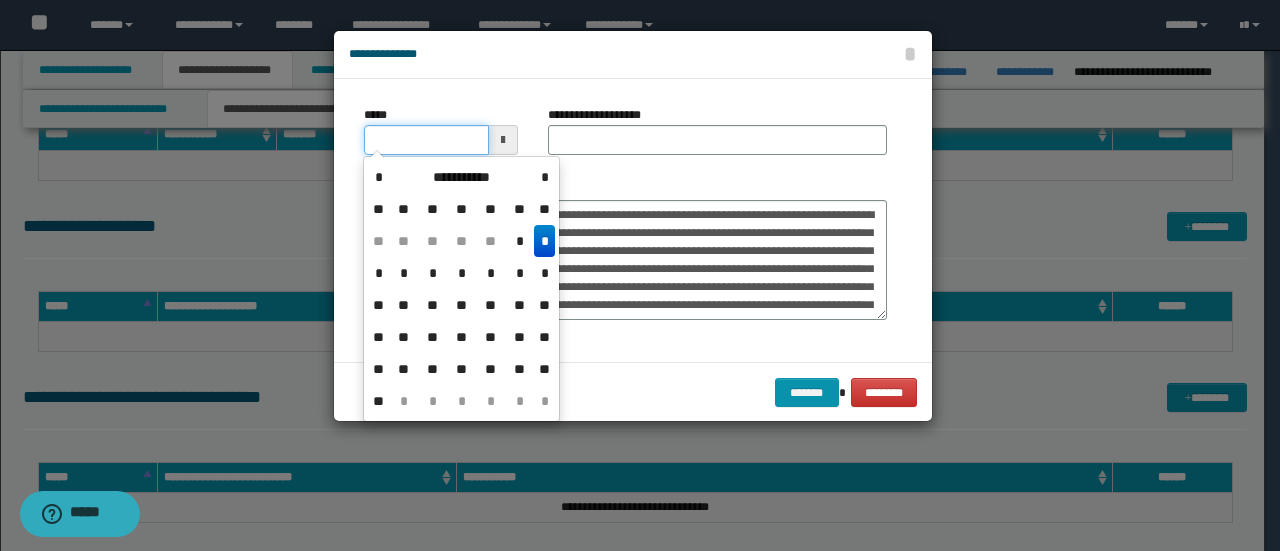 click on "*****" at bounding box center [426, 140] 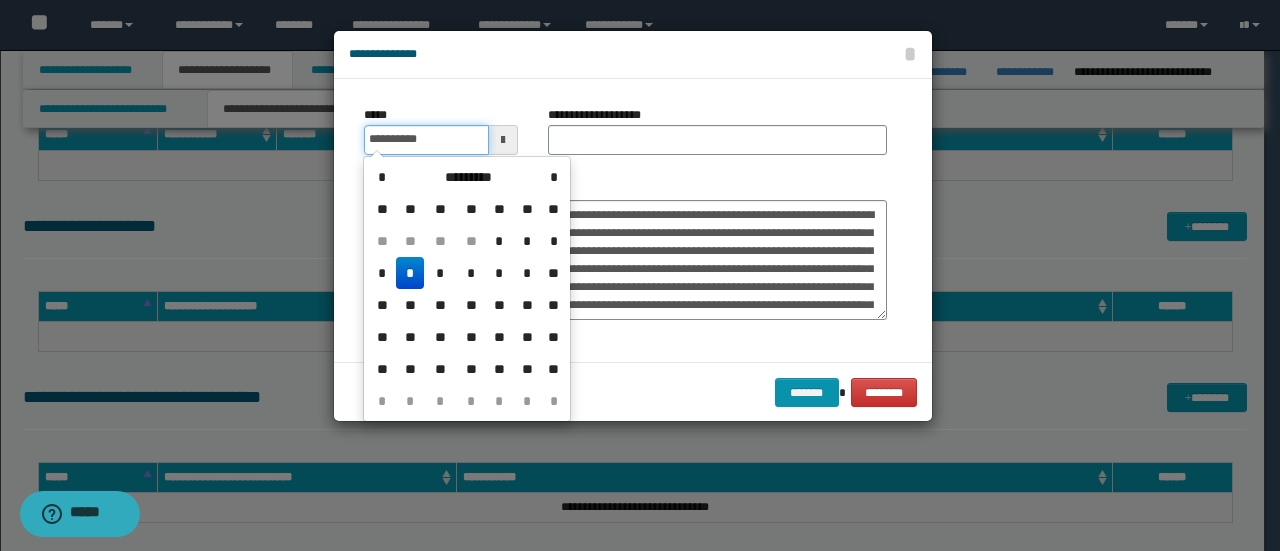 type on "**********" 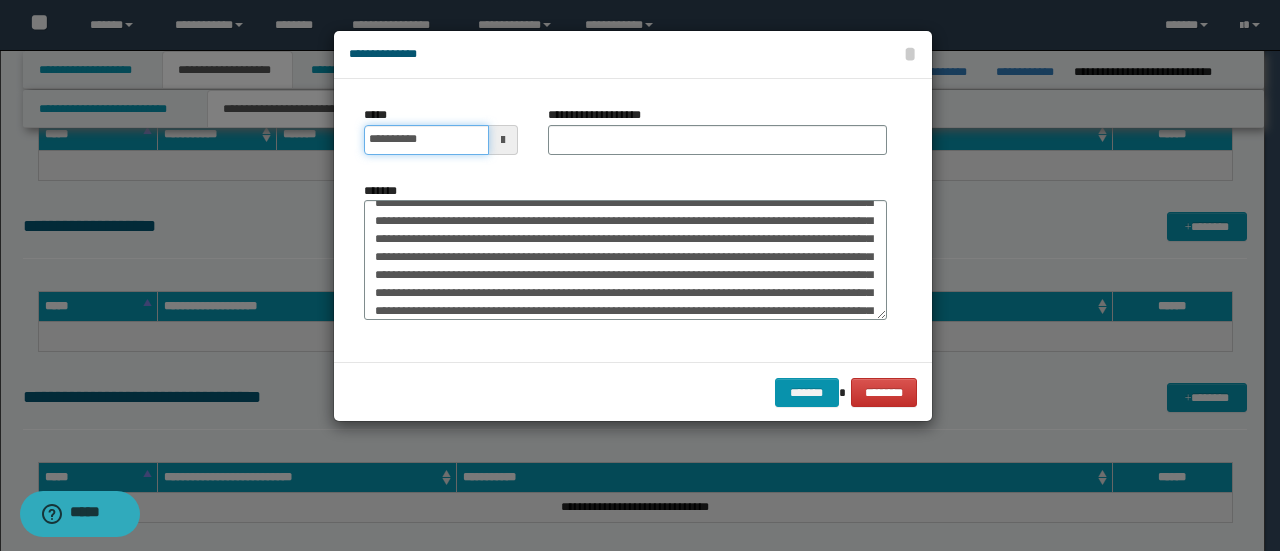 scroll, scrollTop: 0, scrollLeft: 0, axis: both 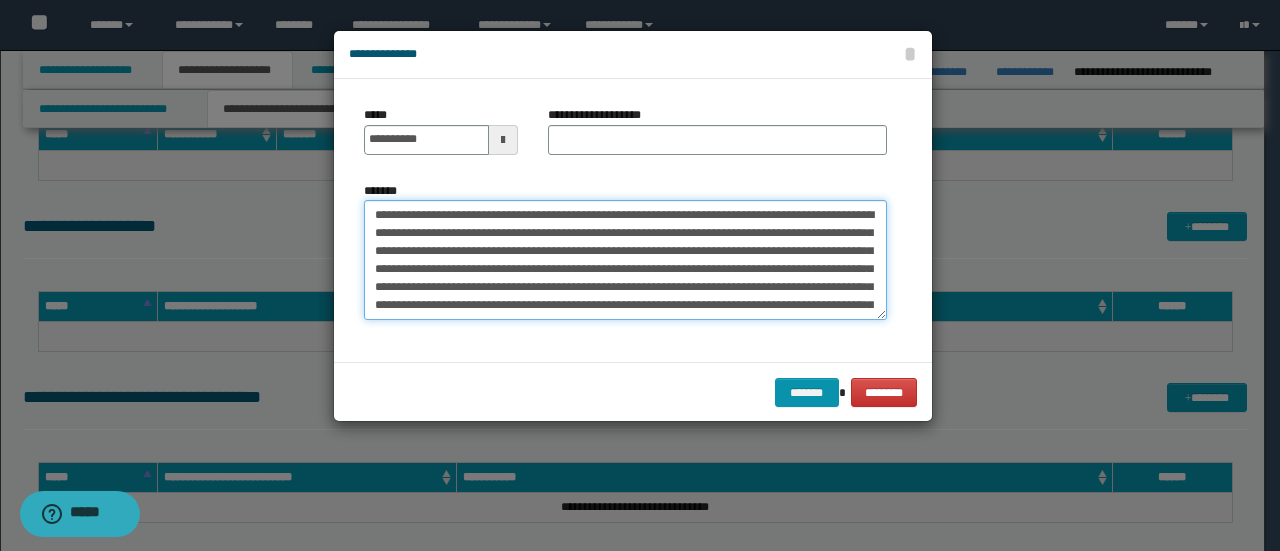 drag, startPoint x: 436, startPoint y: 209, endPoint x: 267, endPoint y: 201, distance: 169.18924 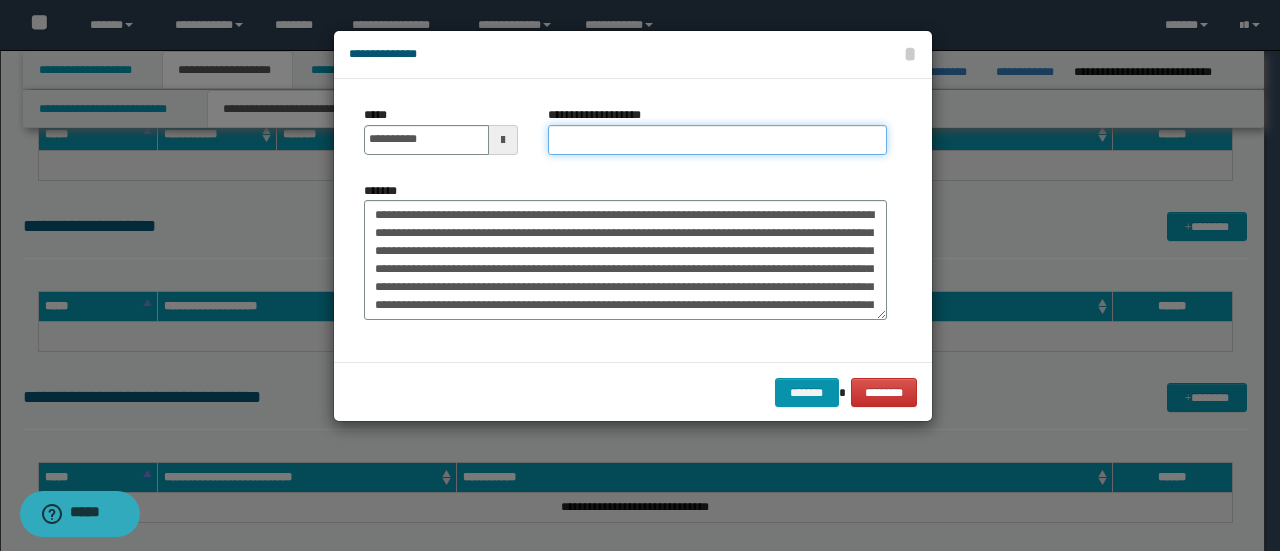 click on "**********" at bounding box center (717, 140) 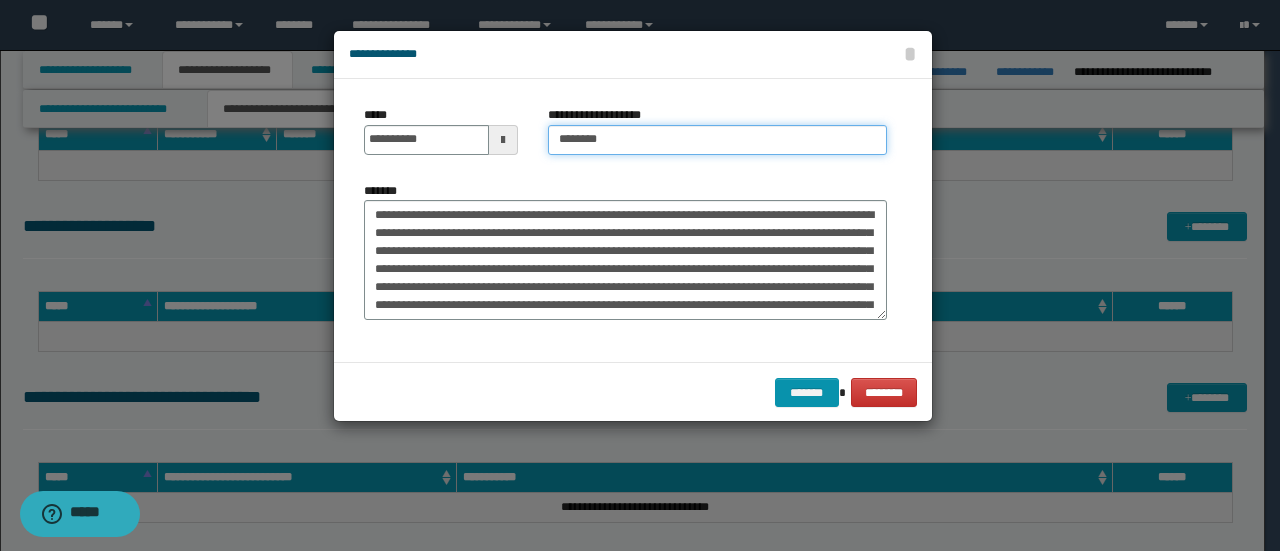 type on "********" 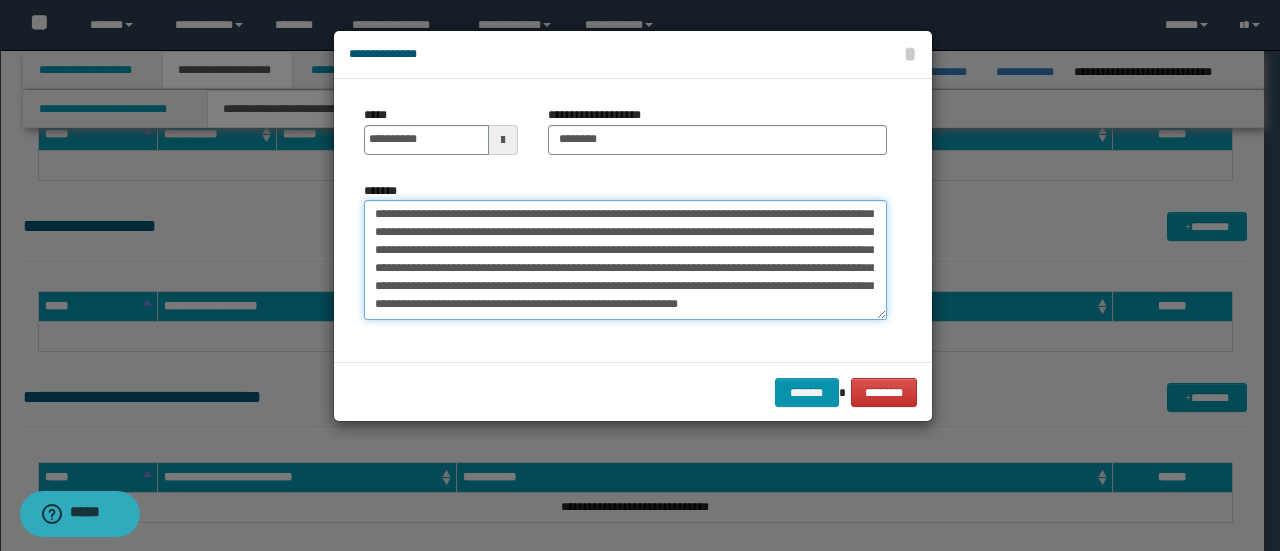 scroll, scrollTop: 2124, scrollLeft: 0, axis: vertical 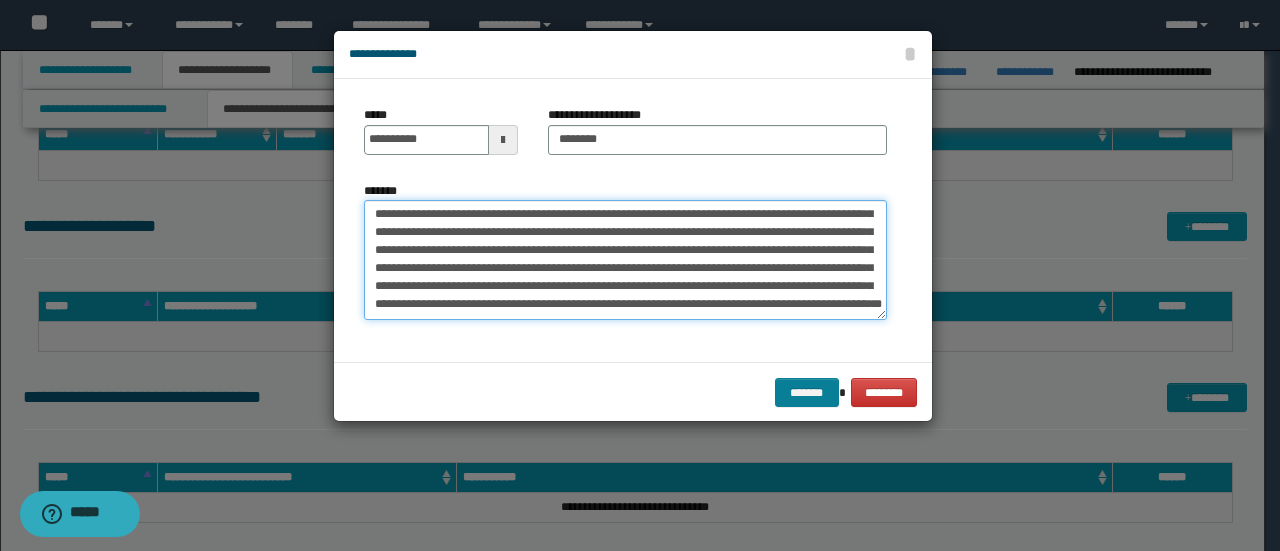 type on "**********" 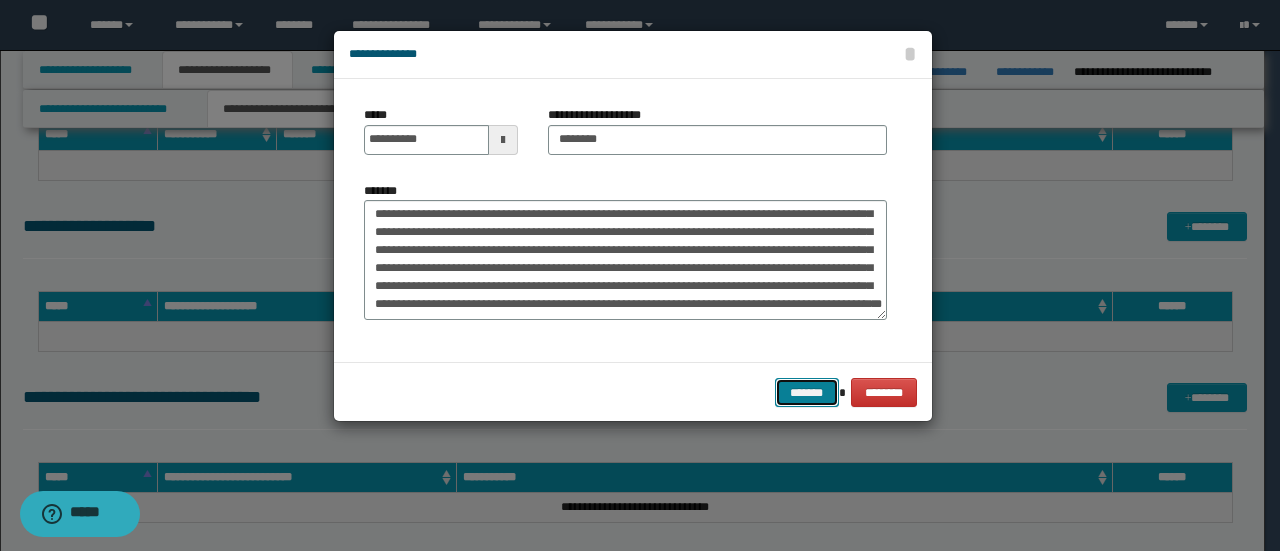 click on "*******" at bounding box center [807, 392] 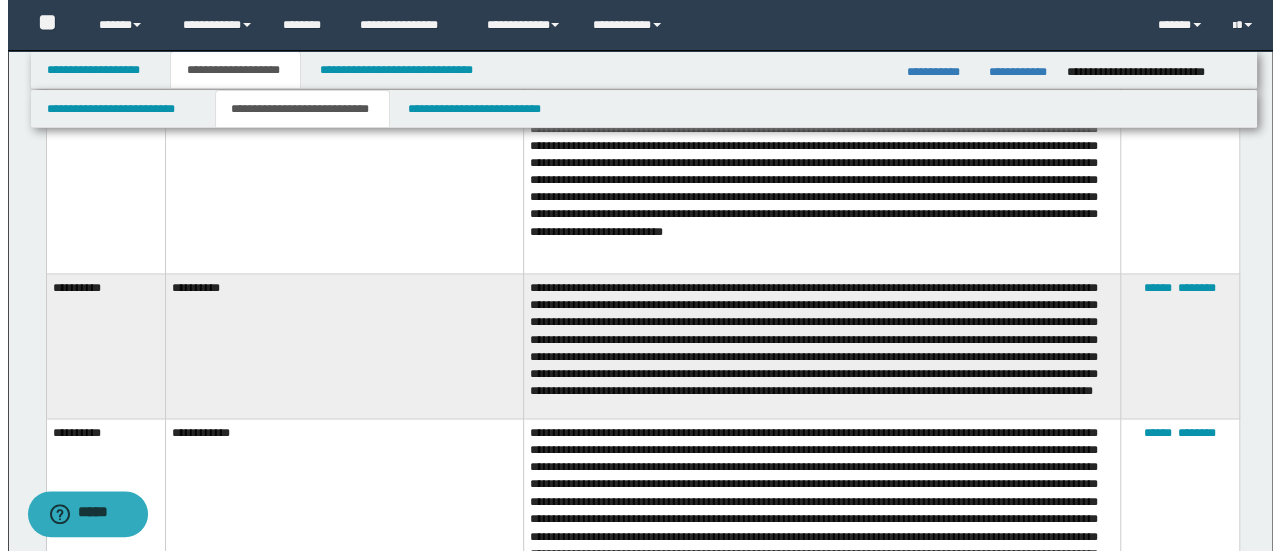 scroll, scrollTop: 1000, scrollLeft: 0, axis: vertical 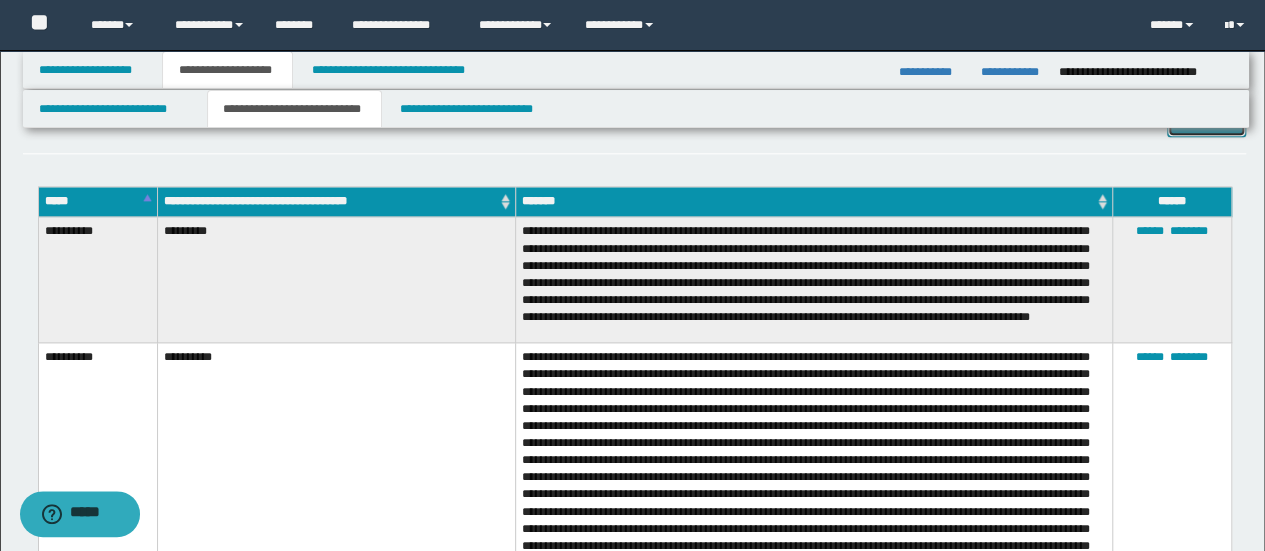 click on "*******" at bounding box center (1206, 121) 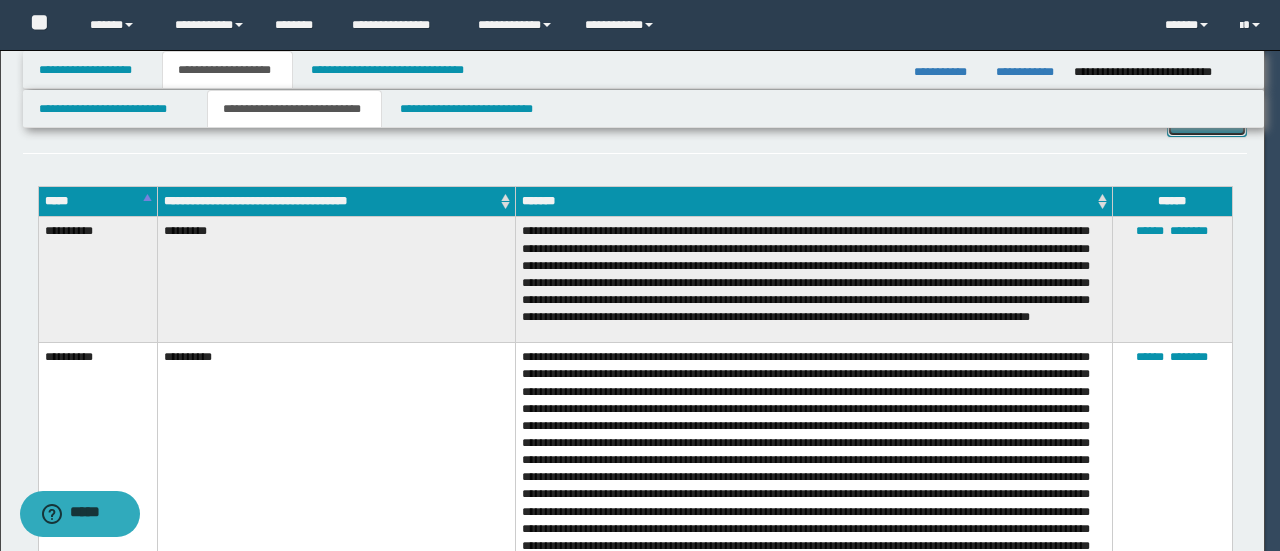 scroll, scrollTop: 0, scrollLeft: 0, axis: both 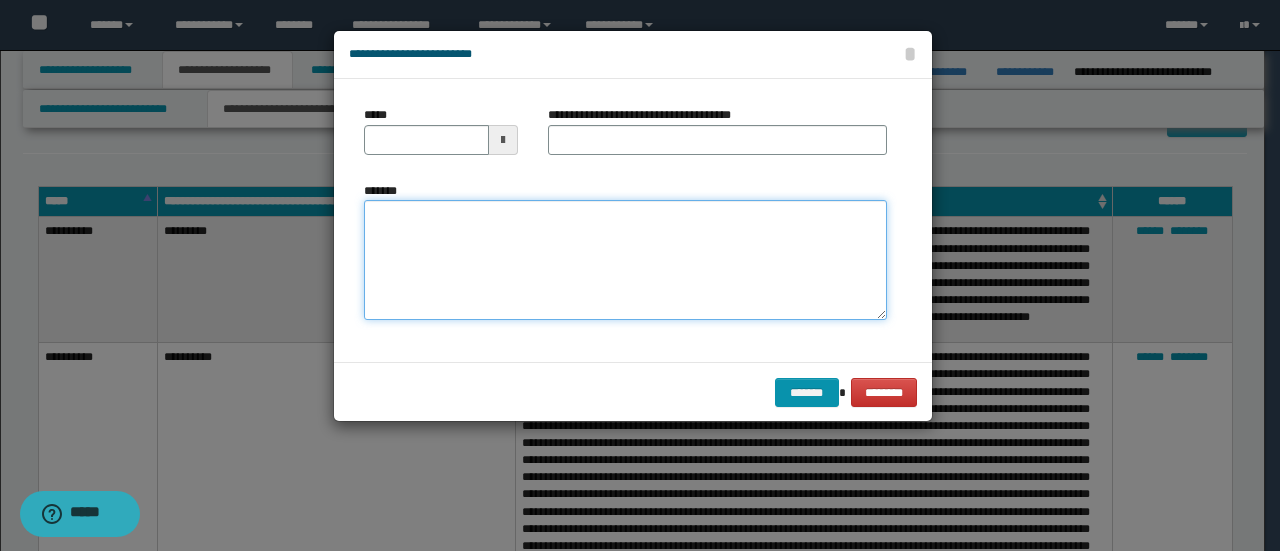 click on "*******" at bounding box center (625, 259) 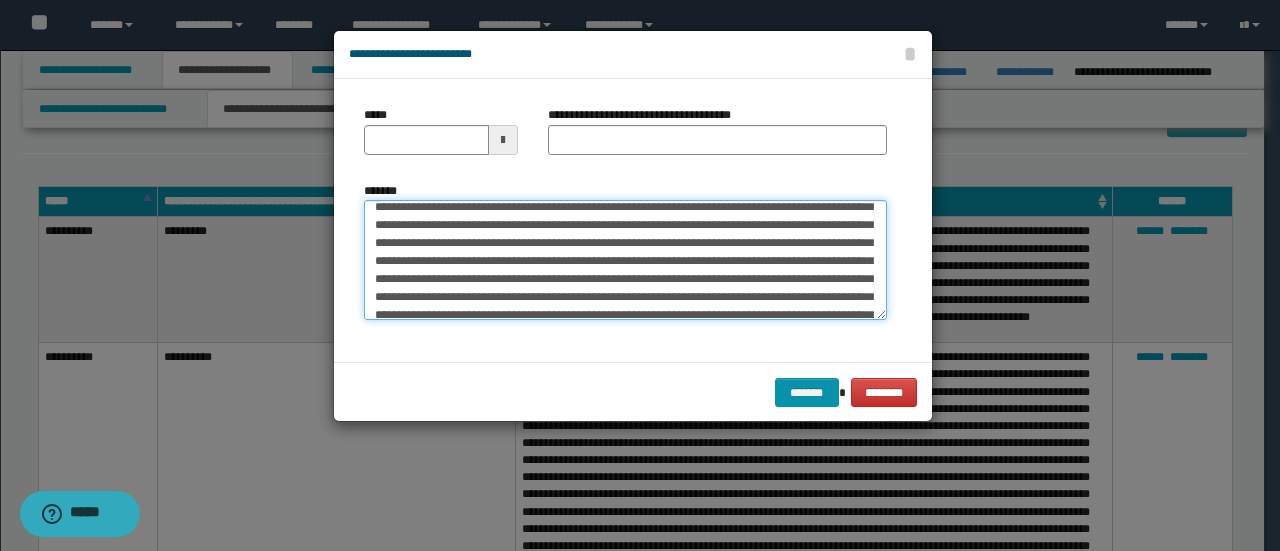 scroll, scrollTop: 0, scrollLeft: 0, axis: both 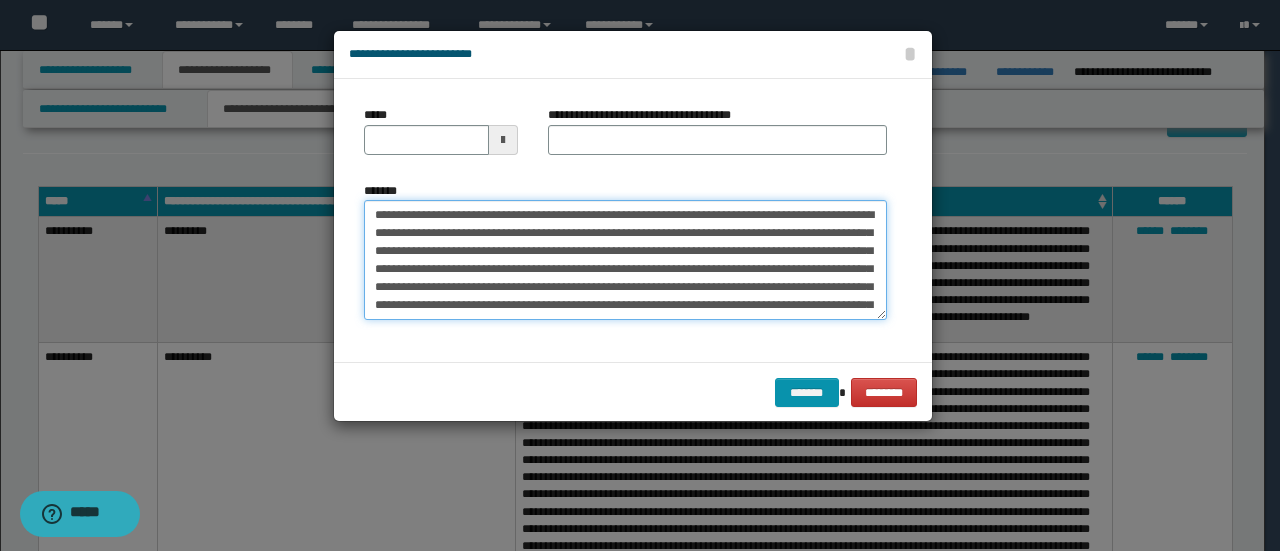 drag, startPoint x: 439, startPoint y: 209, endPoint x: 235, endPoint y: 200, distance: 204.19843 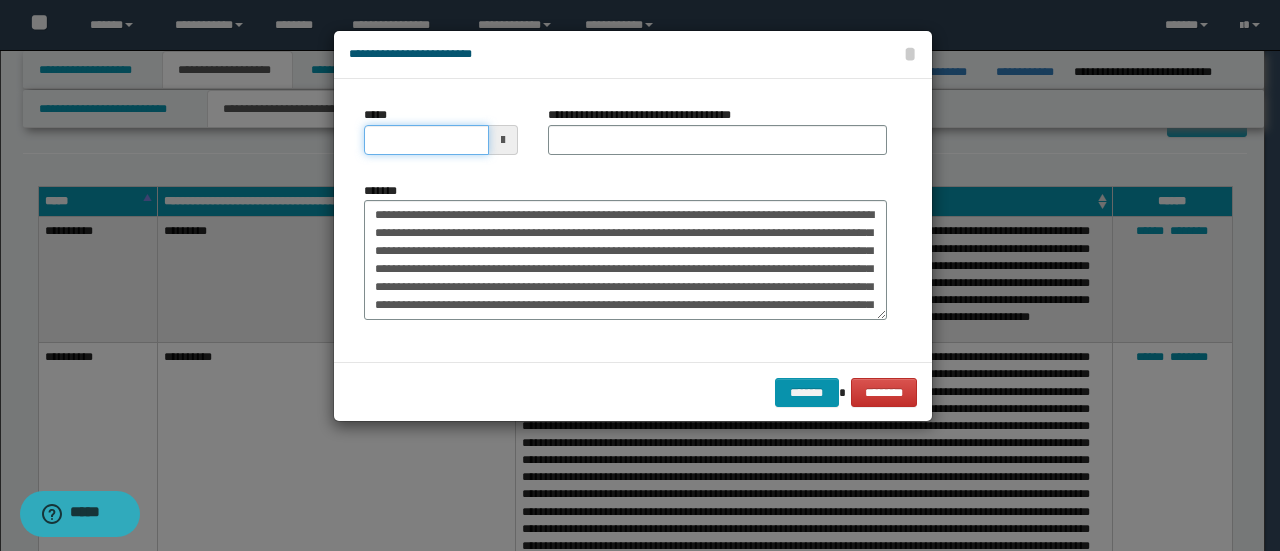 click on "*****" at bounding box center [426, 140] 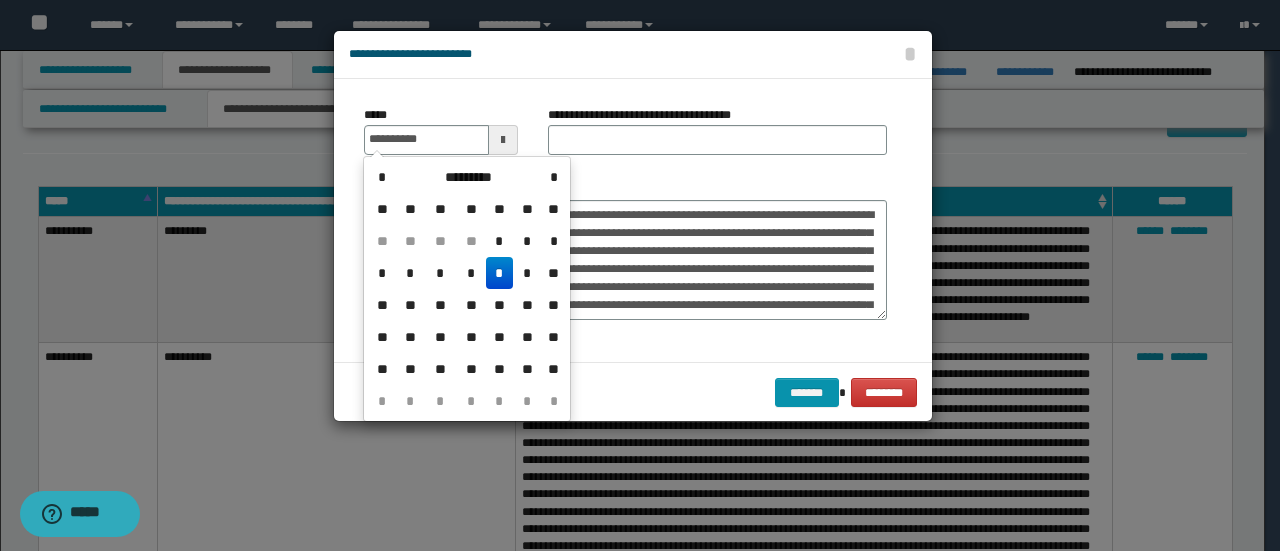 click on "*" at bounding box center [500, 273] 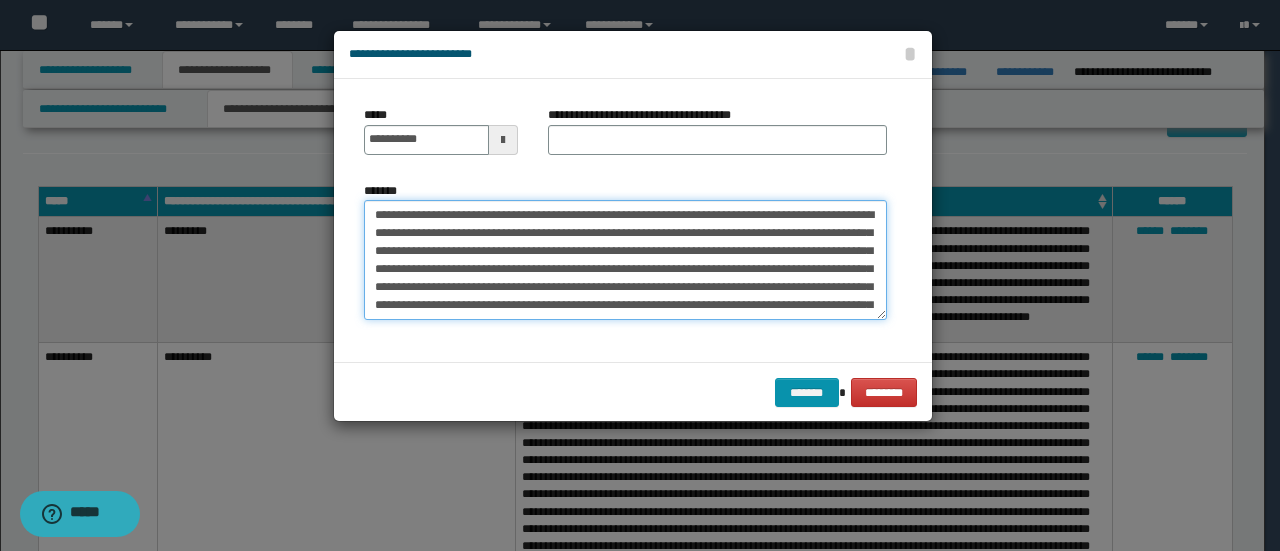 drag, startPoint x: 455, startPoint y: 215, endPoint x: 150, endPoint y: 190, distance: 306.0229 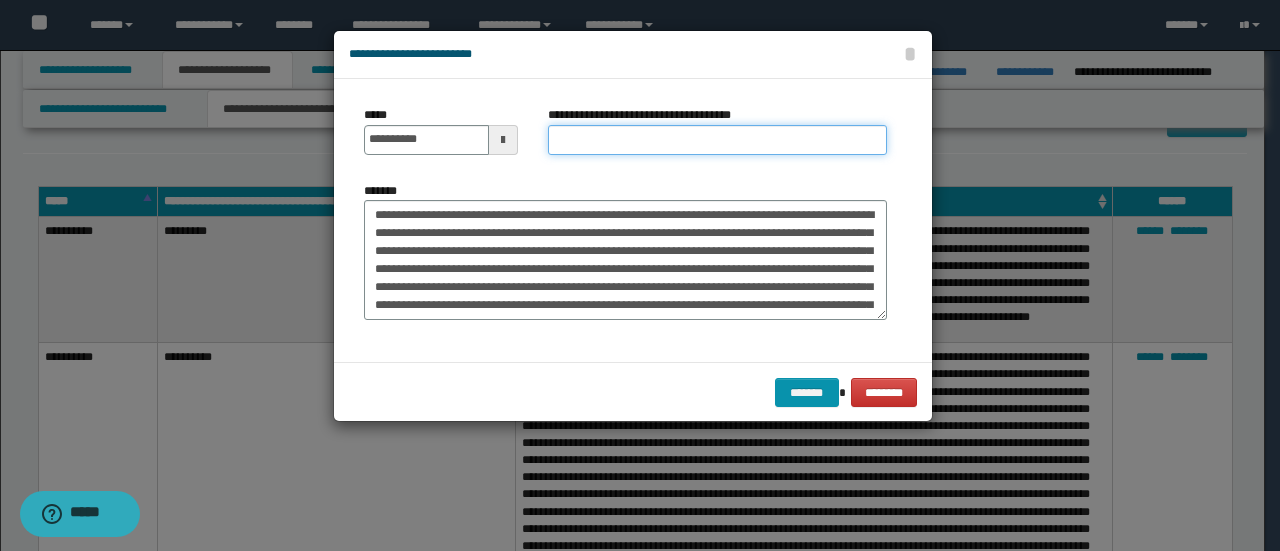 click on "**********" at bounding box center [717, 140] 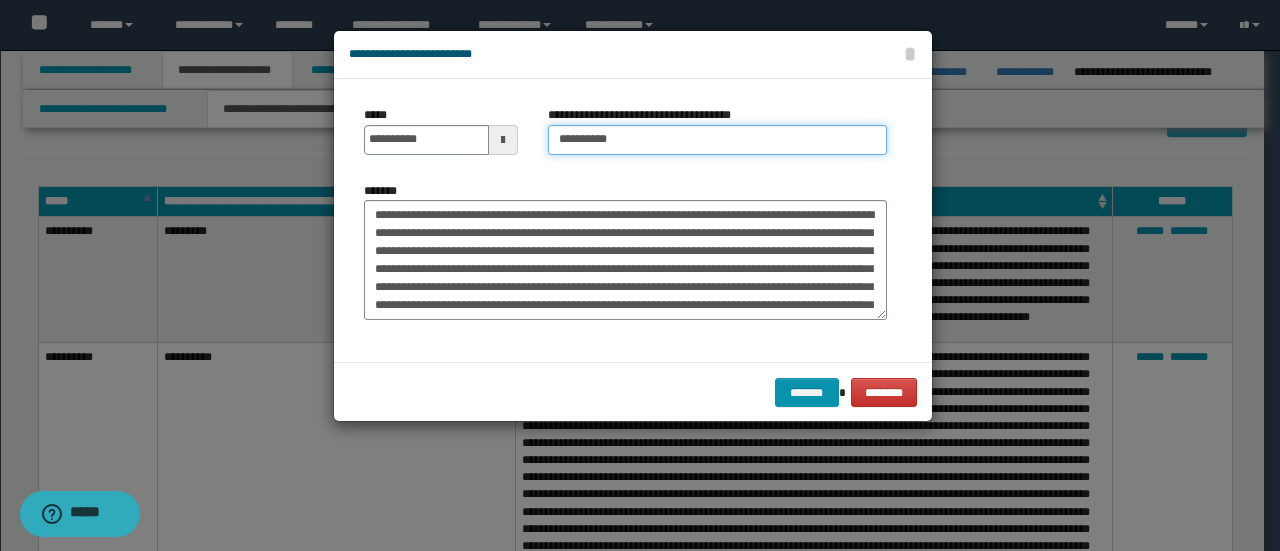 type on "**********" 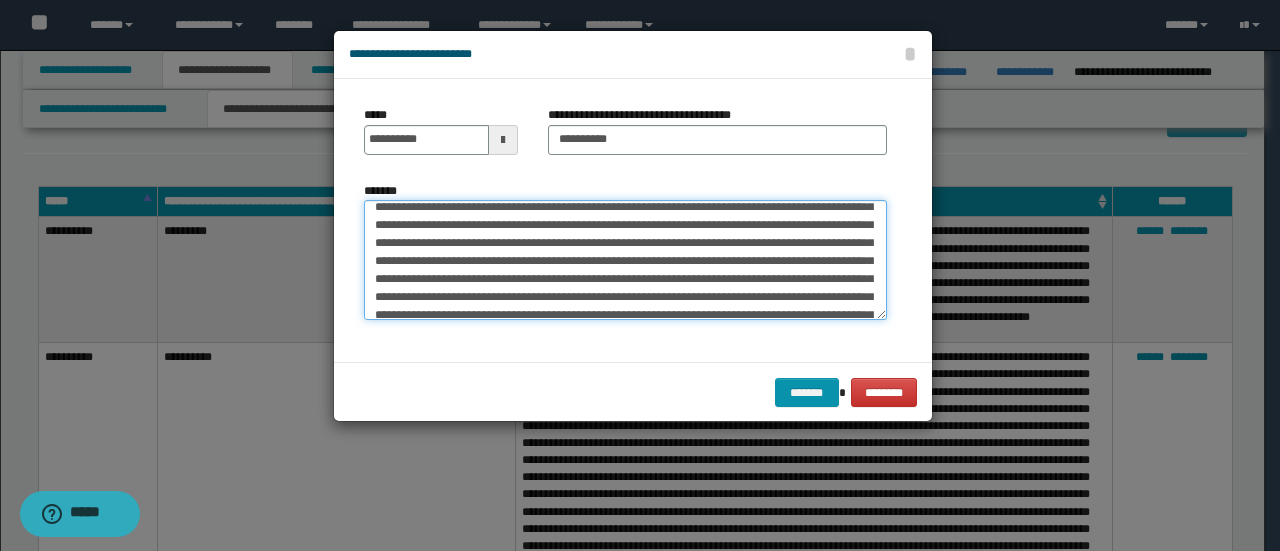 scroll, scrollTop: 200, scrollLeft: 0, axis: vertical 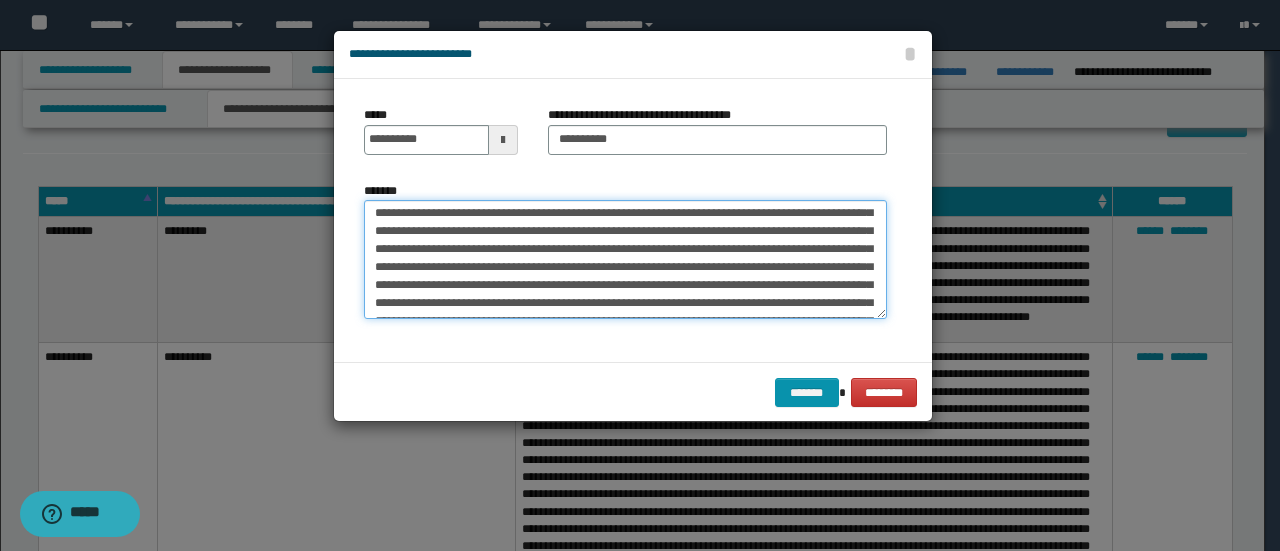 click on "*******" at bounding box center [625, 259] 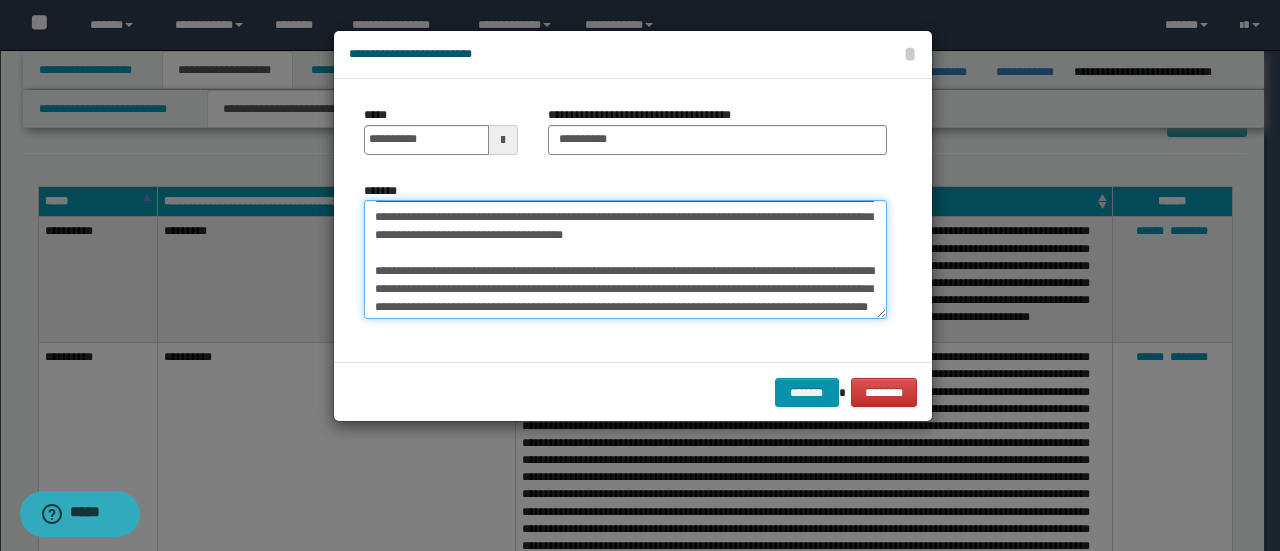 scroll, scrollTop: 360, scrollLeft: 0, axis: vertical 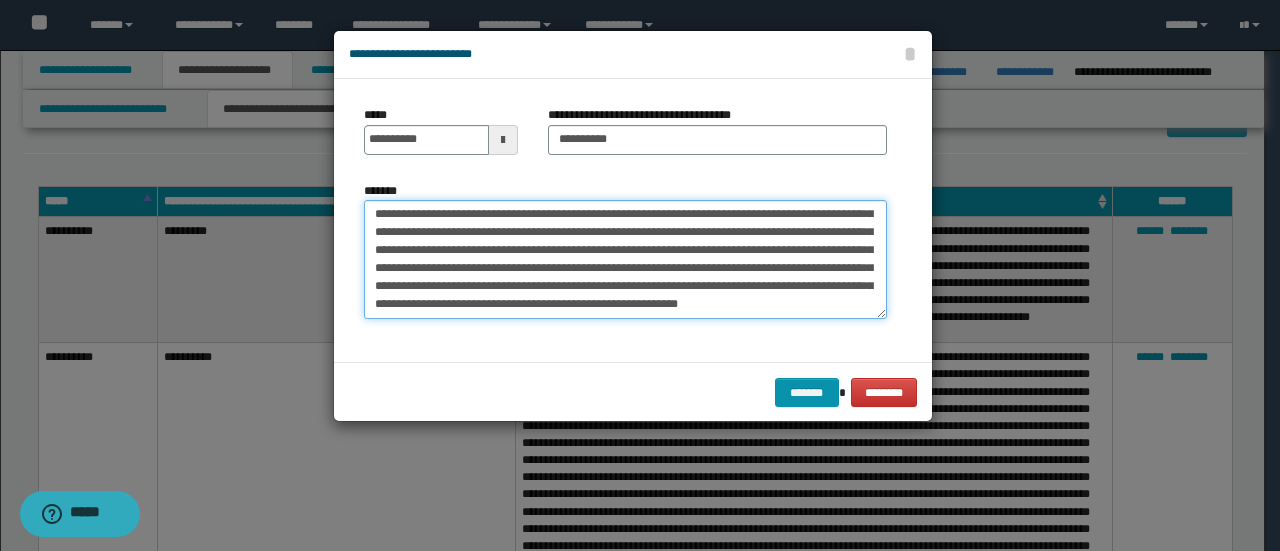 drag, startPoint x: 373, startPoint y: 283, endPoint x: 859, endPoint y: 339, distance: 489.2157 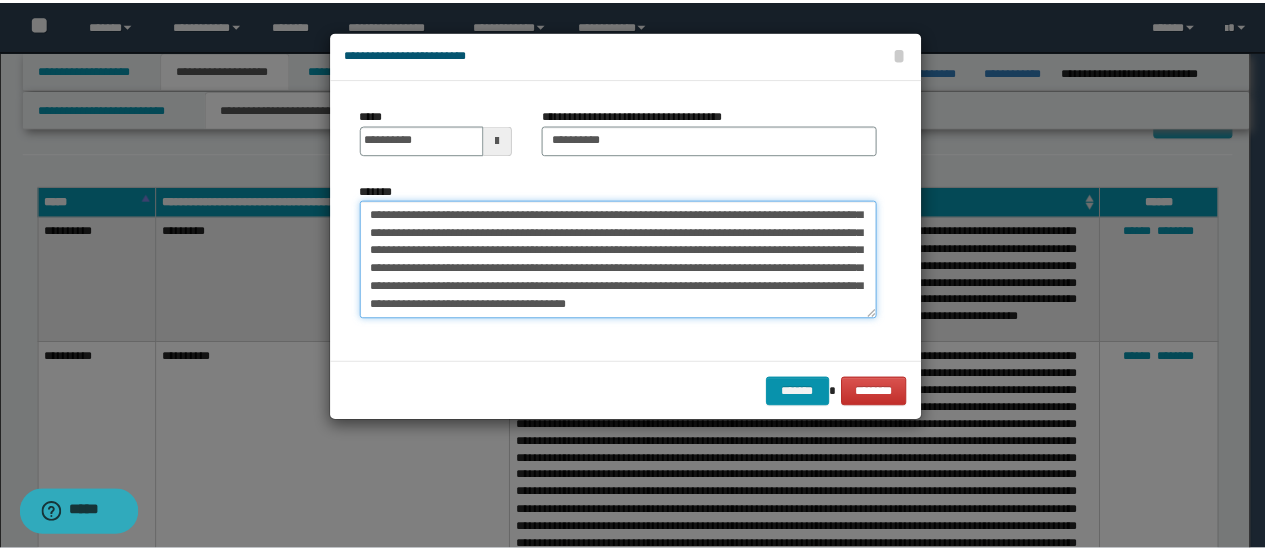 scroll, scrollTop: 342, scrollLeft: 0, axis: vertical 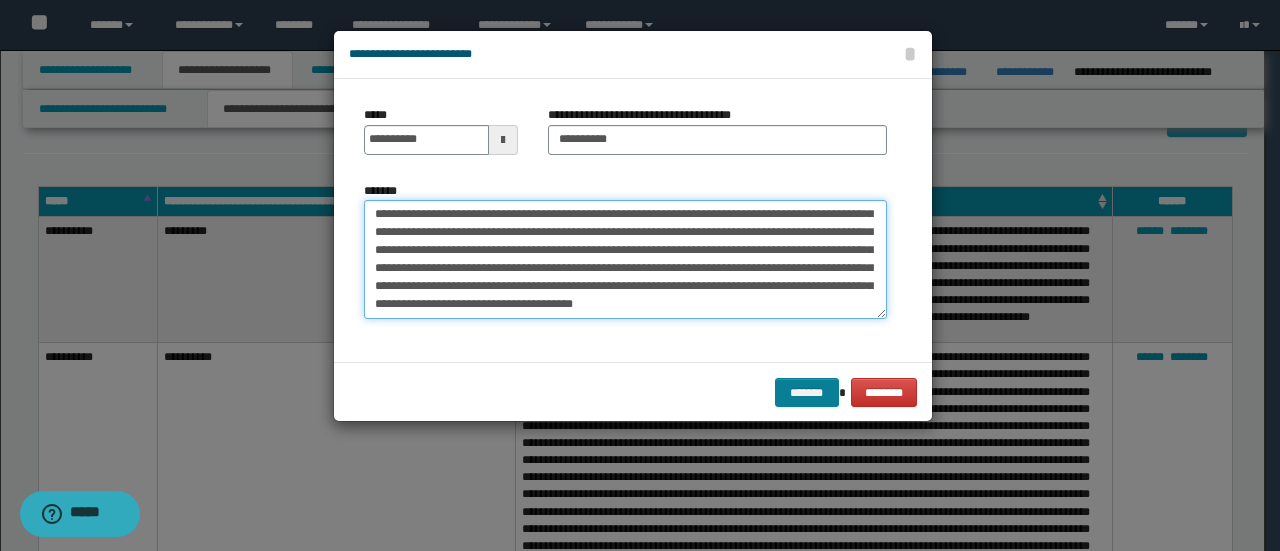 type on "**********" 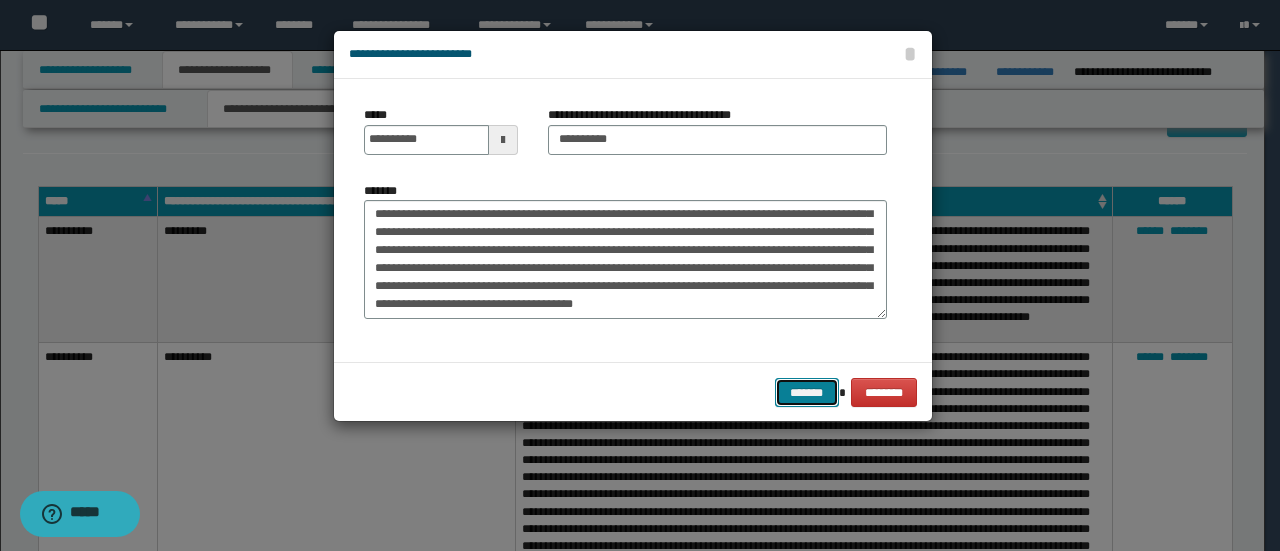 click on "*******" at bounding box center (807, 392) 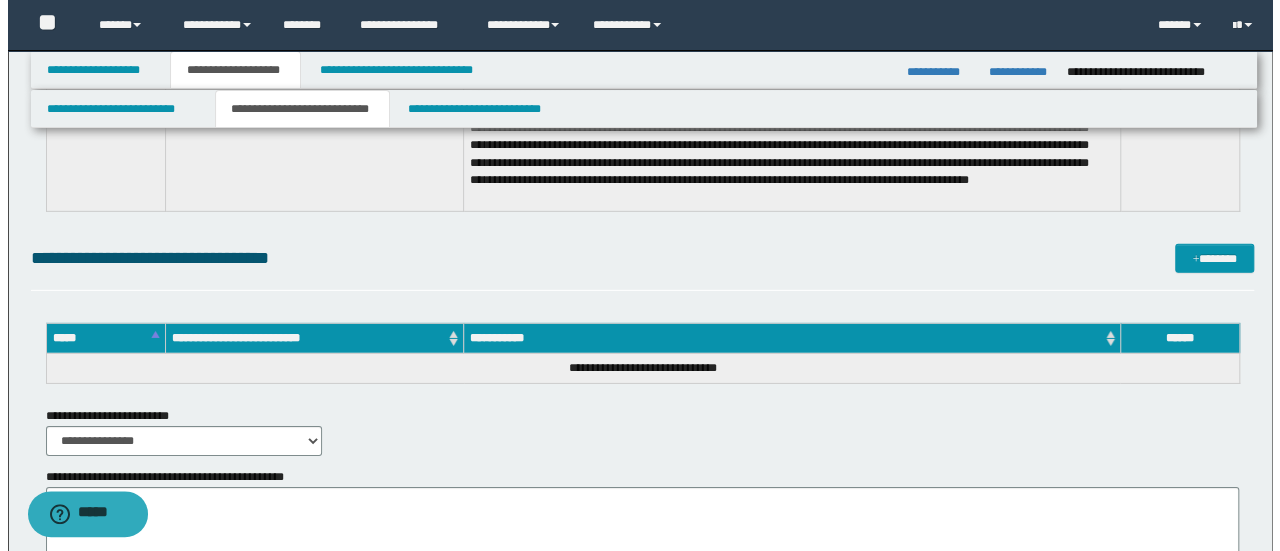 scroll, scrollTop: 2700, scrollLeft: 0, axis: vertical 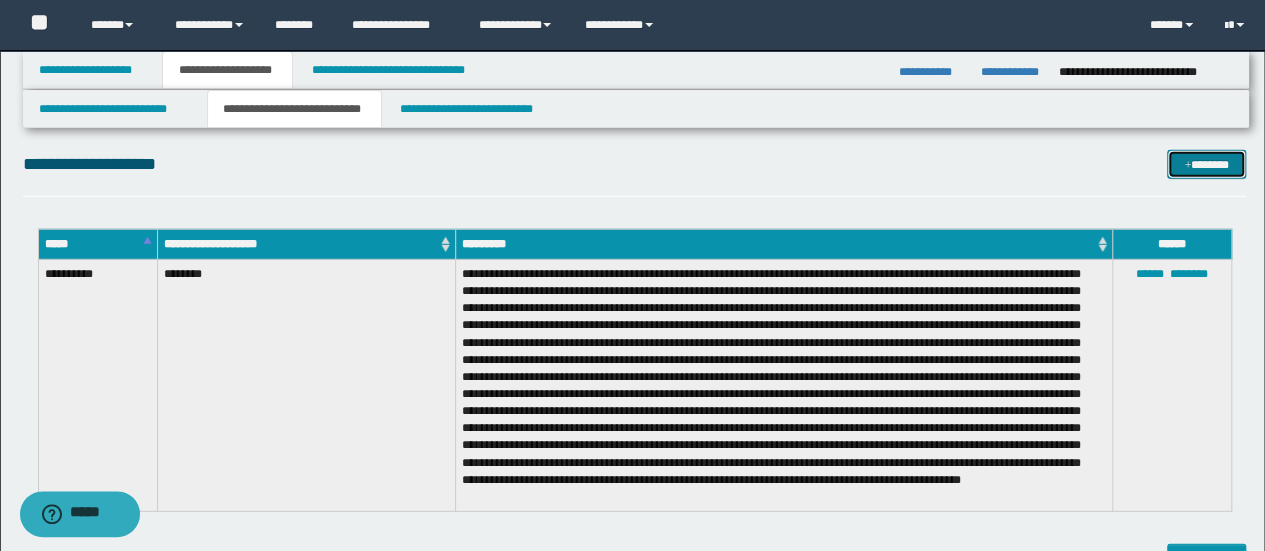 click on "*******" at bounding box center (1206, 164) 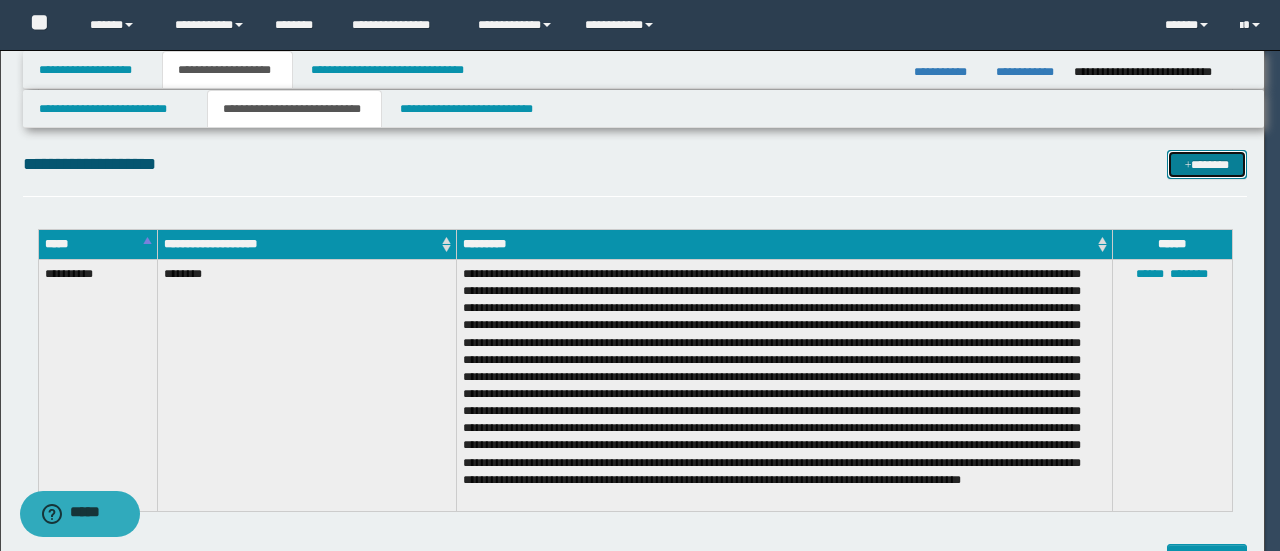 scroll, scrollTop: 0, scrollLeft: 0, axis: both 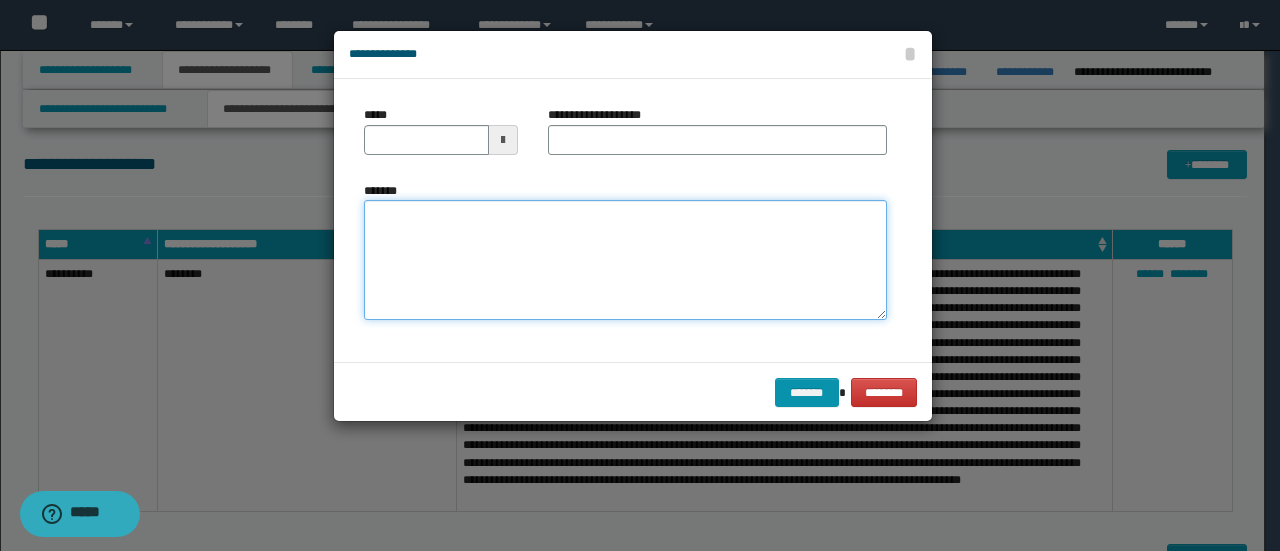 click on "*******" at bounding box center (625, 259) 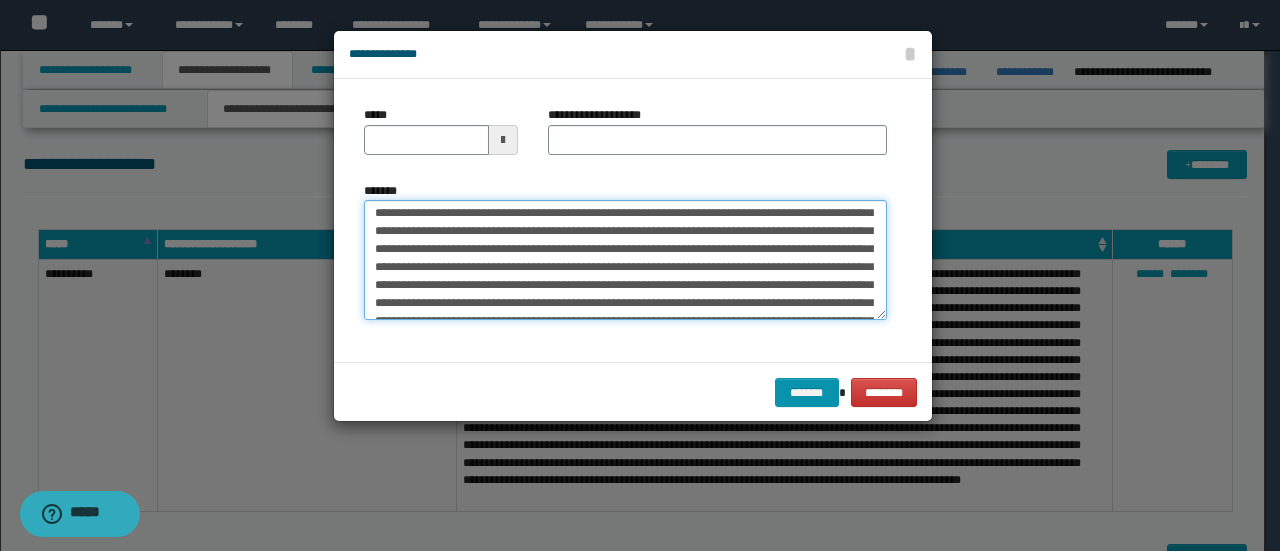 scroll, scrollTop: 0, scrollLeft: 0, axis: both 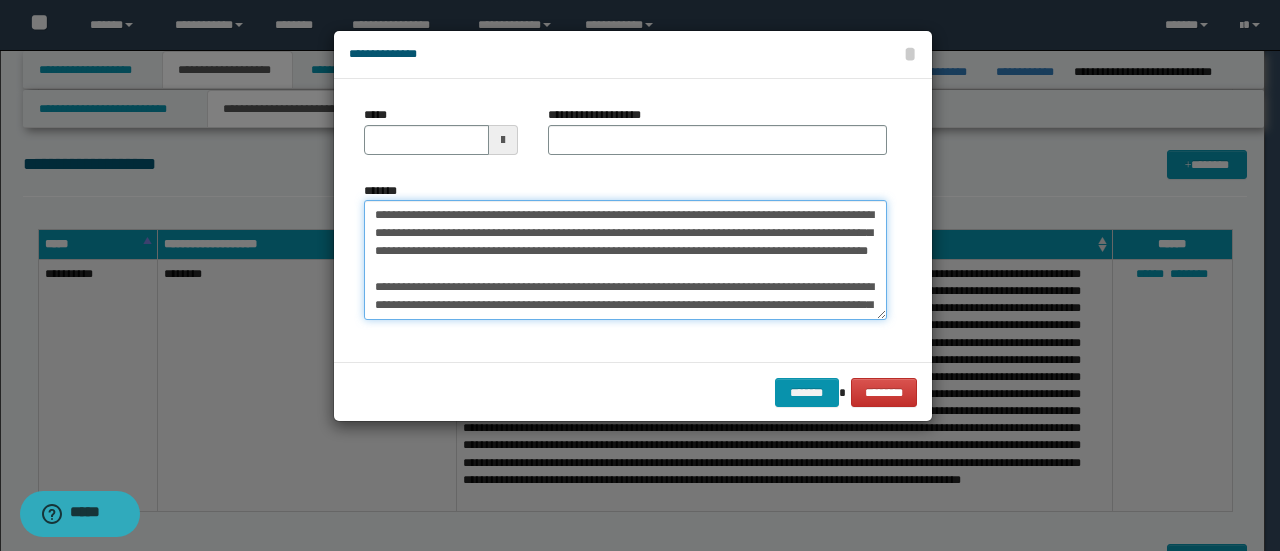drag, startPoint x: 437, startPoint y: 209, endPoint x: 381, endPoint y: 190, distance: 59.135437 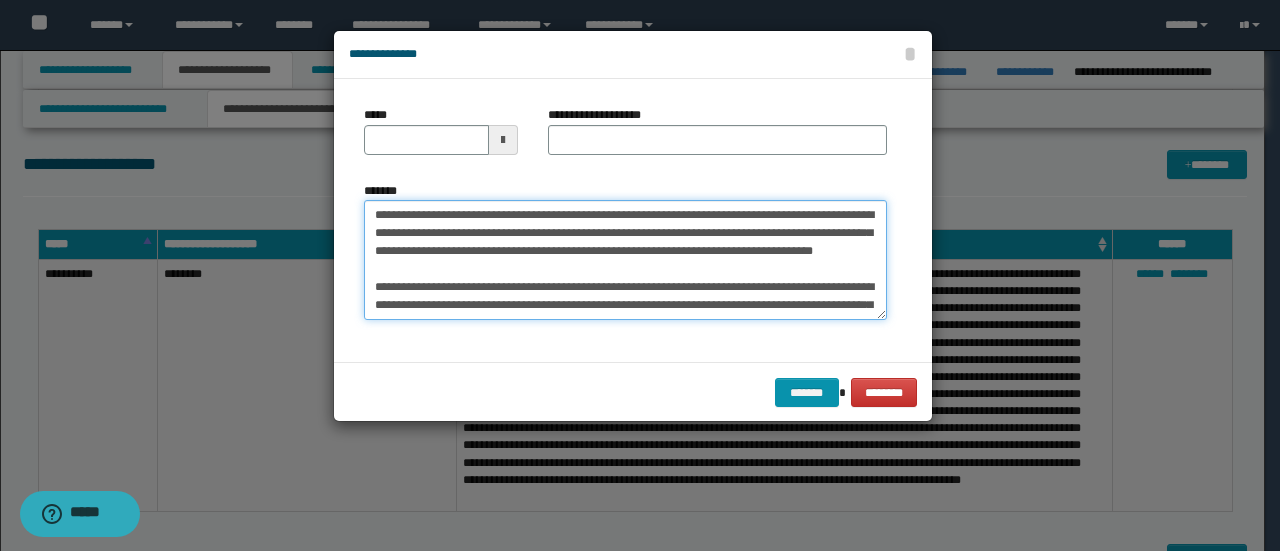 type 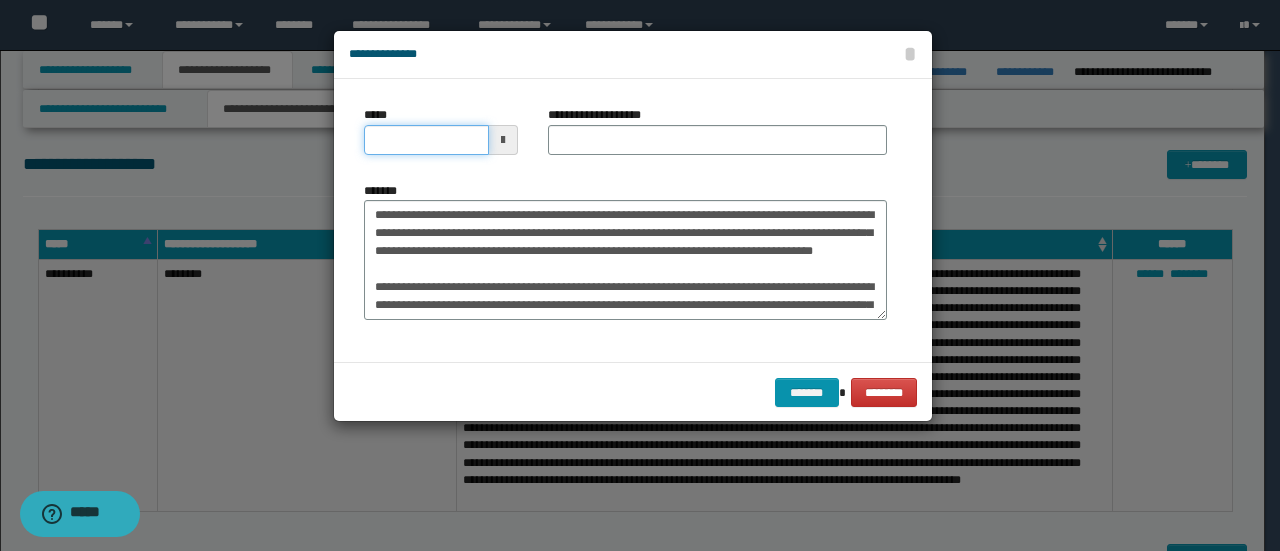 click on "*****" at bounding box center (426, 140) 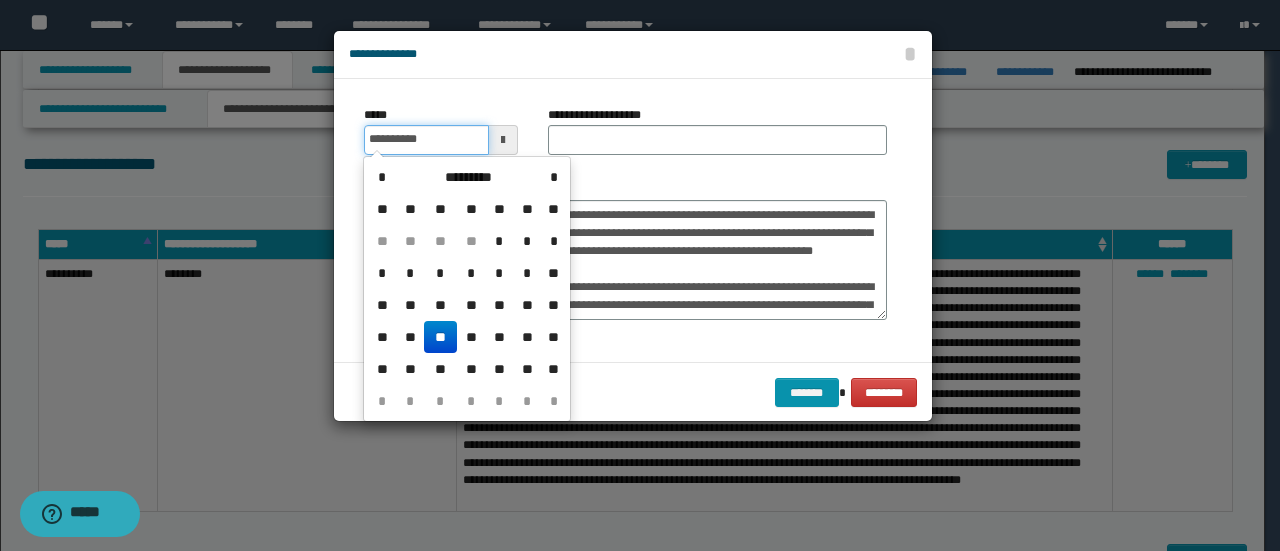 type on "**********" 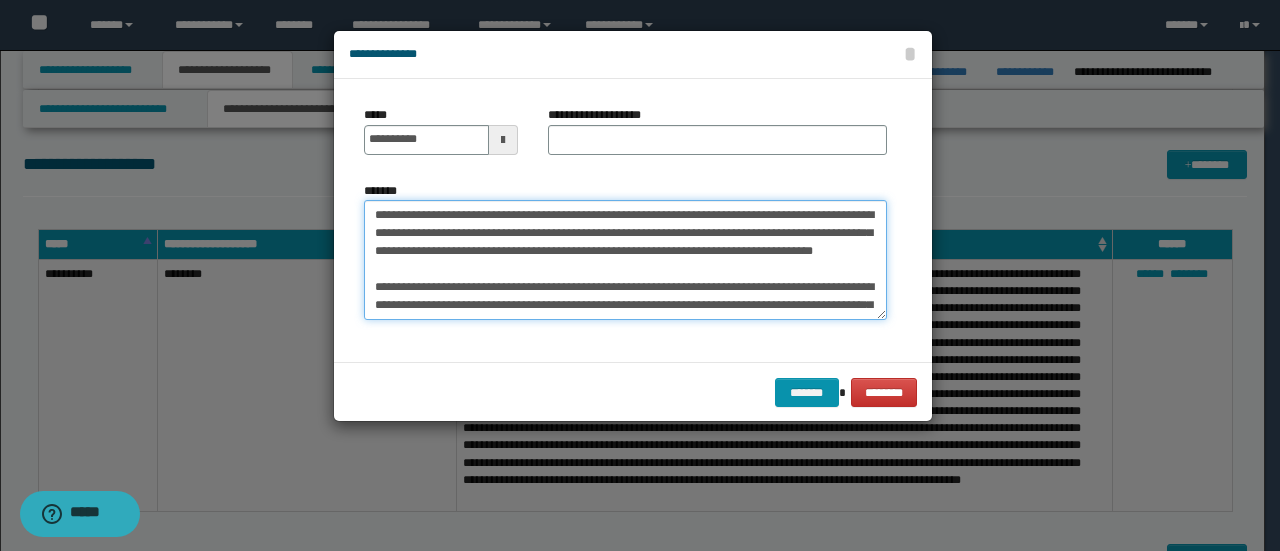 click on "*******" at bounding box center (625, 259) 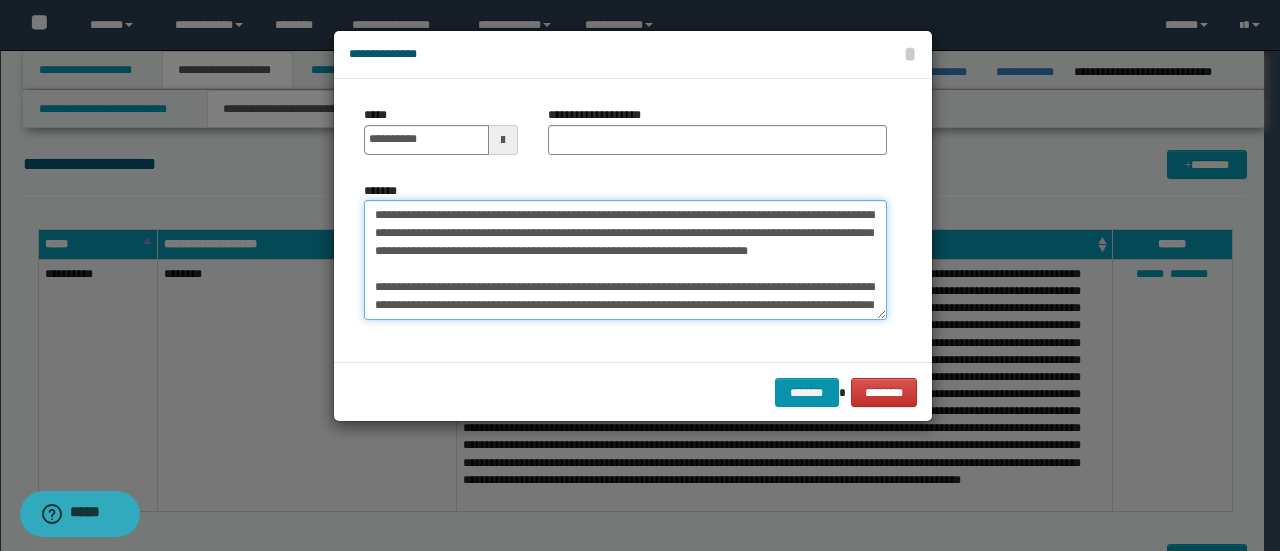 type on "**********" 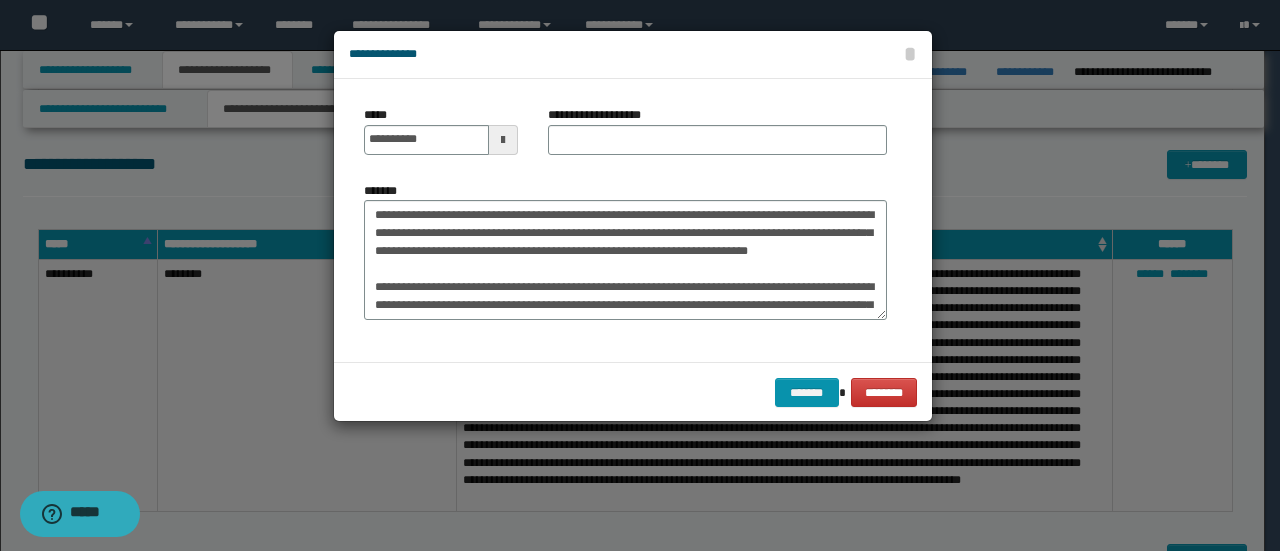 drag, startPoint x: 638, startPoint y: 162, endPoint x: 614, endPoint y: 139, distance: 33.24154 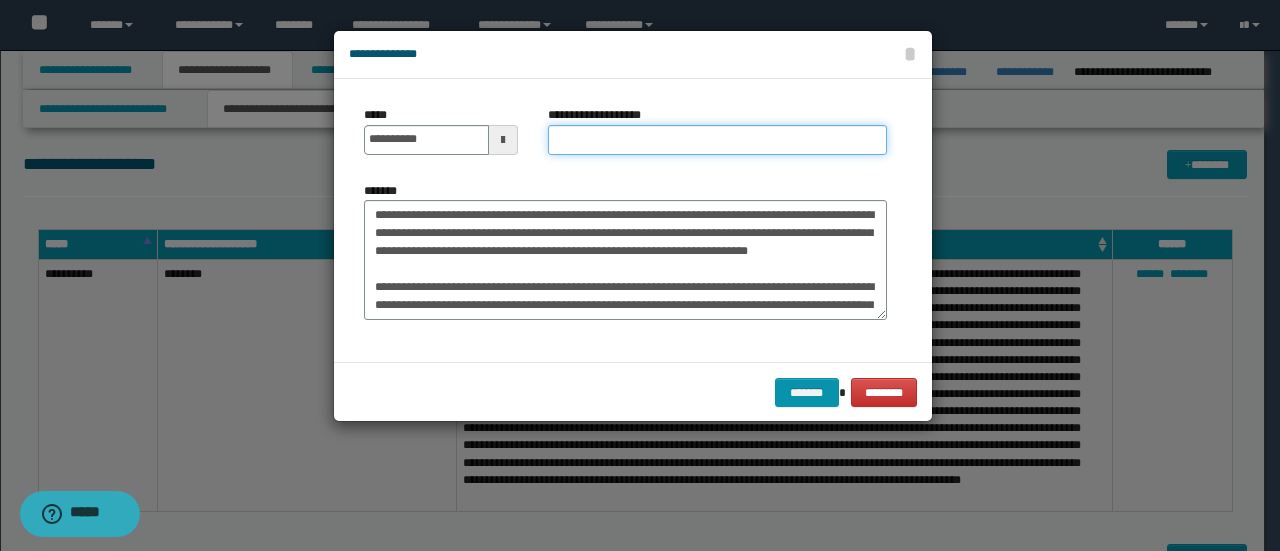 click on "**********" at bounding box center (717, 140) 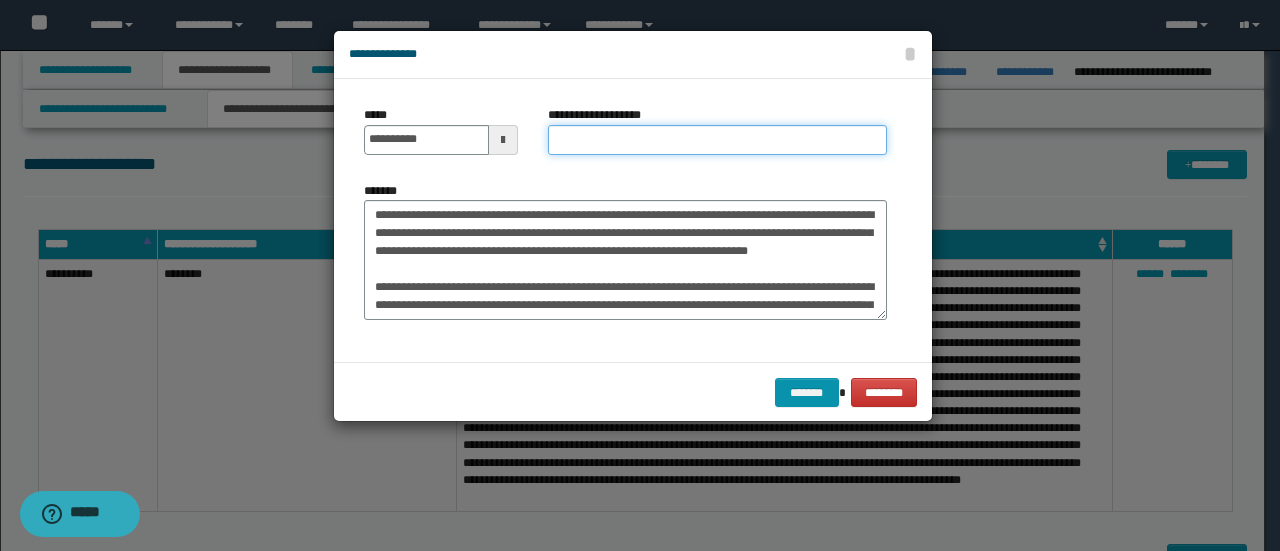type on "**********" 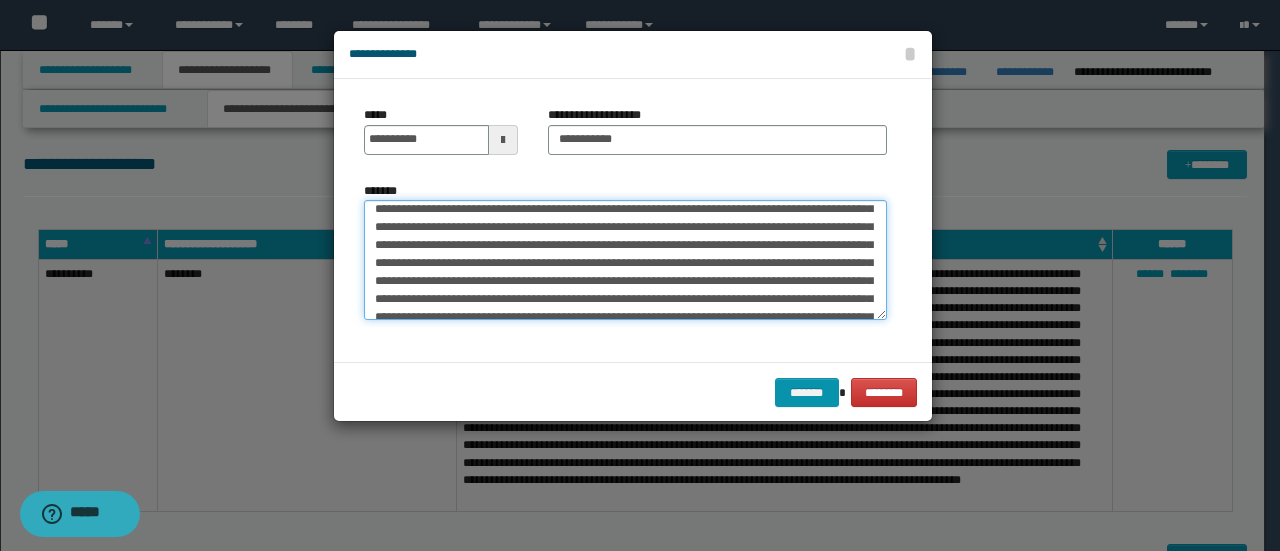 scroll, scrollTop: 1332, scrollLeft: 0, axis: vertical 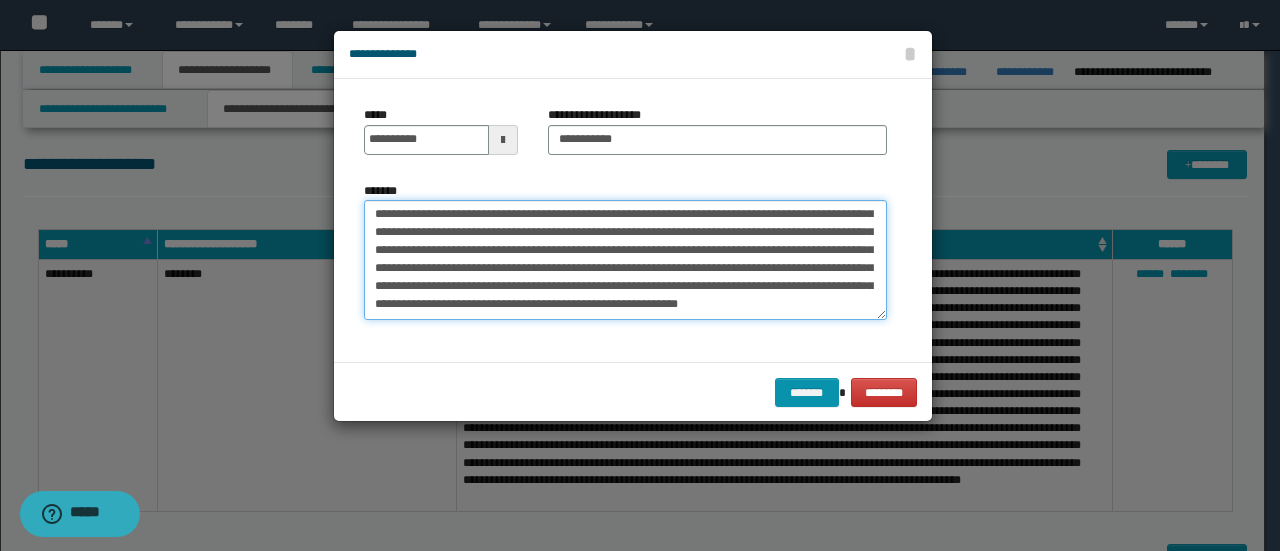 drag, startPoint x: 376, startPoint y: 301, endPoint x: 761, endPoint y: 408, distance: 399.5923 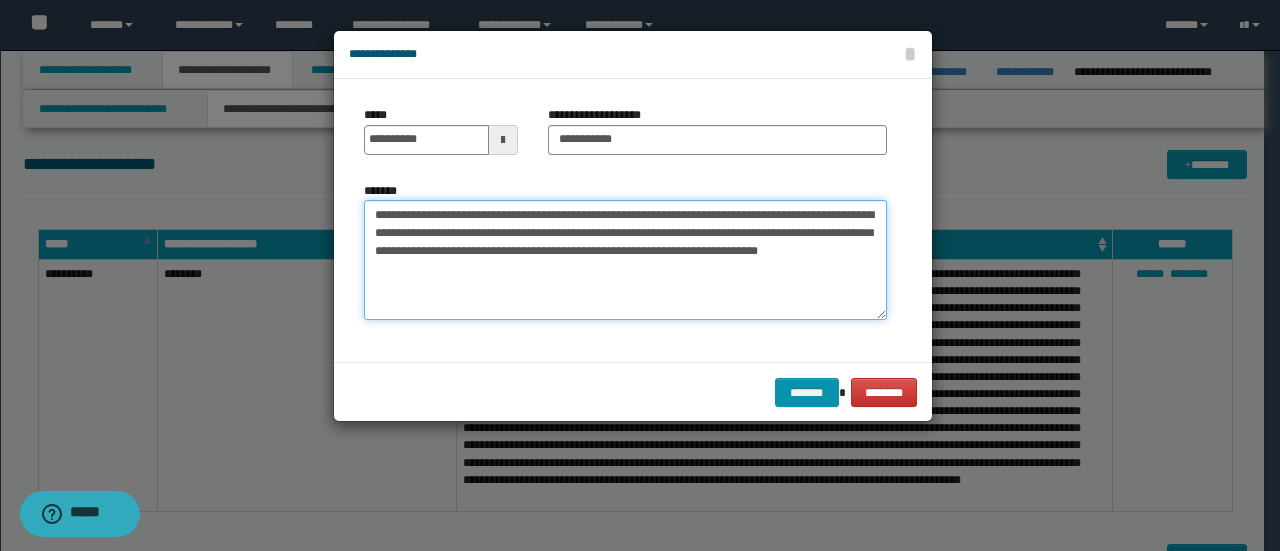 scroll, scrollTop: 0, scrollLeft: 0, axis: both 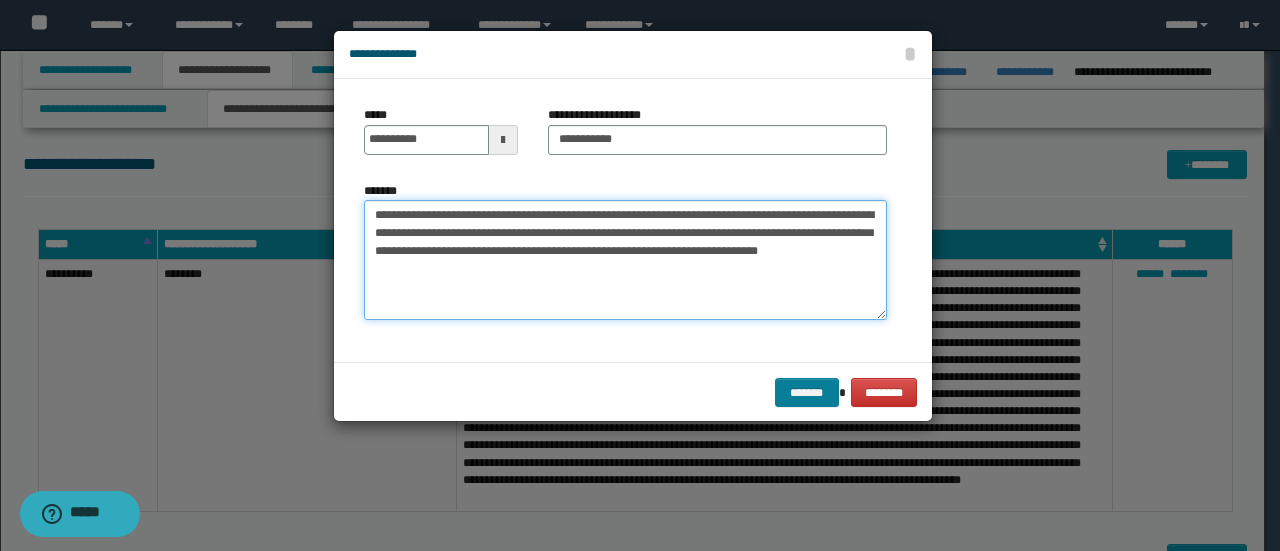 type on "**********" 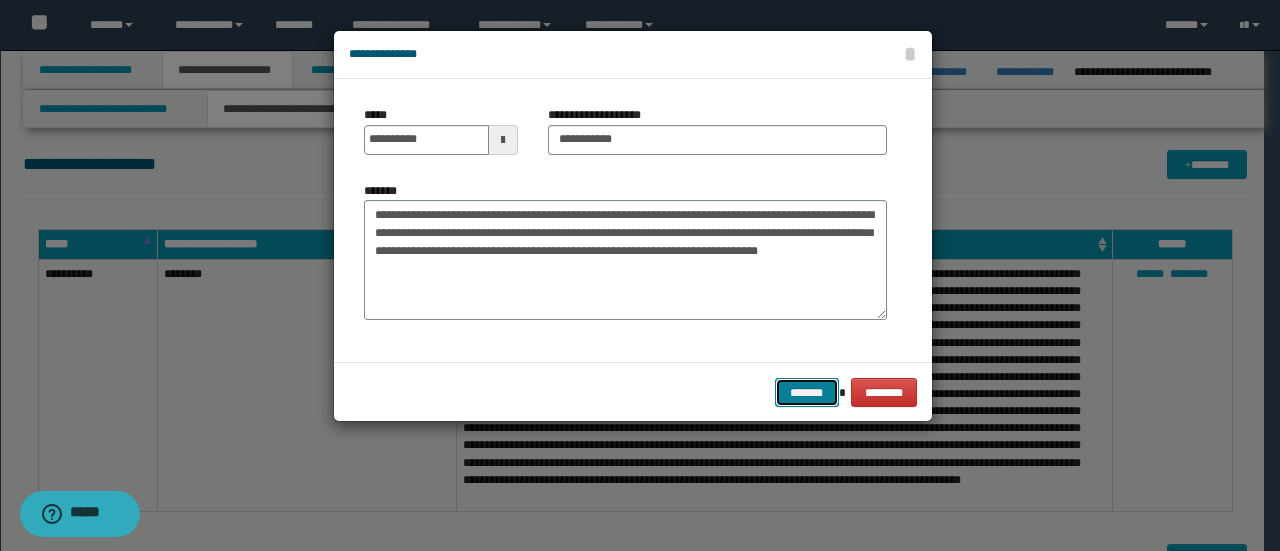 click on "*******" at bounding box center (807, 392) 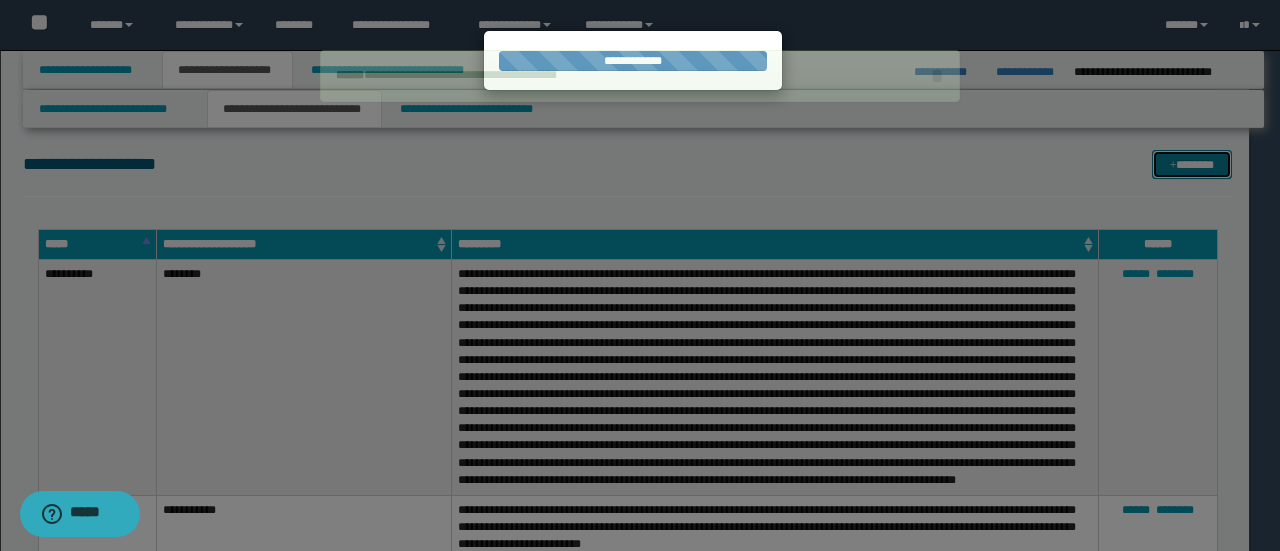 type 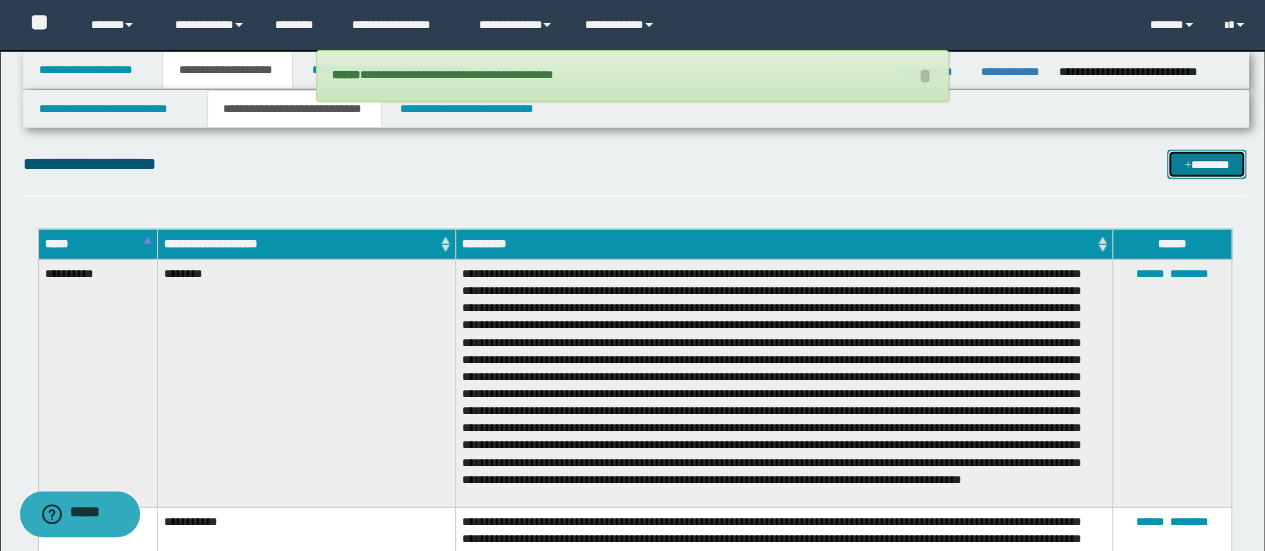 click at bounding box center (1187, 166) 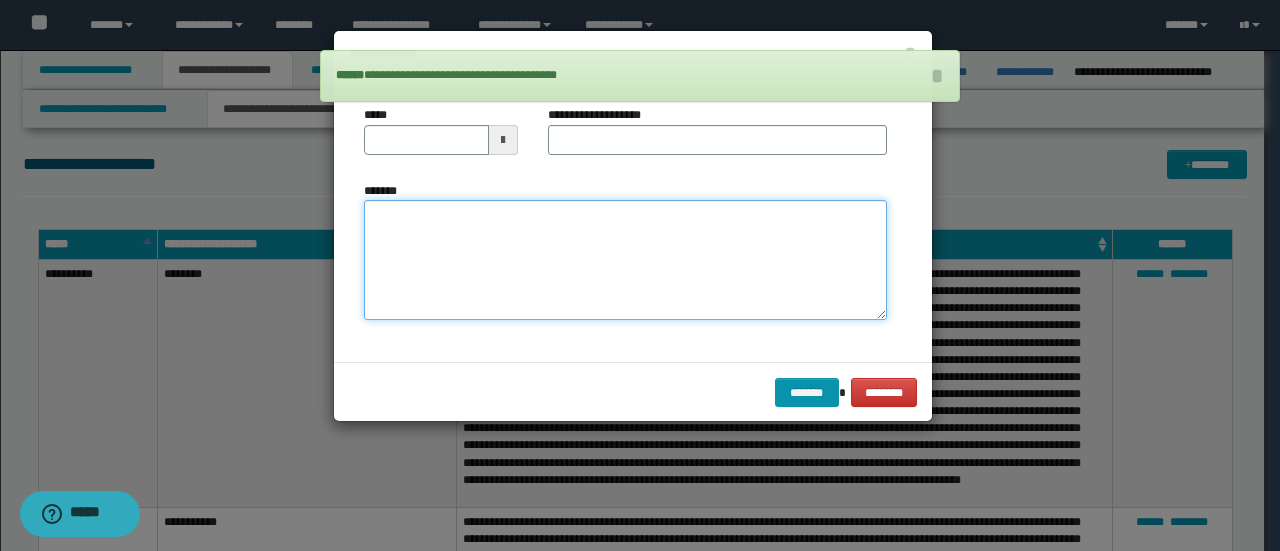 click on "*******" at bounding box center [625, 259] 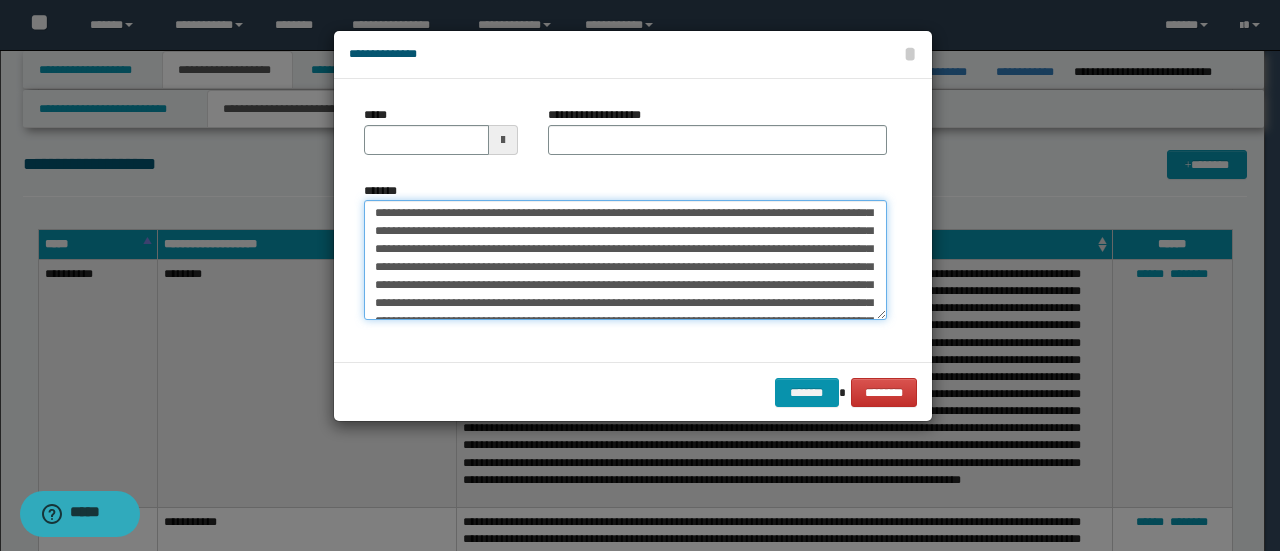 scroll, scrollTop: 0, scrollLeft: 0, axis: both 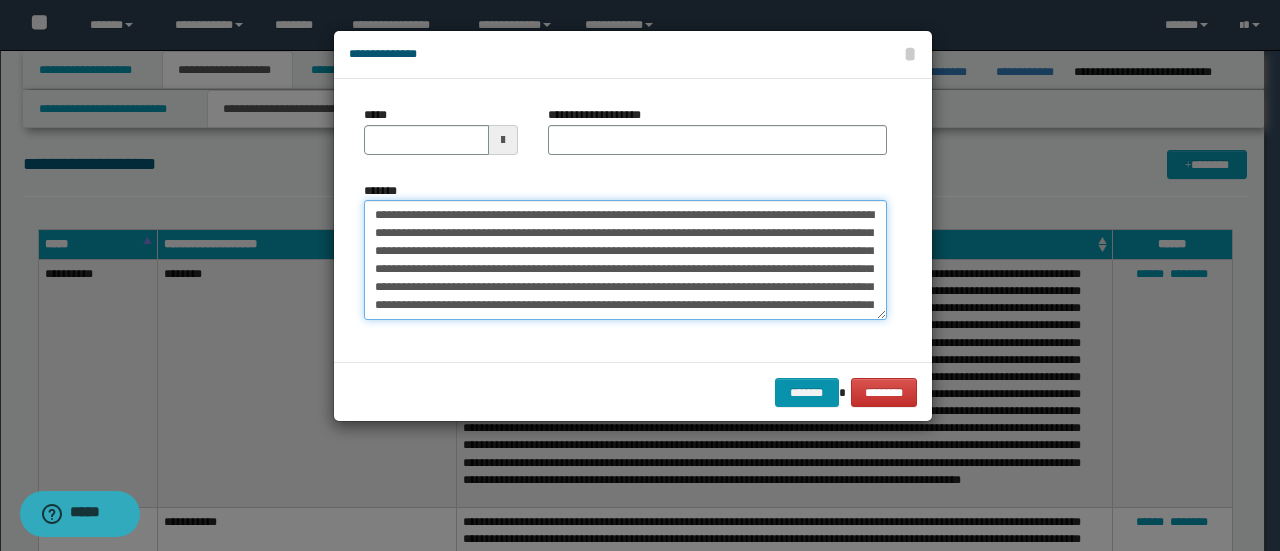 drag, startPoint x: 440, startPoint y: 216, endPoint x: 354, endPoint y: 202, distance: 87.13208 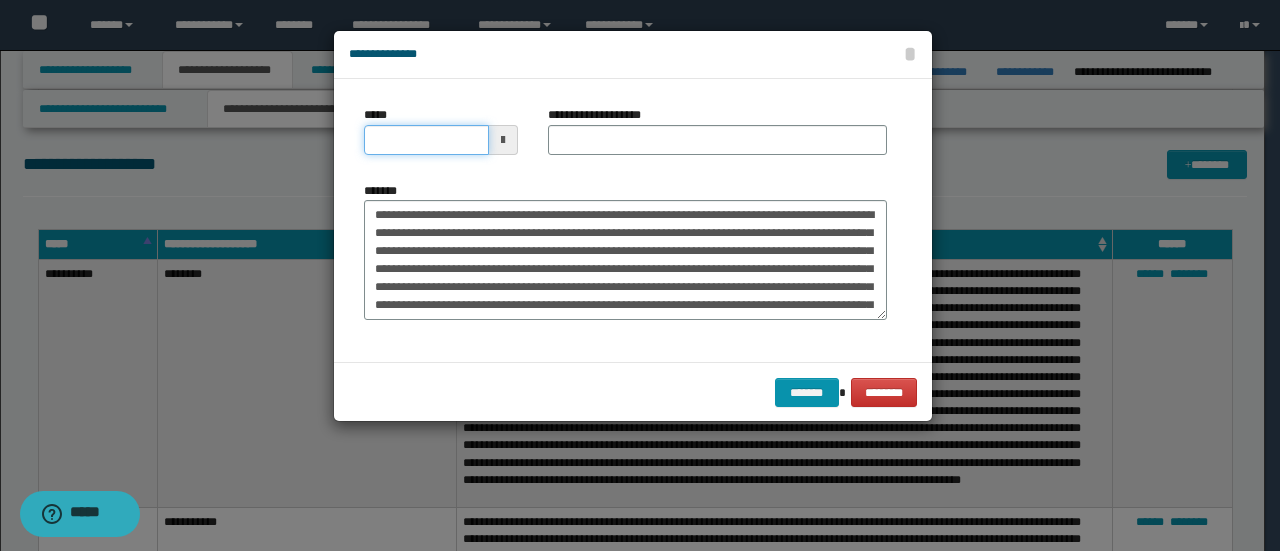 click on "*****" at bounding box center [426, 140] 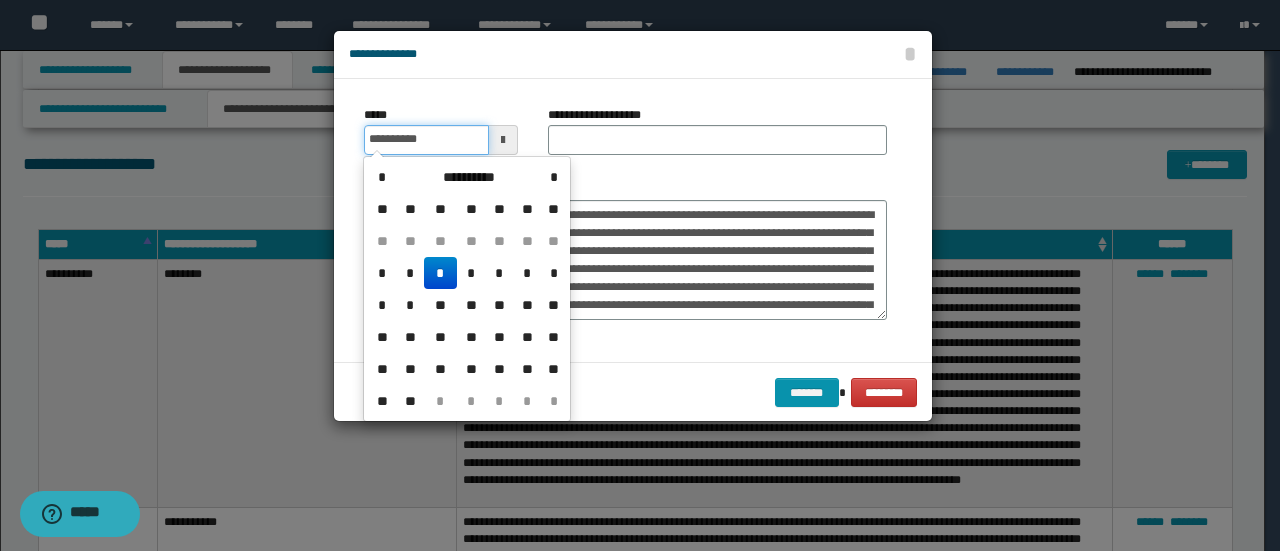 type on "**********" 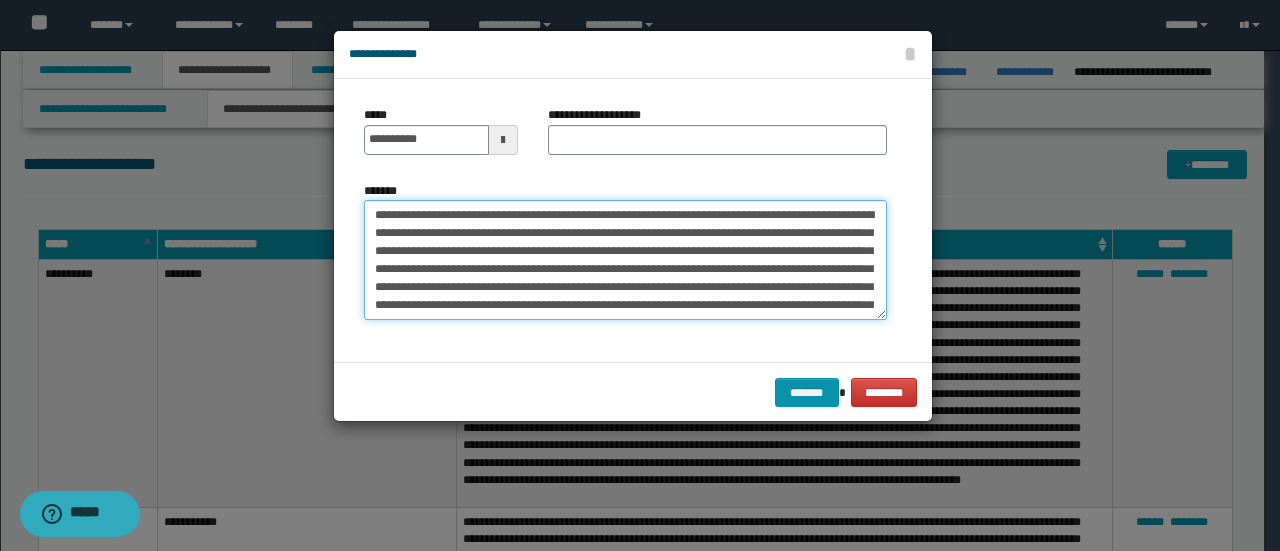 drag, startPoint x: 500, startPoint y: 209, endPoint x: 202, endPoint y: 205, distance: 298.02686 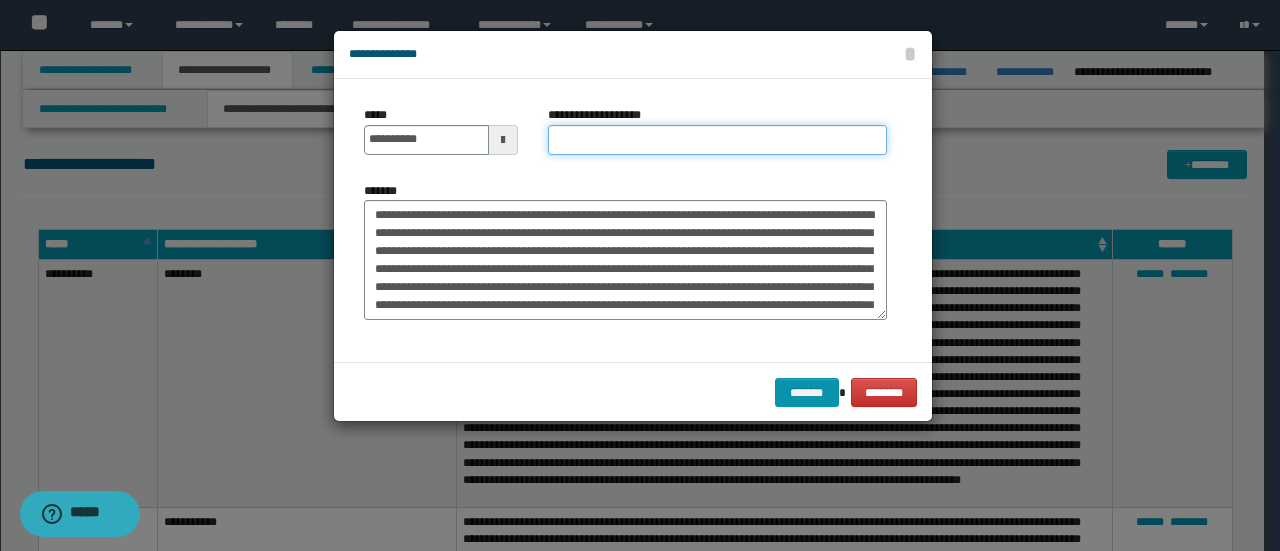 click on "**********" at bounding box center [717, 140] 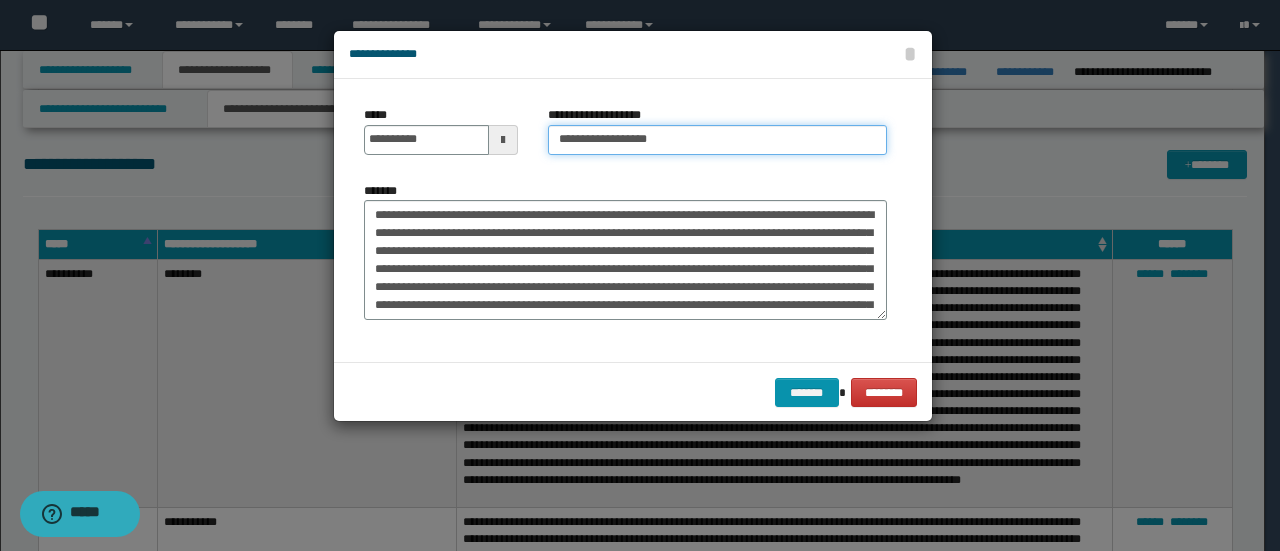 type on "**********" 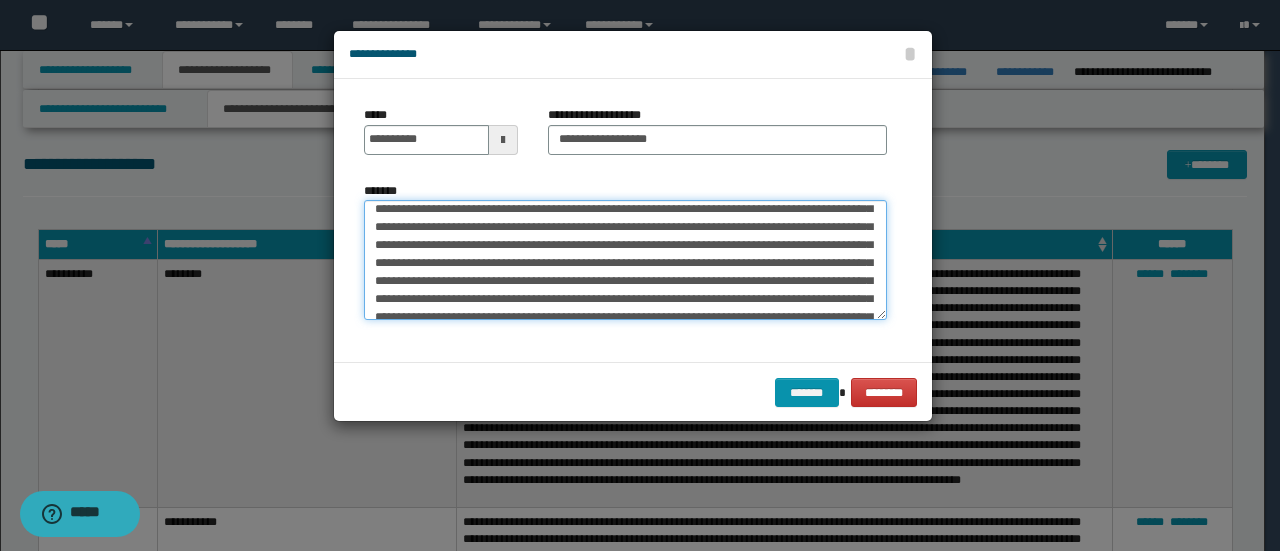 scroll, scrollTop: 613, scrollLeft: 0, axis: vertical 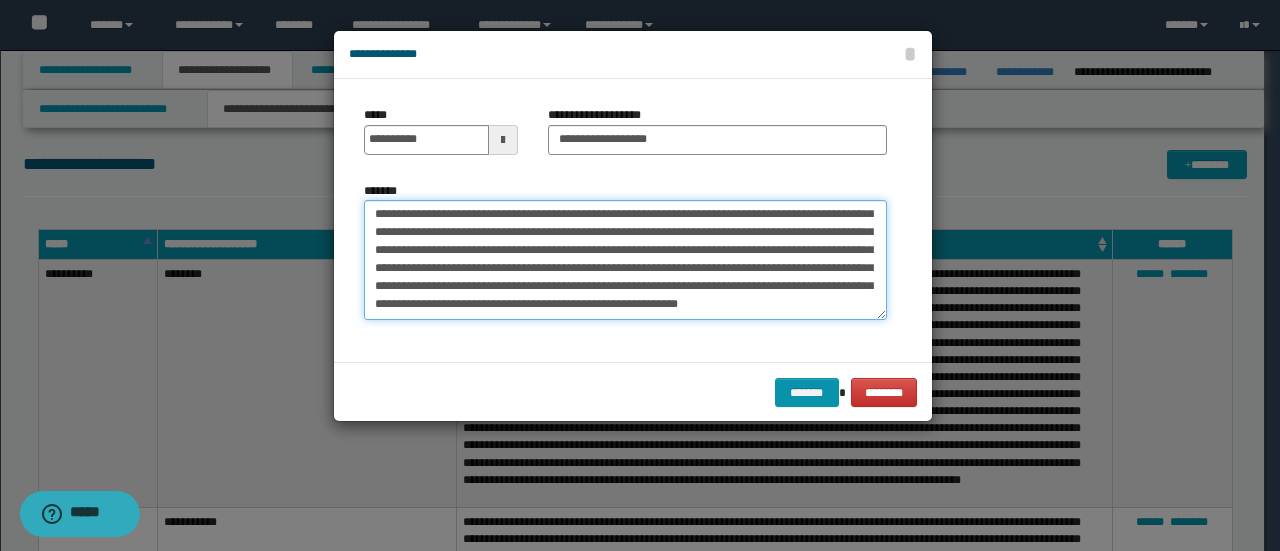 drag, startPoint x: 372, startPoint y: 267, endPoint x: 853, endPoint y: 334, distance: 485.6439 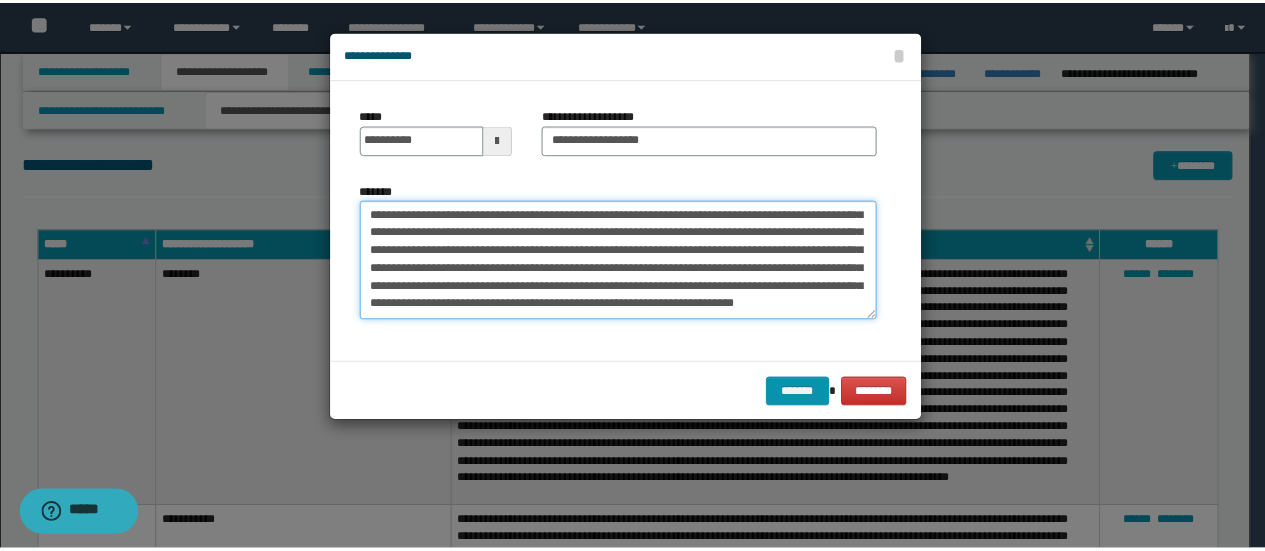 scroll, scrollTop: 576, scrollLeft: 0, axis: vertical 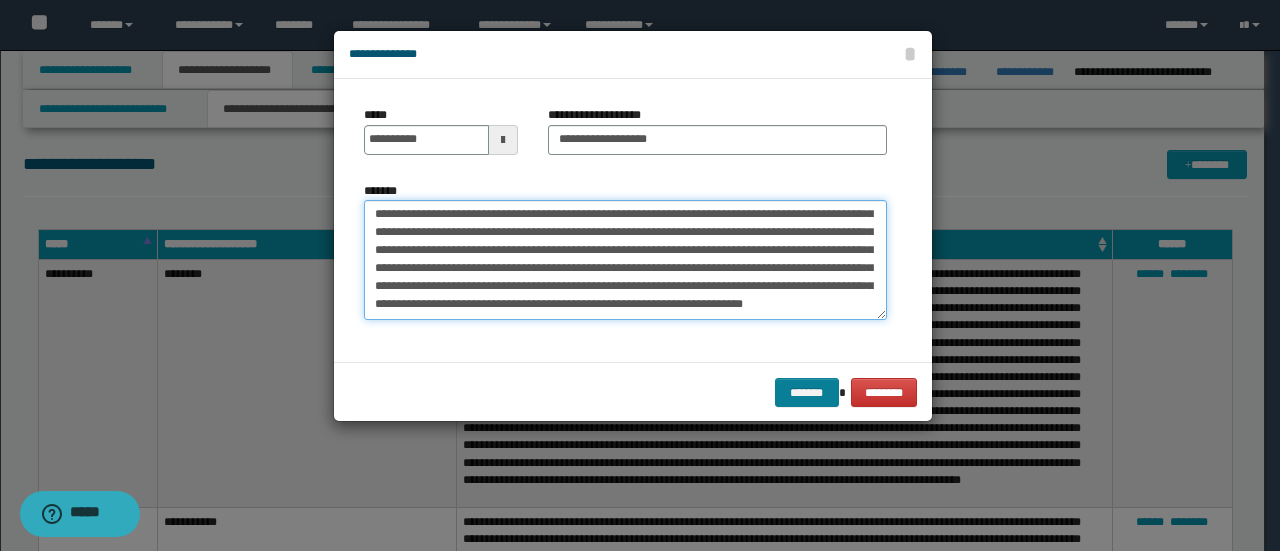 type on "**********" 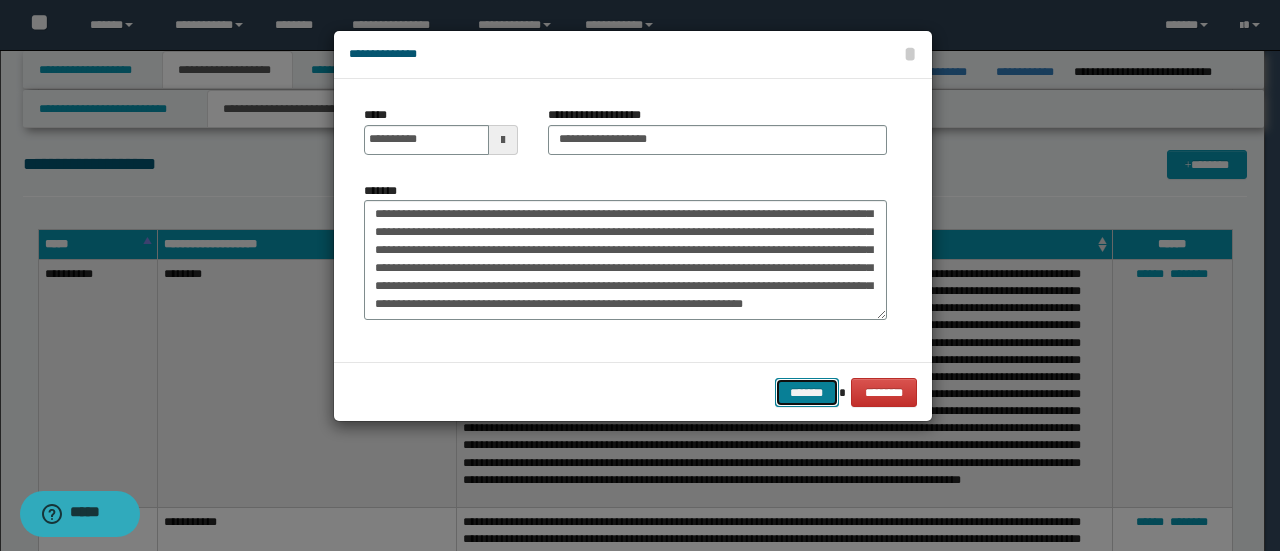 click on "*******" at bounding box center [807, 392] 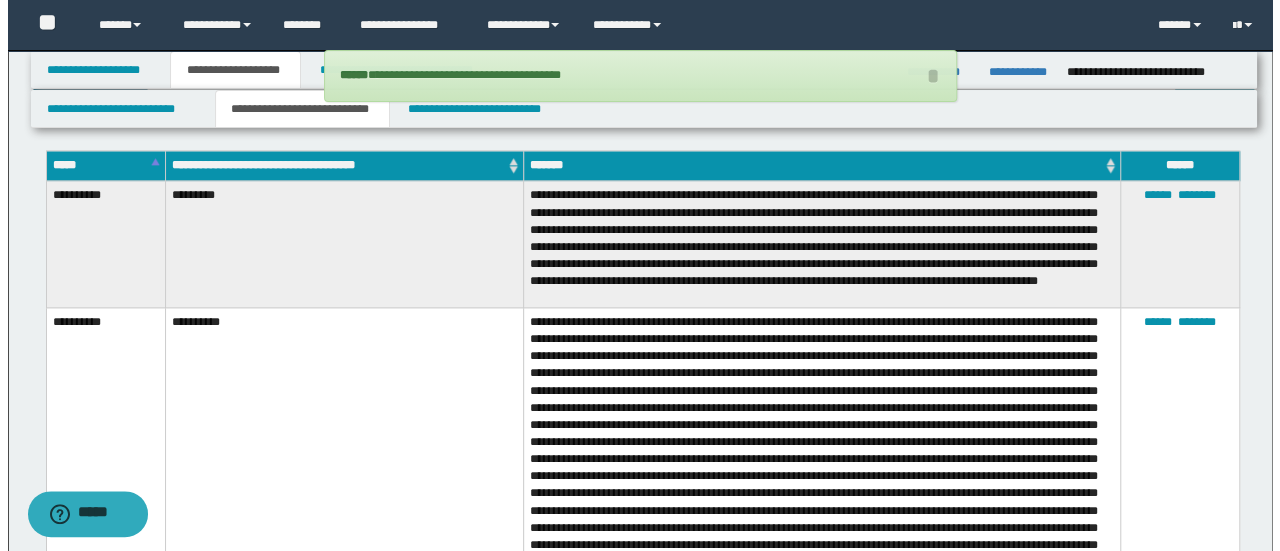 scroll, scrollTop: 800, scrollLeft: 0, axis: vertical 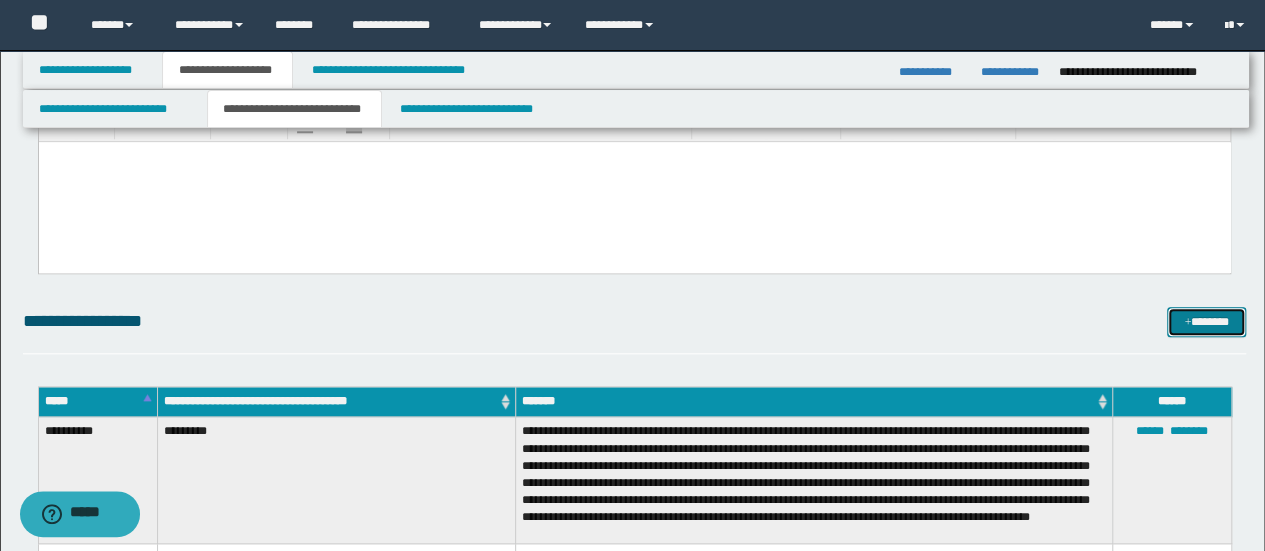 click on "*******" at bounding box center (1206, 321) 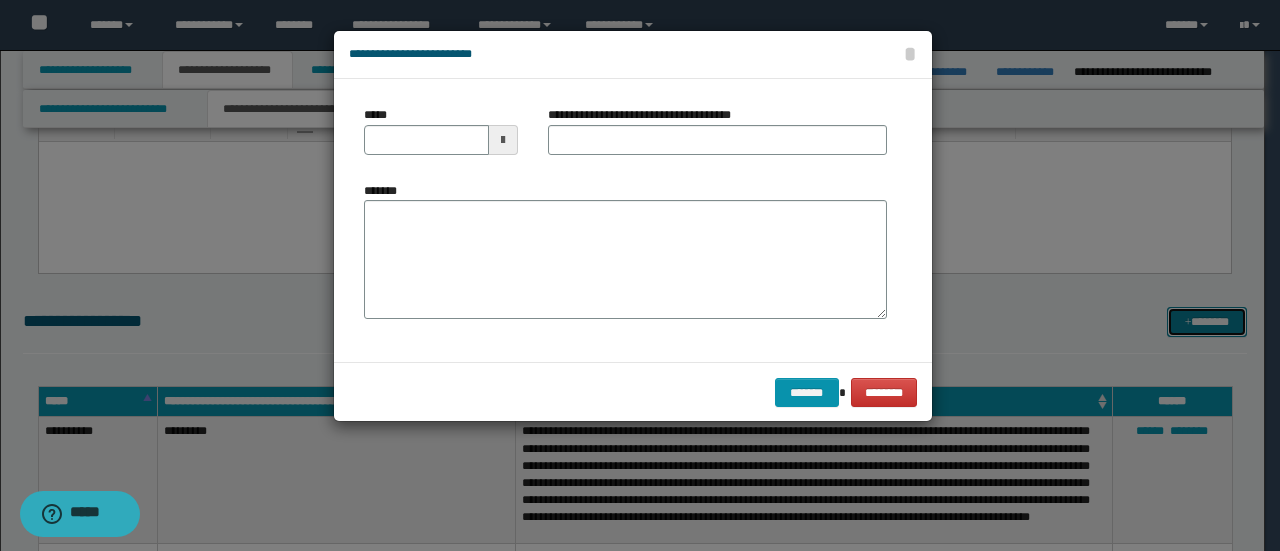 scroll, scrollTop: 0, scrollLeft: 0, axis: both 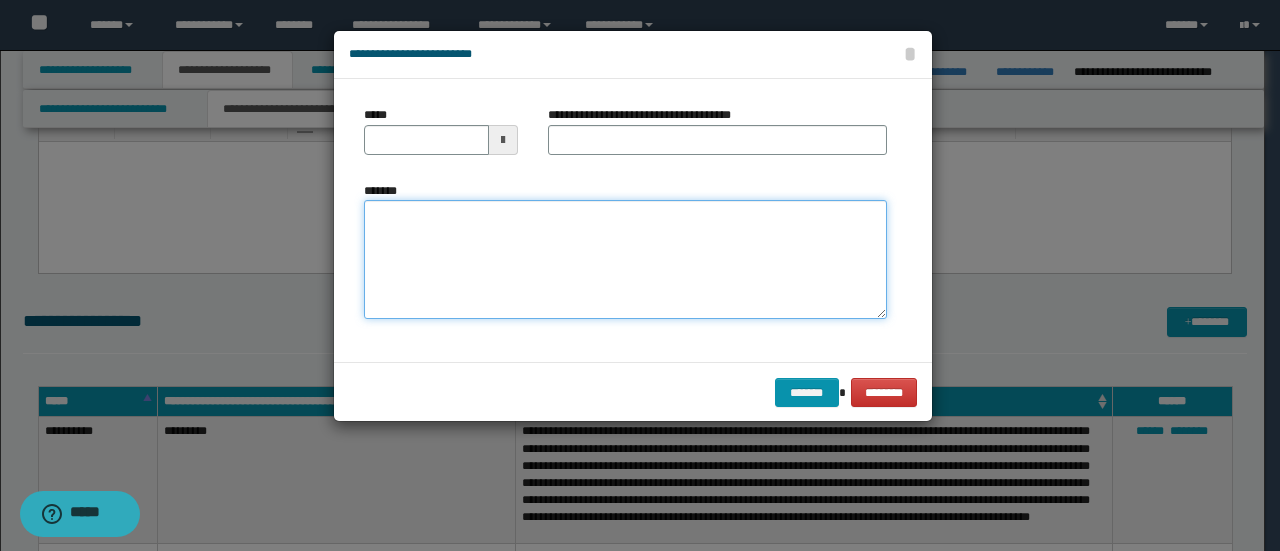 click on "*******" at bounding box center [625, 259] 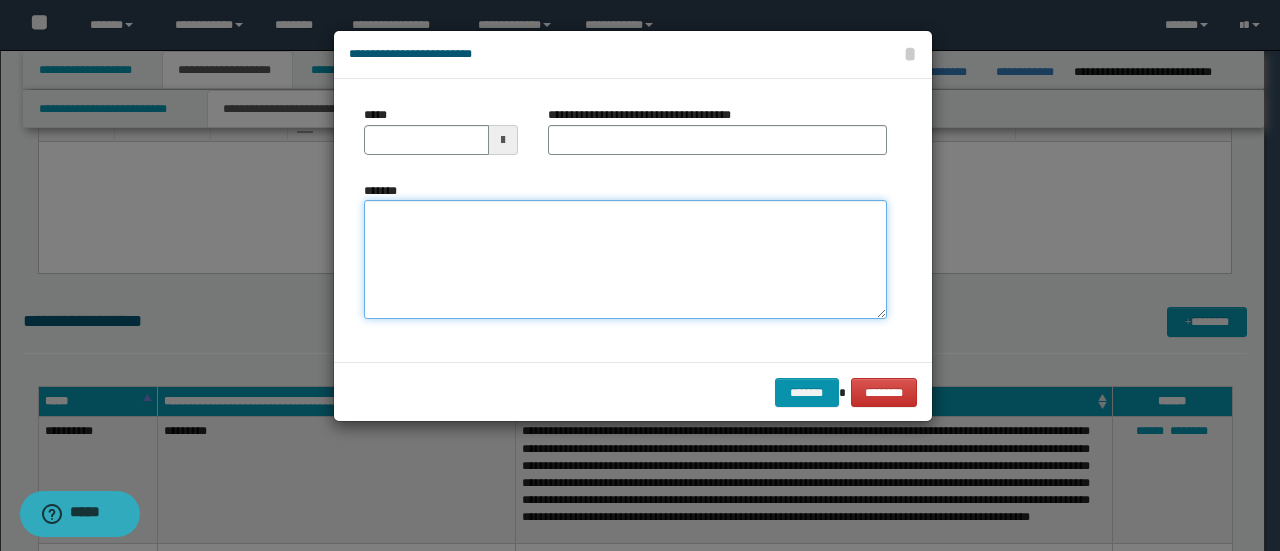 paste on "**********" 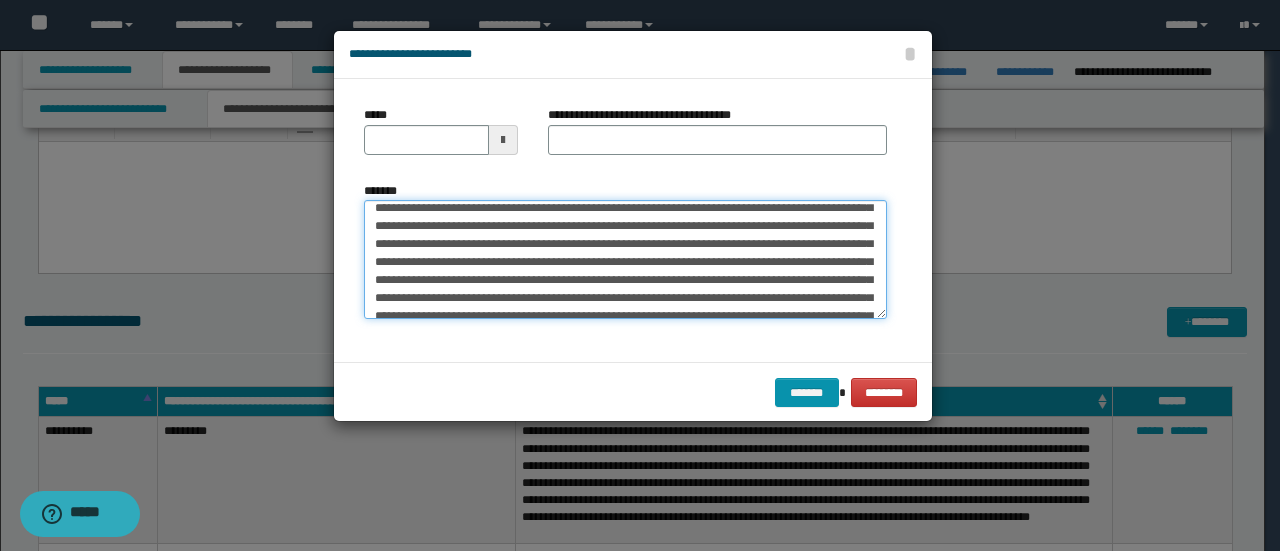 scroll, scrollTop: 0, scrollLeft: 0, axis: both 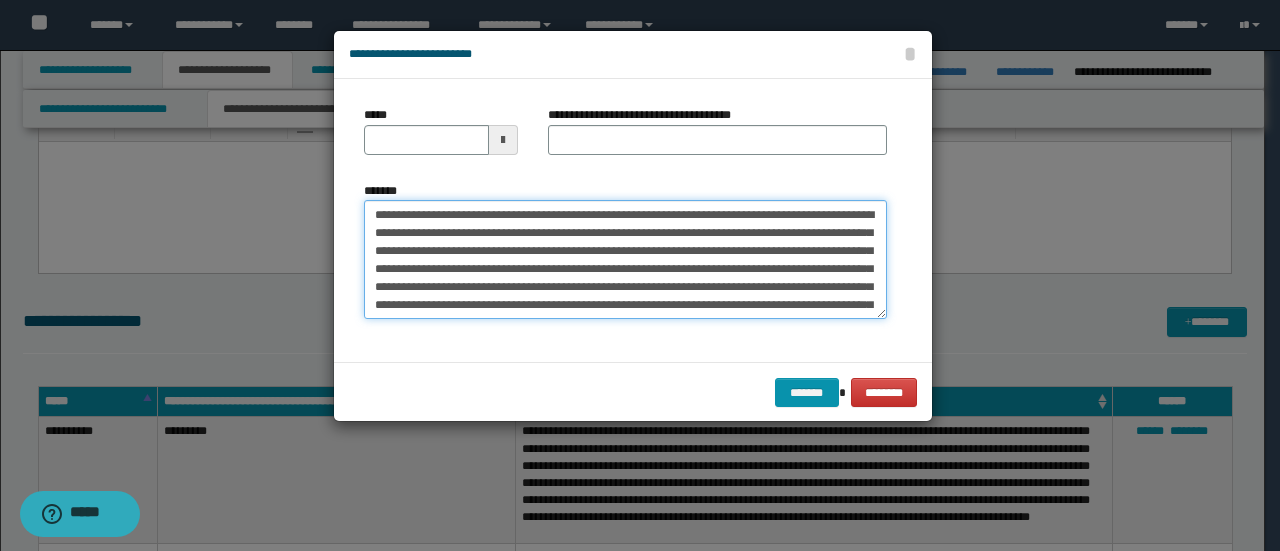 drag, startPoint x: 436, startPoint y: 217, endPoint x: 337, endPoint y: 203, distance: 99.985 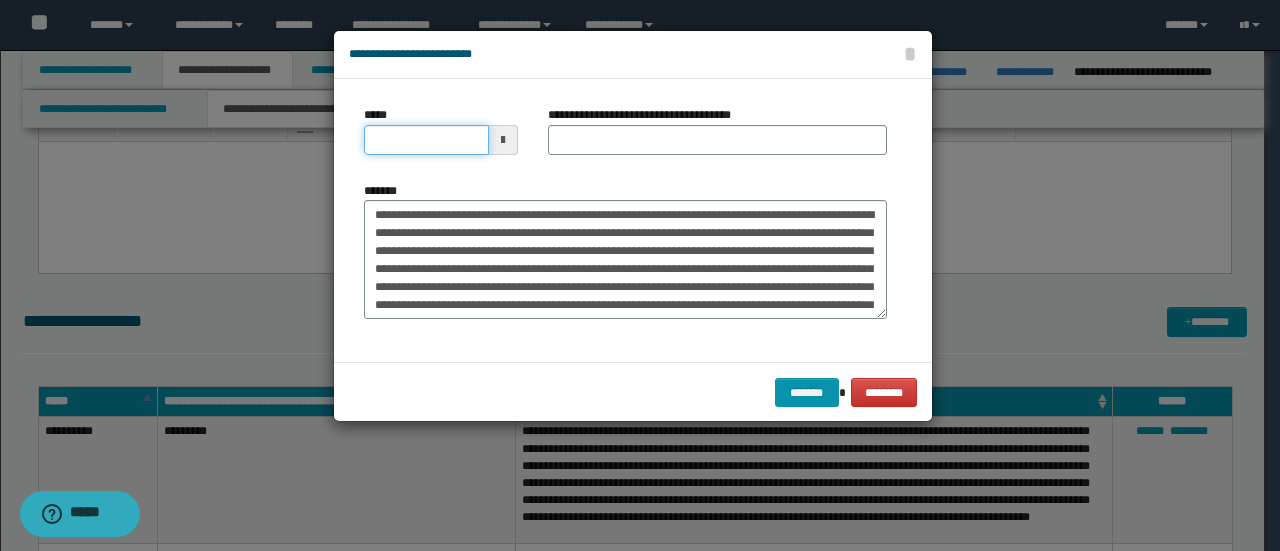 click on "*****" at bounding box center [426, 140] 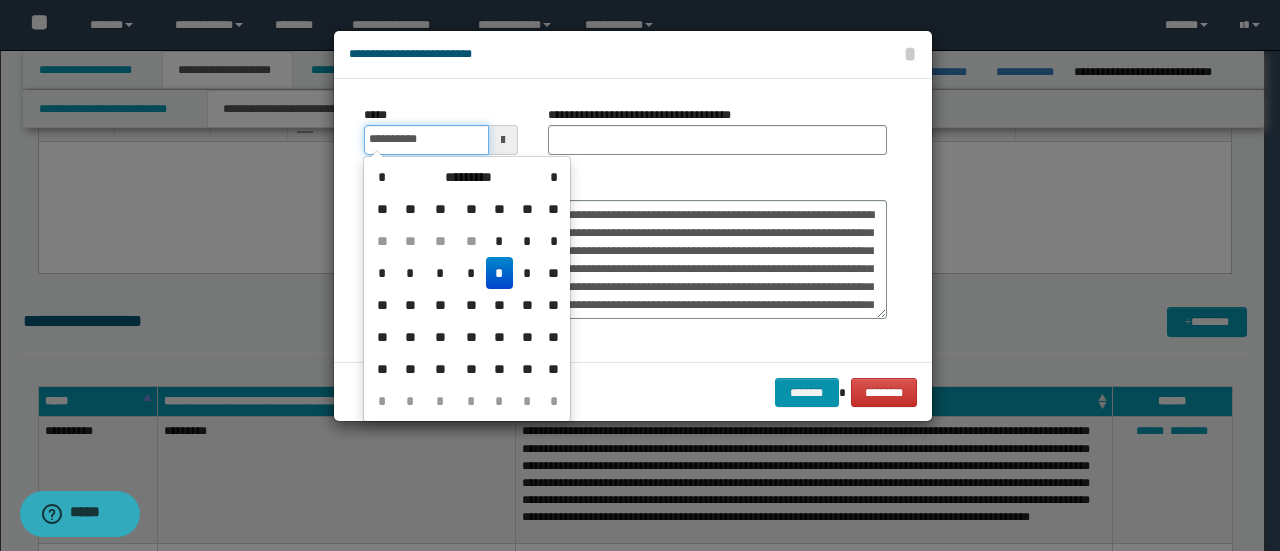 type on "**********" 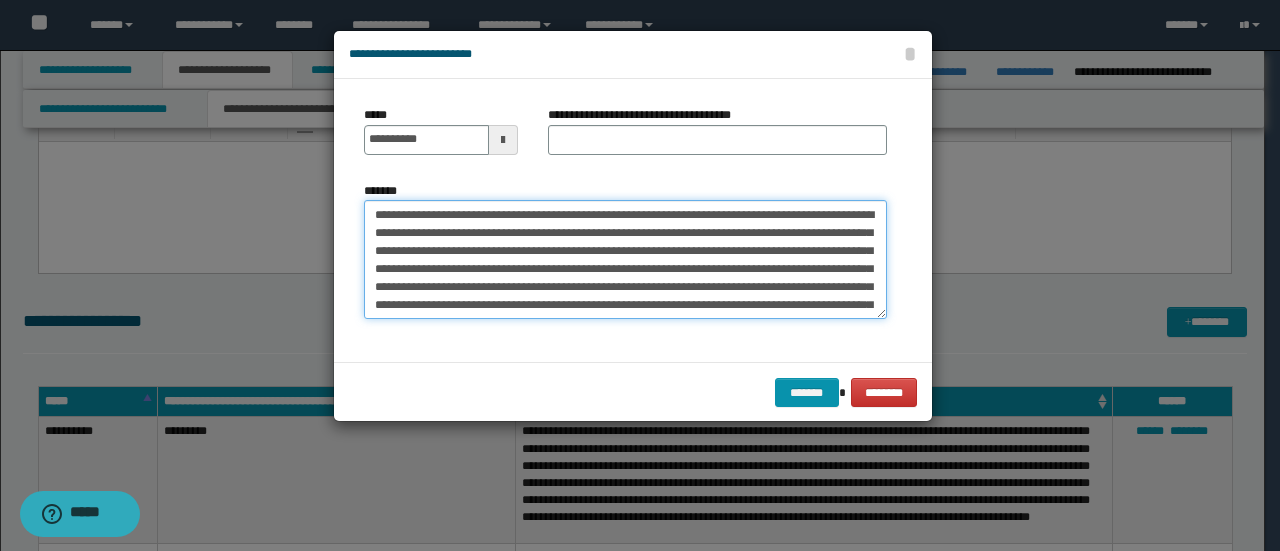 drag, startPoint x: 453, startPoint y: 208, endPoint x: 272, endPoint y: 210, distance: 181.01105 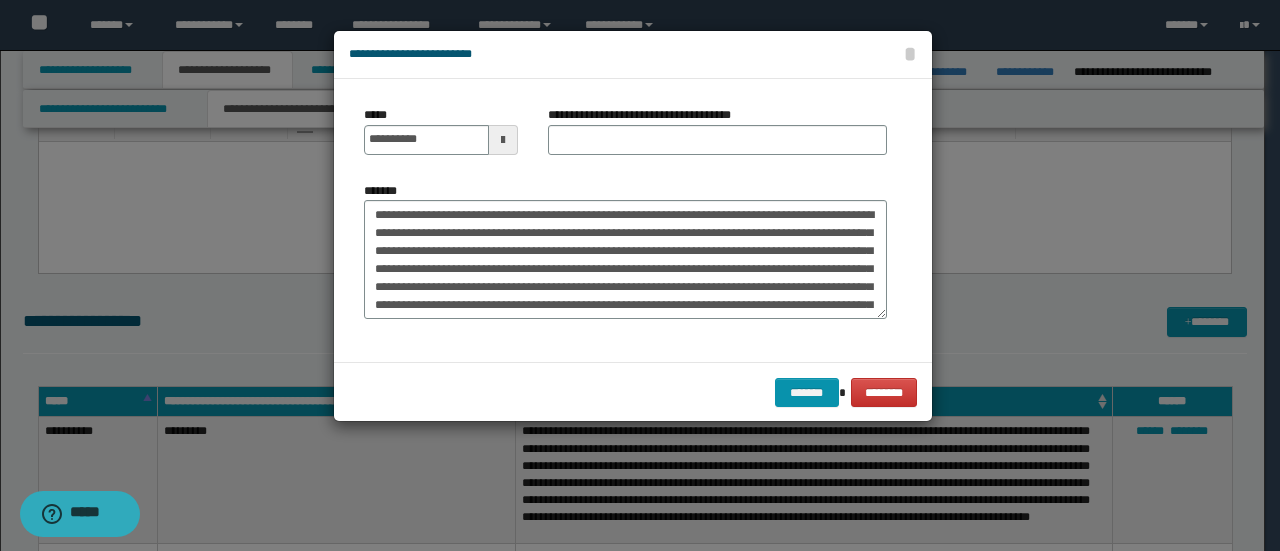 click on "**********" at bounding box center [647, 115] 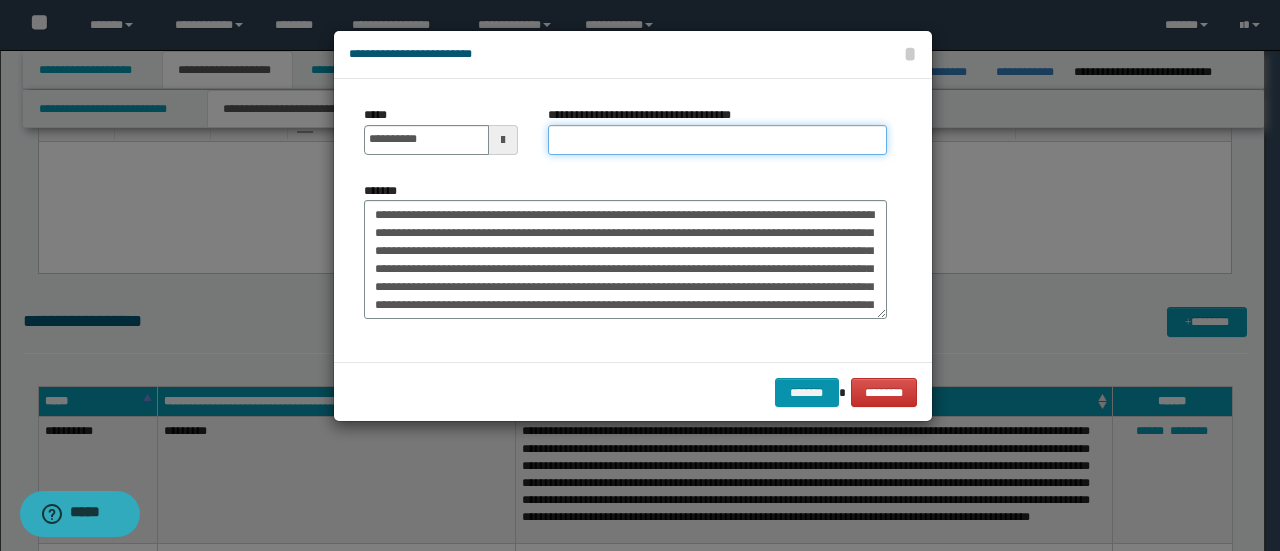 click on "**********" at bounding box center [717, 140] 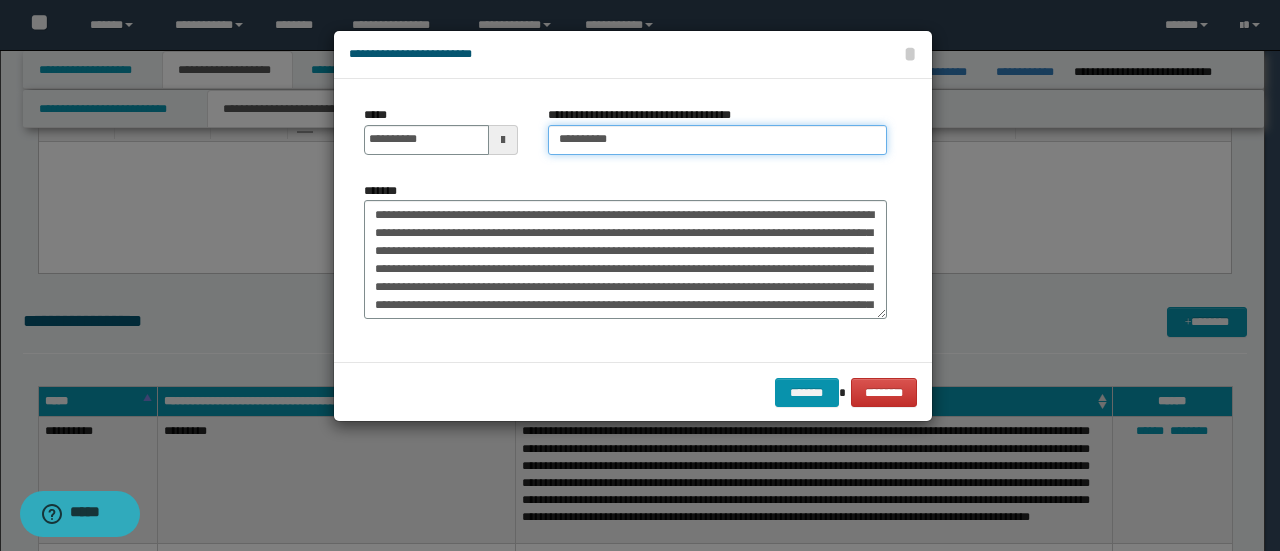 type on "**********" 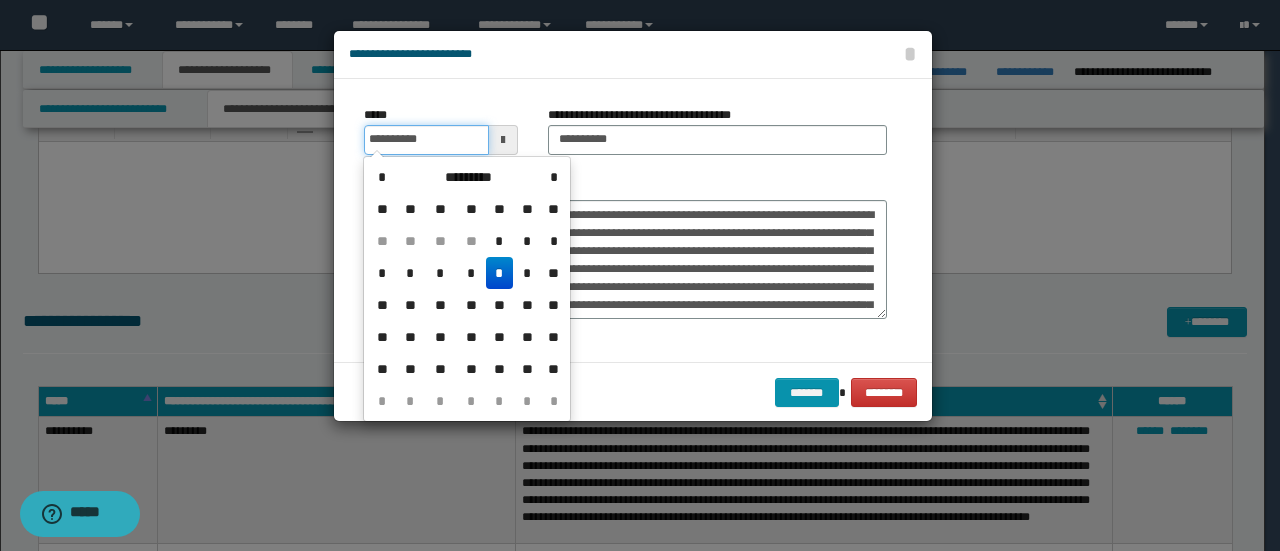 drag, startPoint x: 442, startPoint y: 133, endPoint x: 0, endPoint y: 113, distance: 442.45227 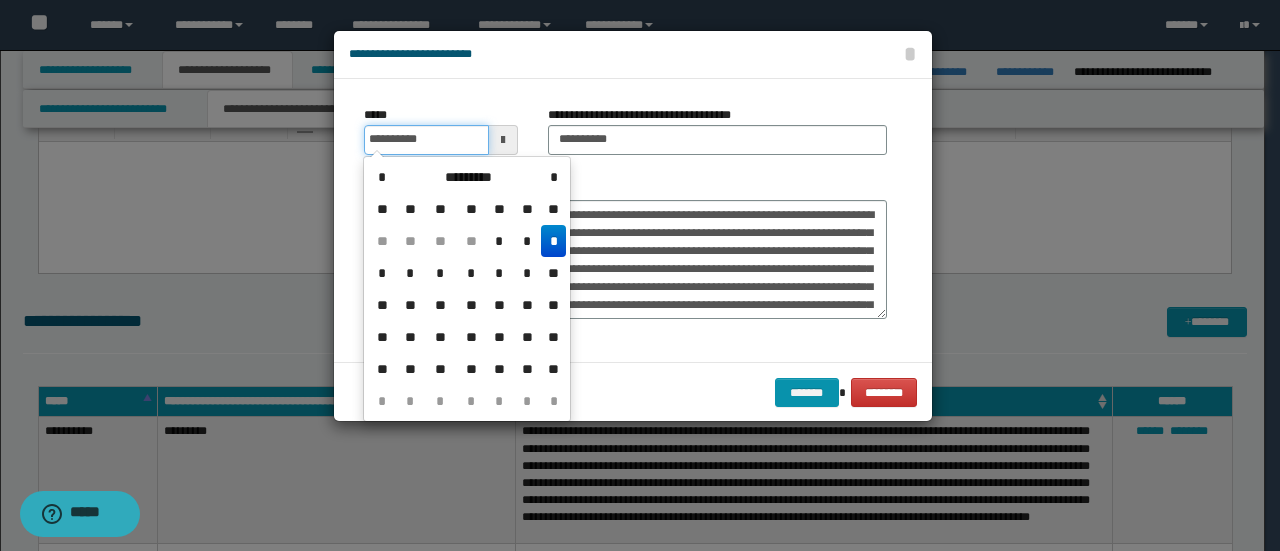 type on "**********" 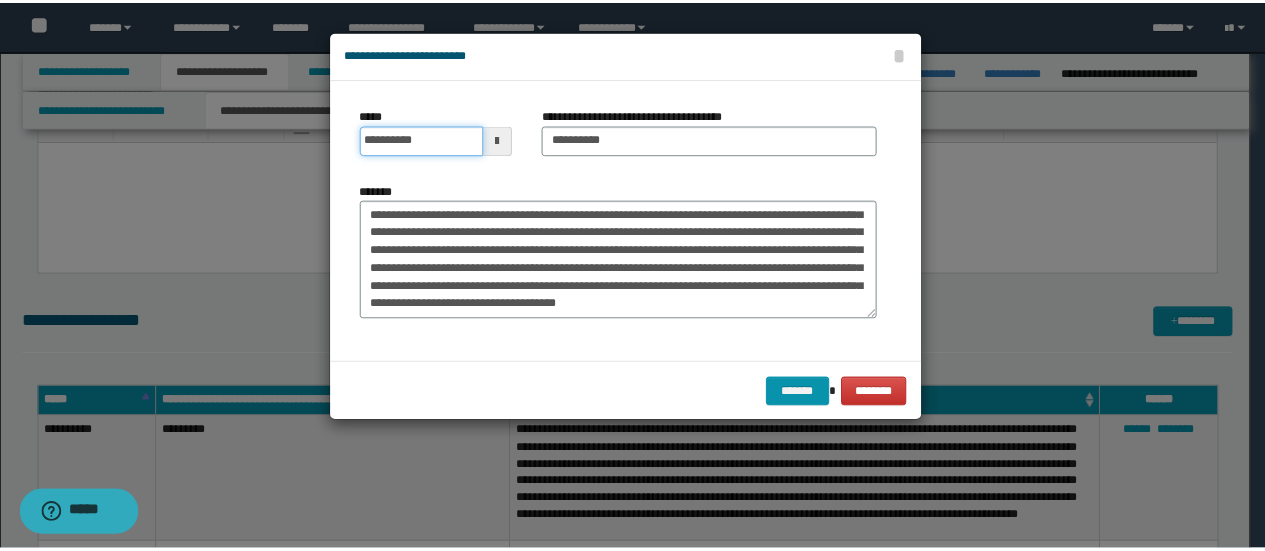scroll, scrollTop: 558, scrollLeft: 0, axis: vertical 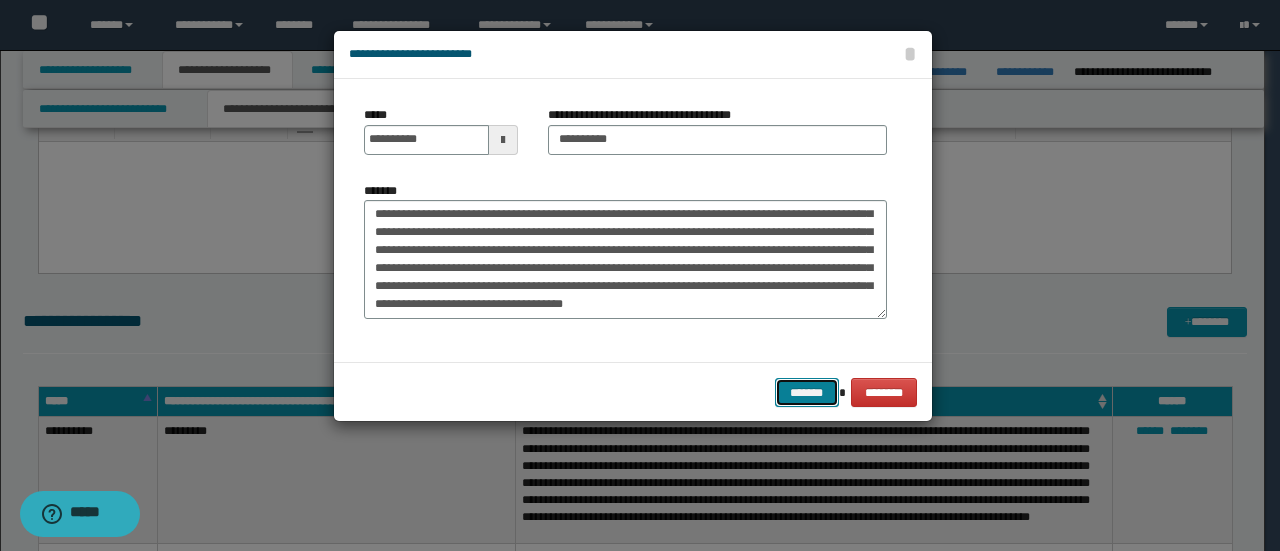 click on "*******" at bounding box center [807, 392] 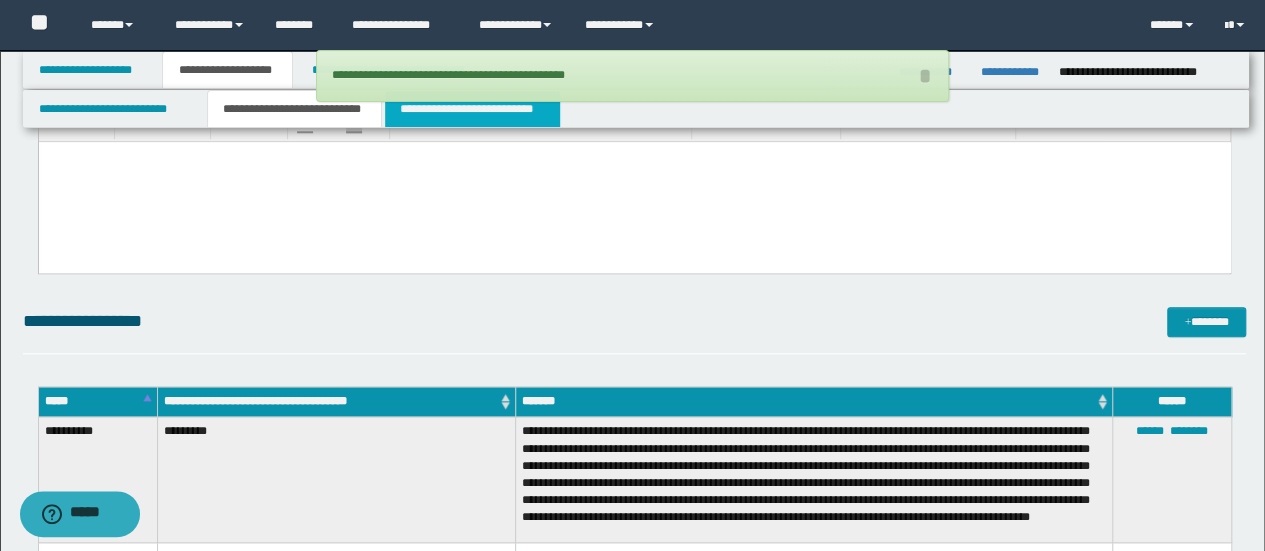 click on "**********" at bounding box center [472, 109] 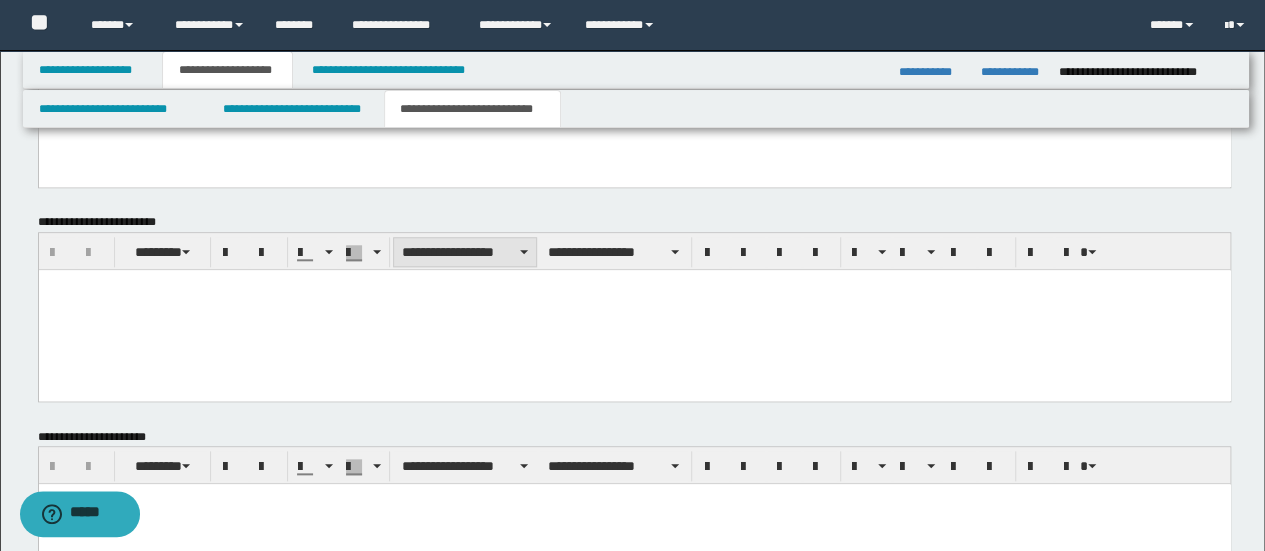 scroll, scrollTop: 1041, scrollLeft: 0, axis: vertical 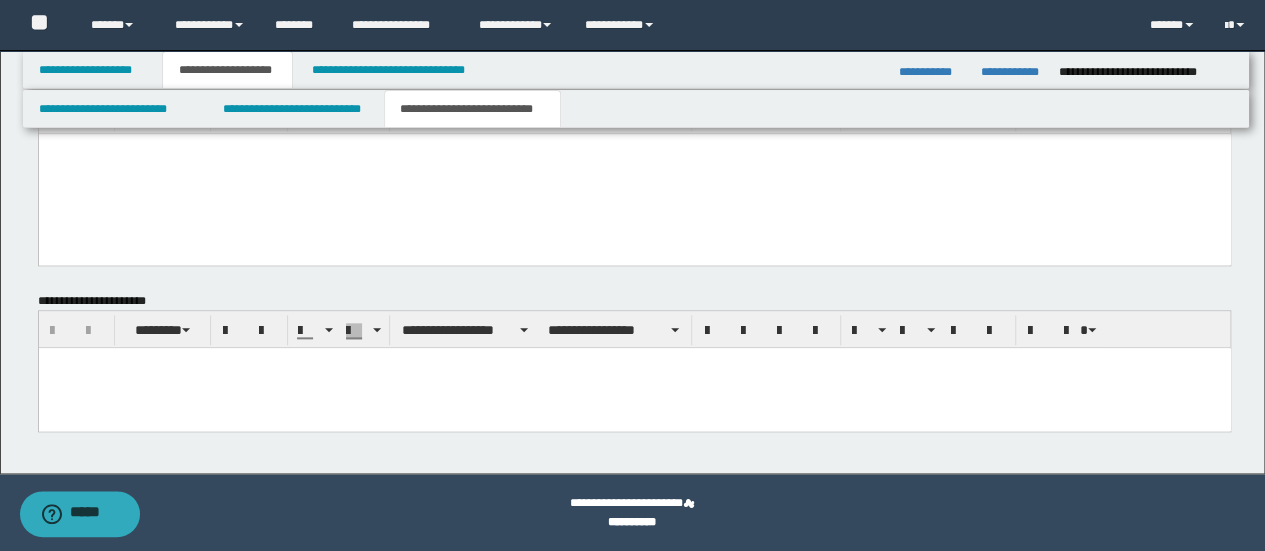 click at bounding box center (634, 388) 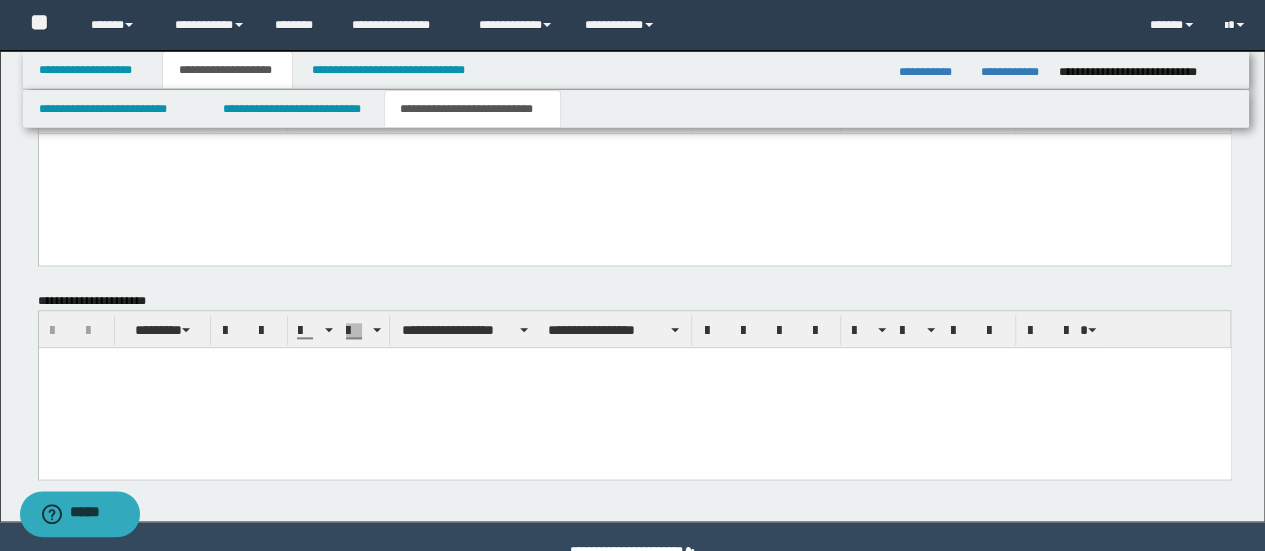 type 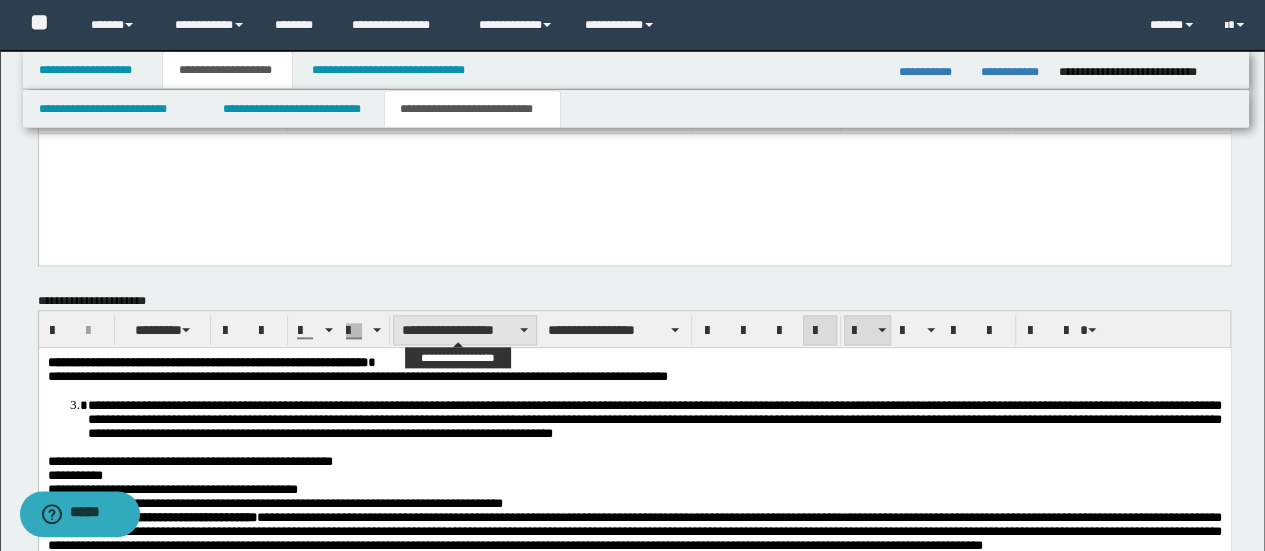 scroll, scrollTop: 641, scrollLeft: 0, axis: vertical 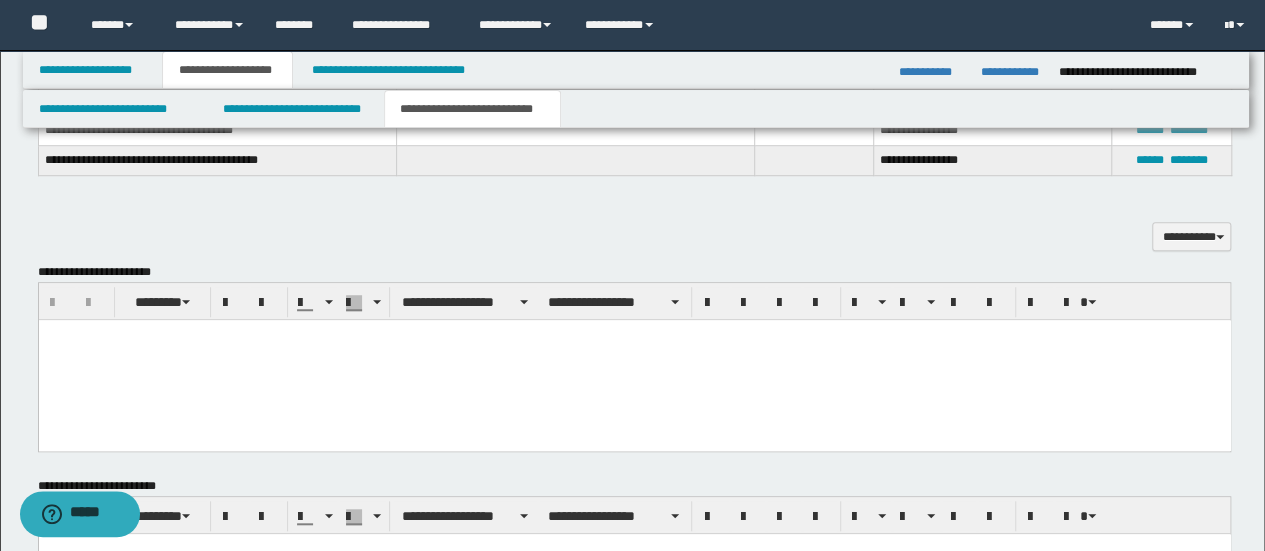 click at bounding box center (634, 360) 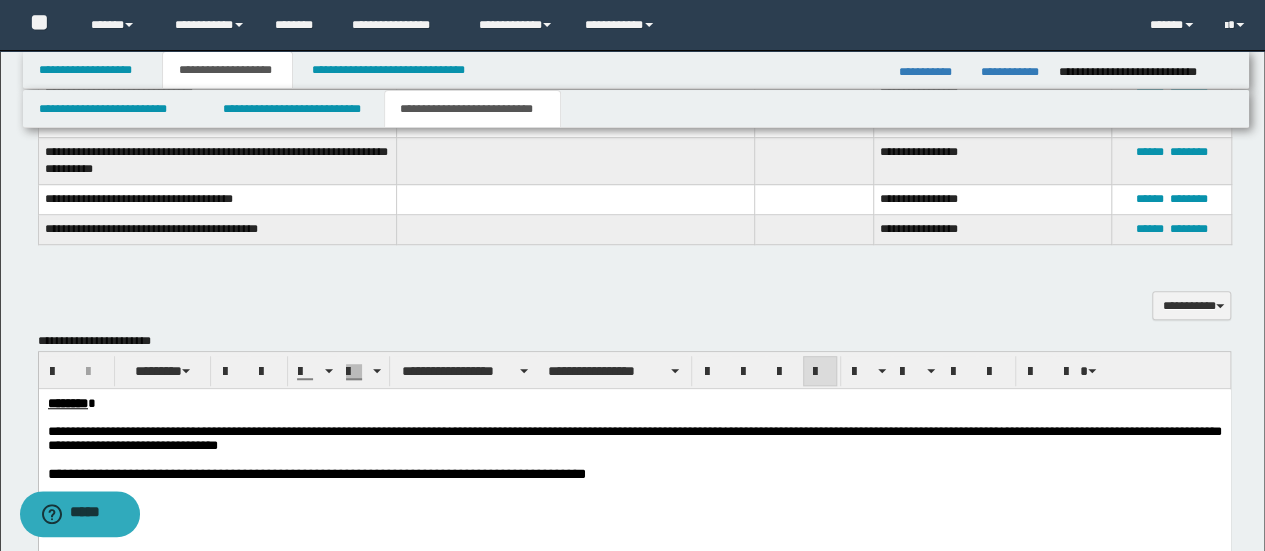 scroll, scrollTop: 541, scrollLeft: 0, axis: vertical 